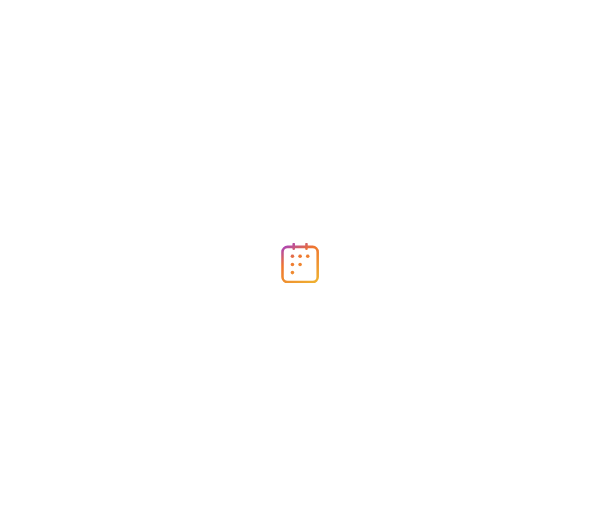 scroll, scrollTop: 0, scrollLeft: 0, axis: both 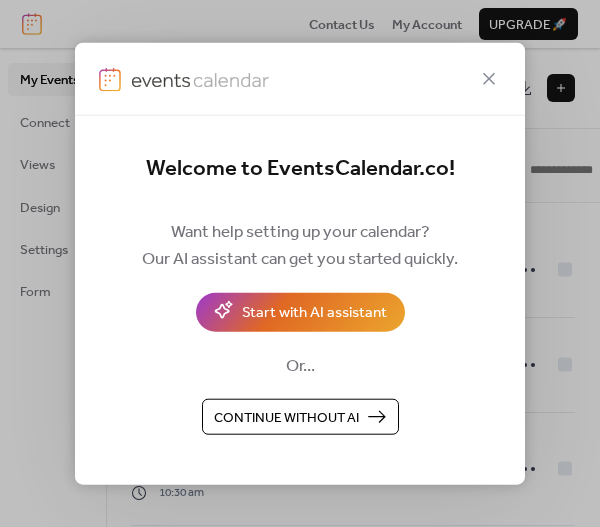 click 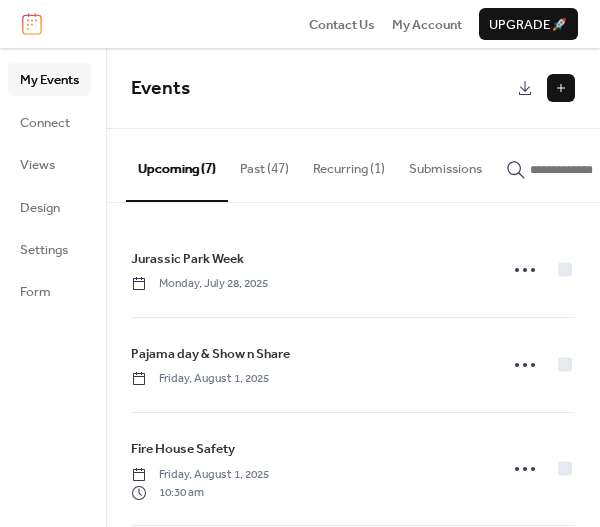 click at bounding box center [561, 88] 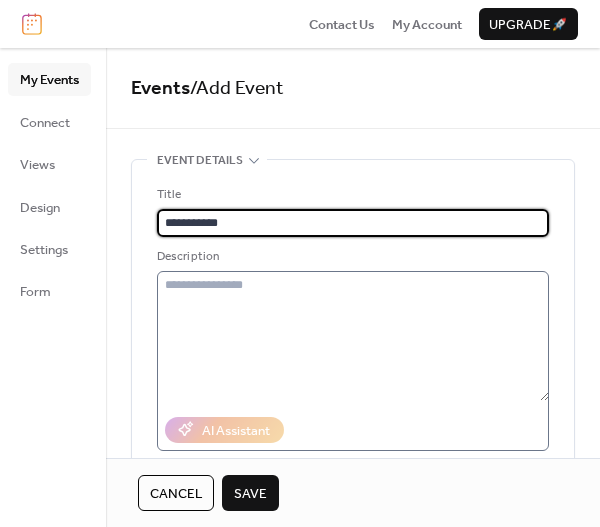 type on "**********" 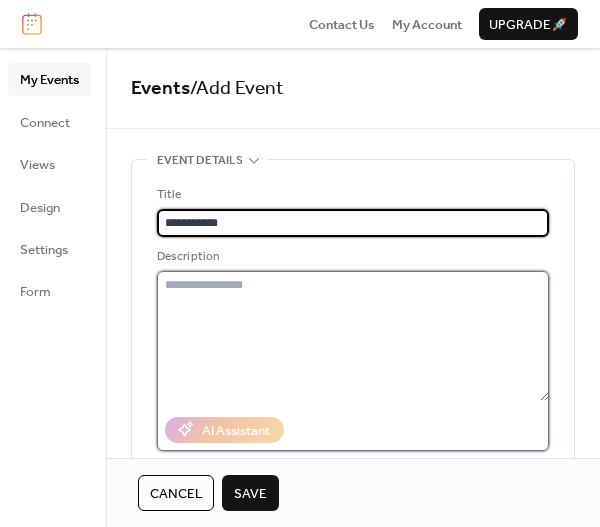 click at bounding box center (353, 336) 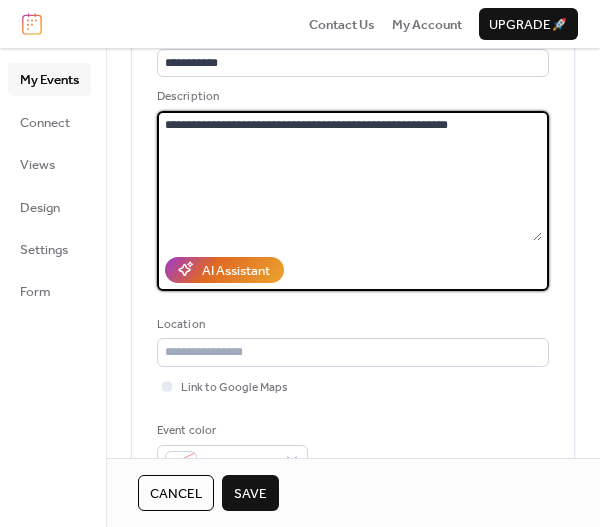 scroll, scrollTop: 300, scrollLeft: 0, axis: vertical 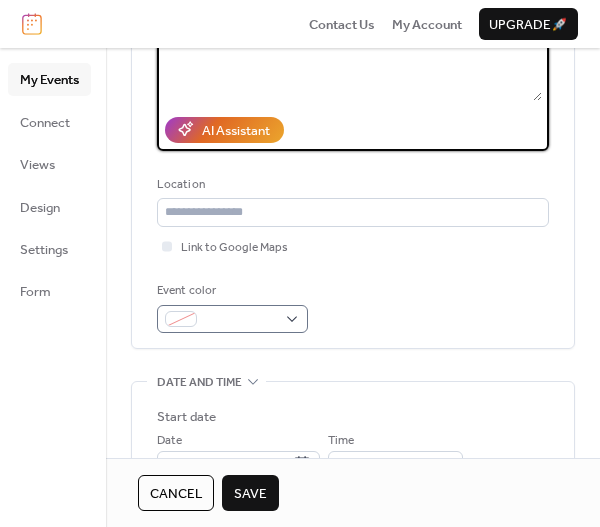 type on "**********" 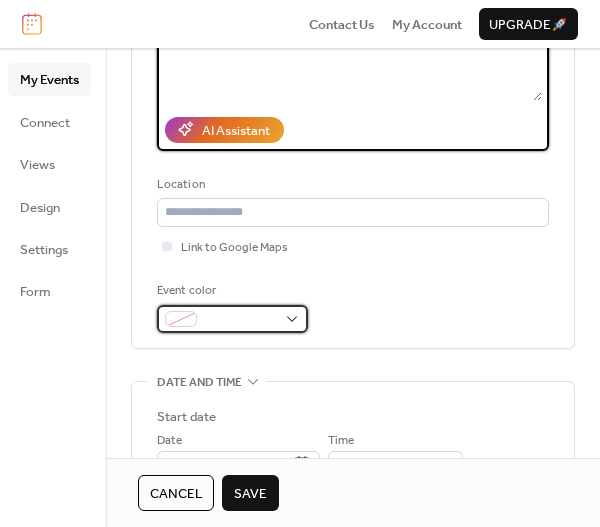 click at bounding box center (232, 319) 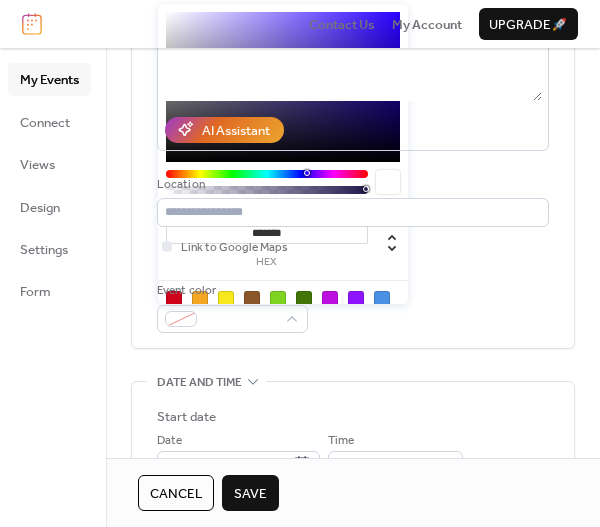 click at bounding box center [278, 299] 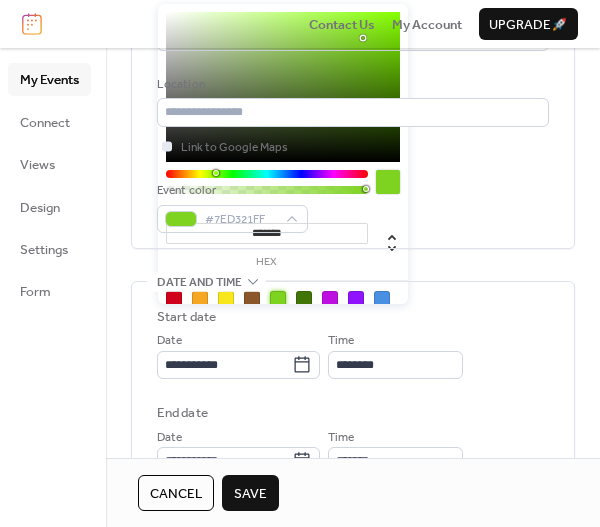 scroll, scrollTop: 500, scrollLeft: 0, axis: vertical 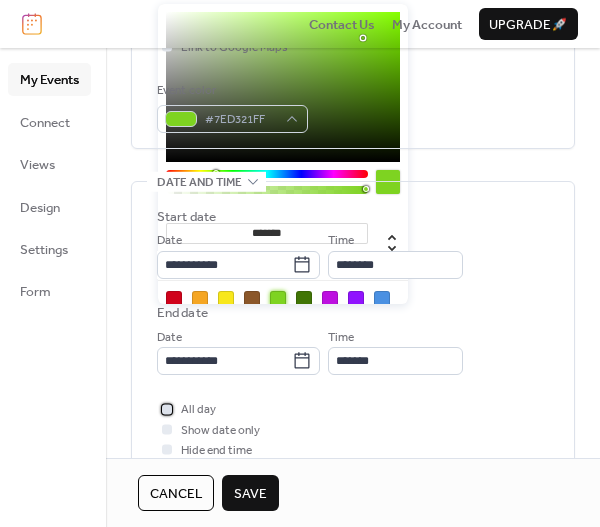 click at bounding box center (167, 409) 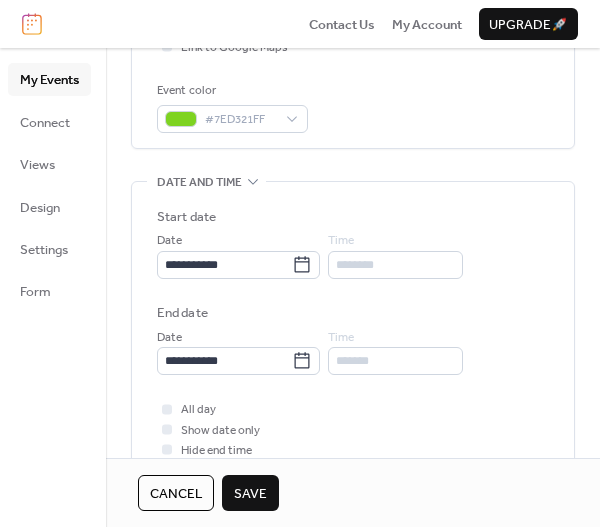 click on "Save" at bounding box center (250, 494) 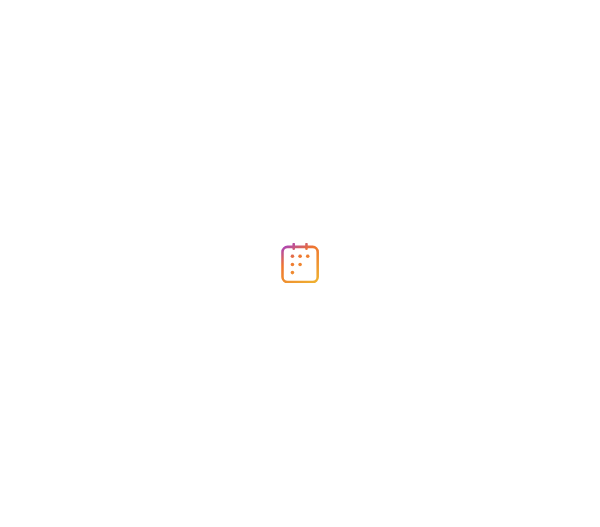 scroll, scrollTop: 0, scrollLeft: 0, axis: both 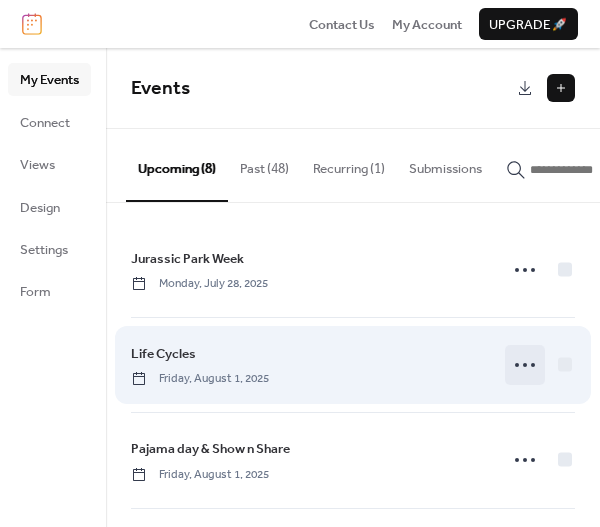 click 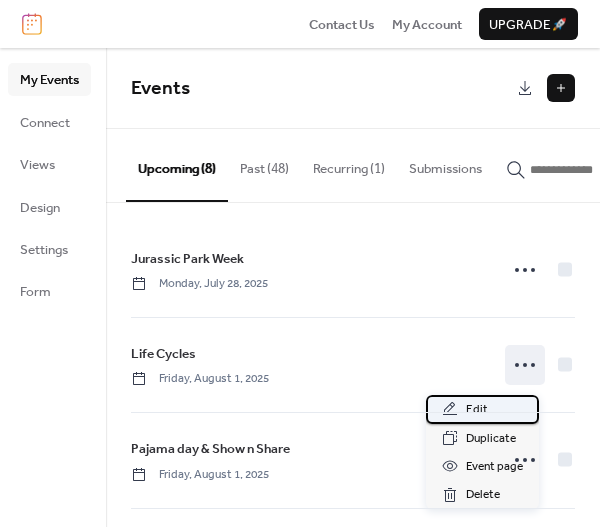 click on "Edit" at bounding box center (482, 409) 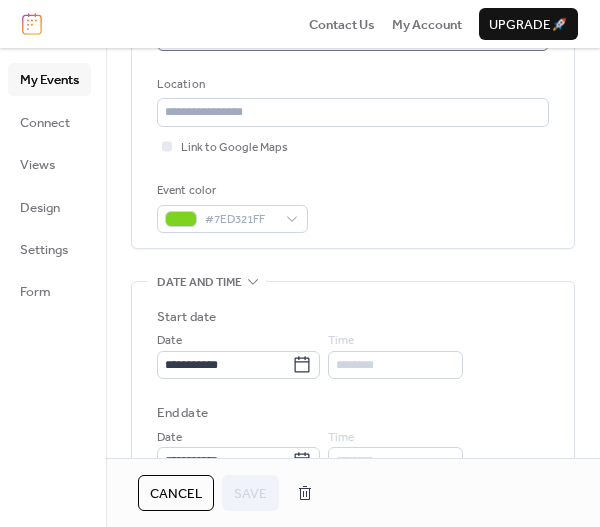 scroll, scrollTop: 500, scrollLeft: 0, axis: vertical 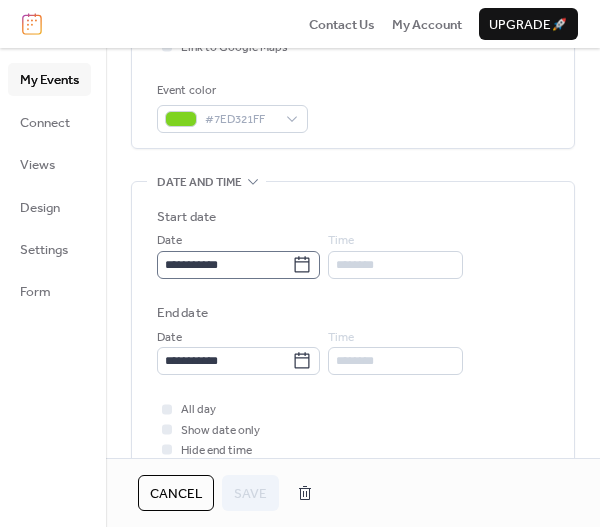 click 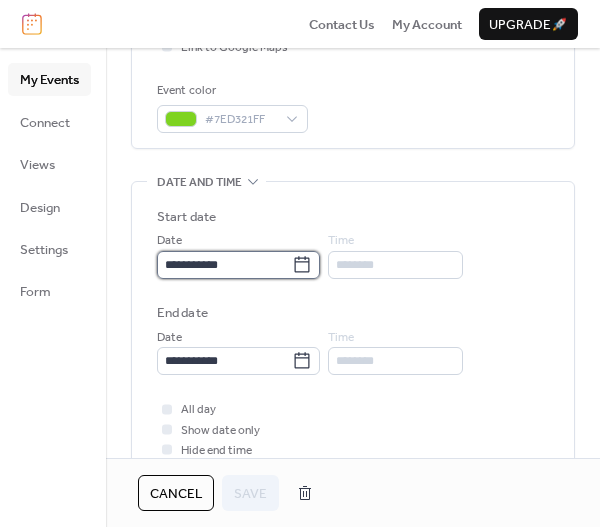 click on "**********" at bounding box center (224, 265) 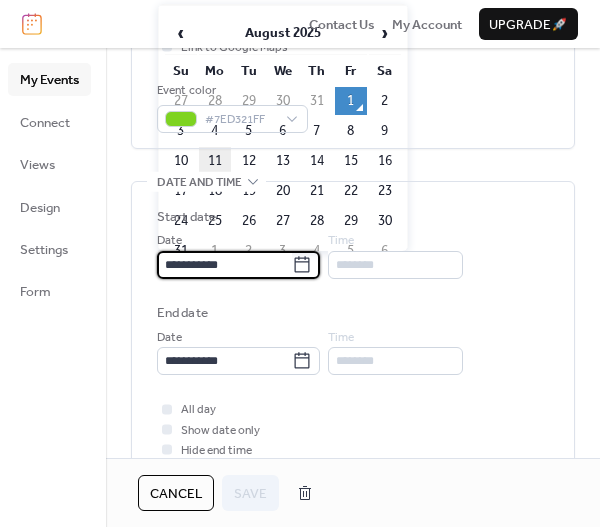 click on "11" at bounding box center (215, 161) 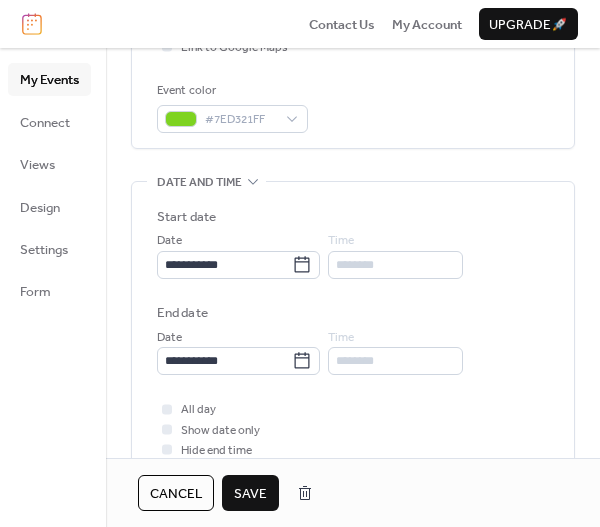 click on "Save" at bounding box center [250, 493] 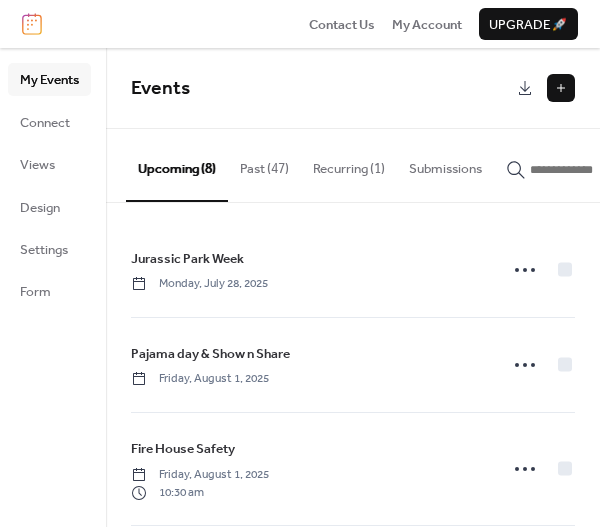 click at bounding box center (561, 88) 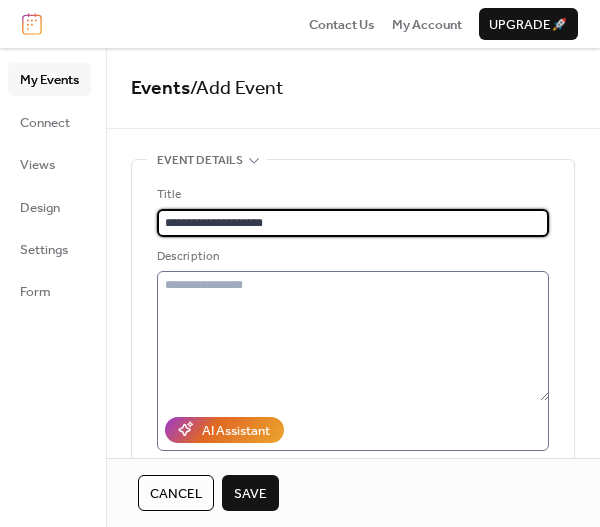 type on "**********" 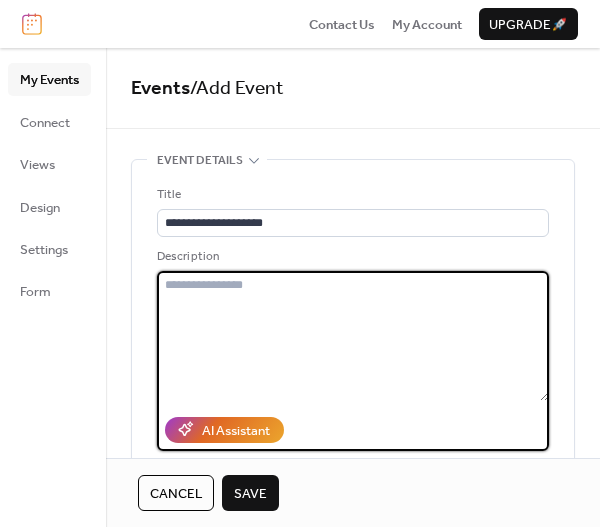 click at bounding box center (353, 336) 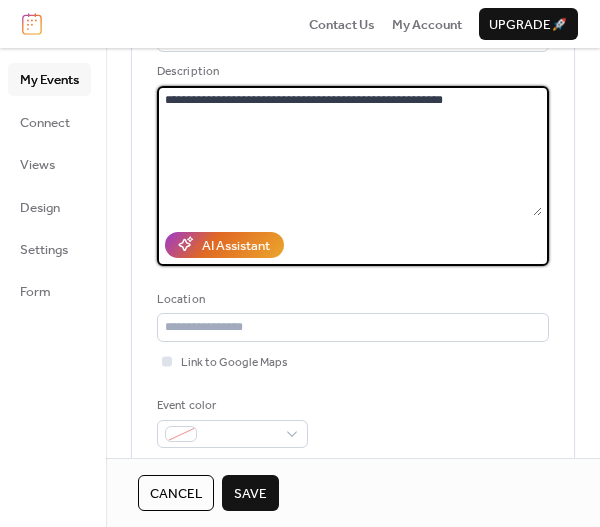 scroll, scrollTop: 300, scrollLeft: 0, axis: vertical 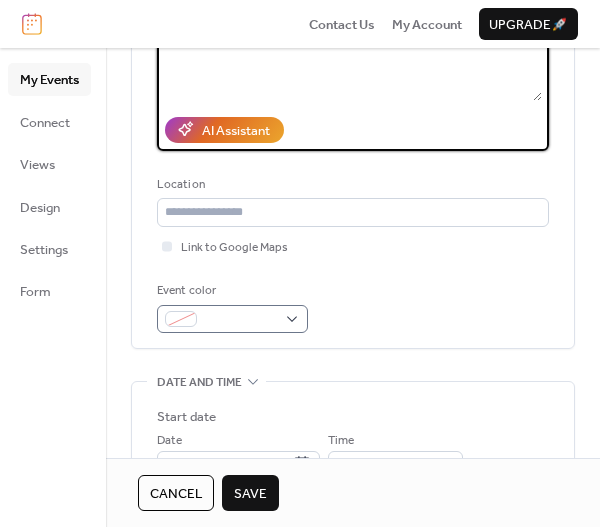 type on "**********" 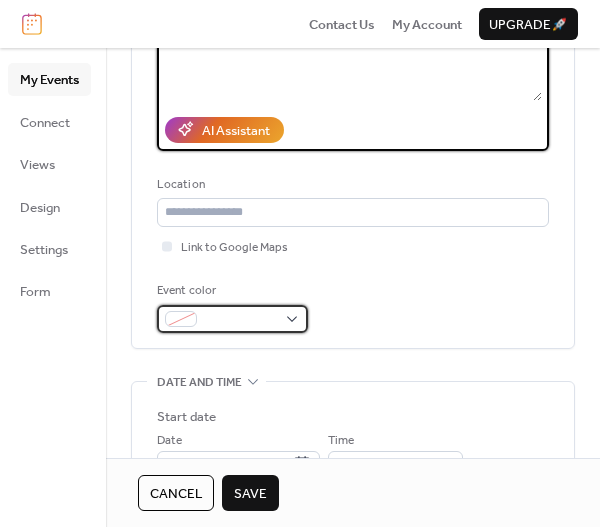 click at bounding box center (232, 319) 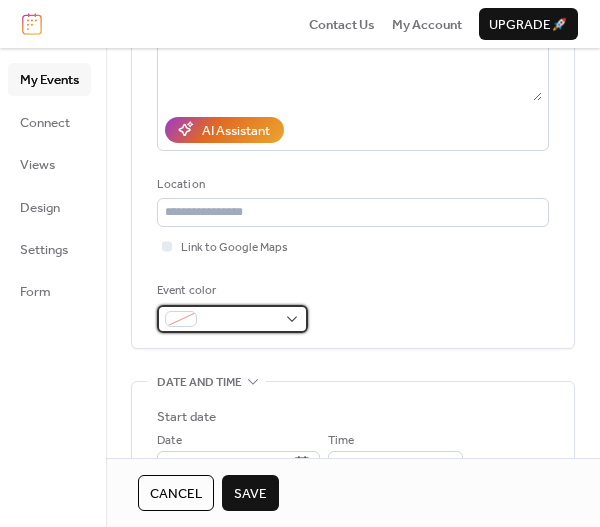 click at bounding box center [232, 319] 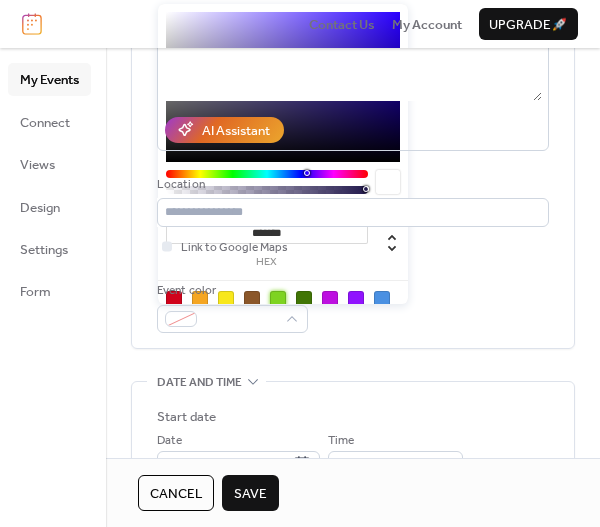 click at bounding box center [278, 299] 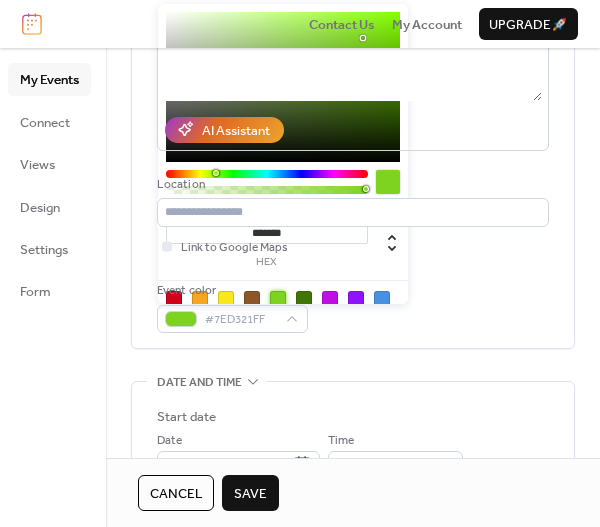 click on "Event color #7ED321FF" at bounding box center [353, 307] 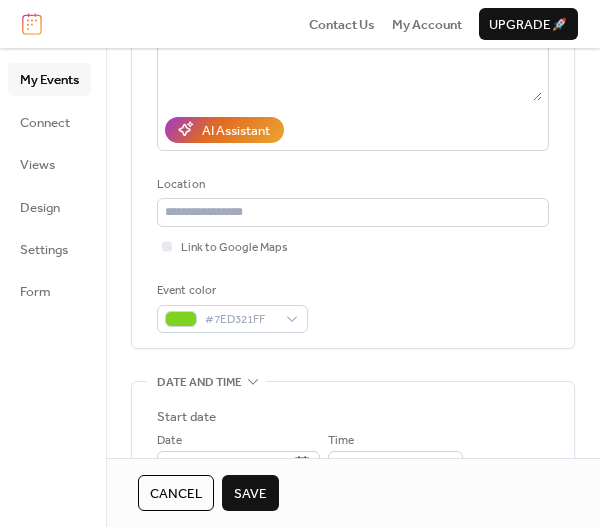 scroll, scrollTop: 600, scrollLeft: 0, axis: vertical 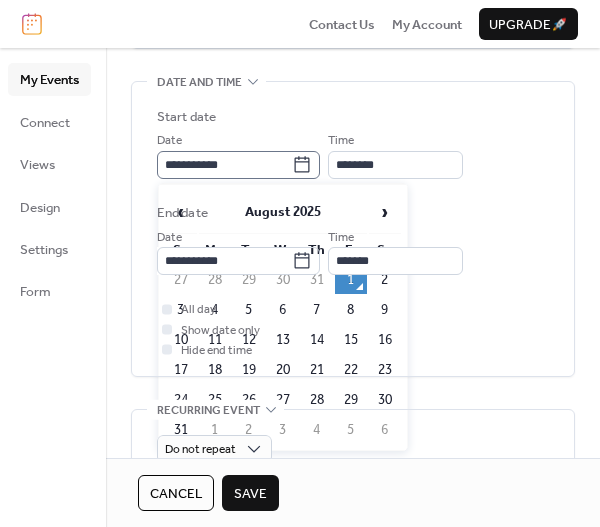 click 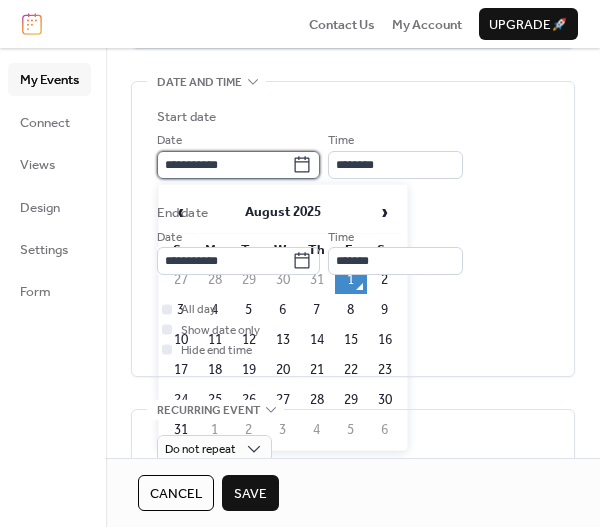 click on "**********" at bounding box center [224, 165] 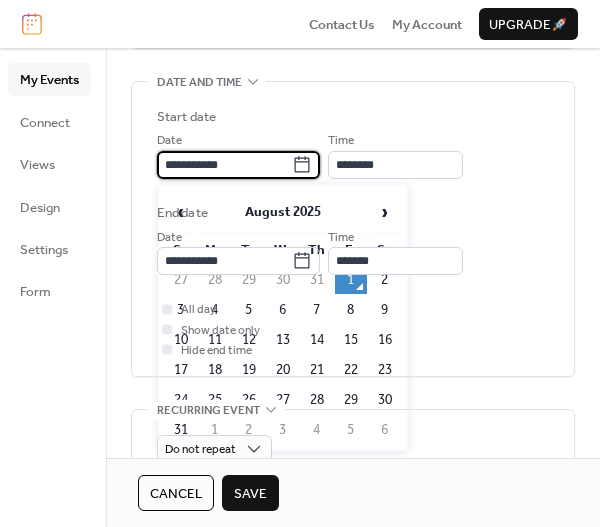 click on "‹ August 2025 › Su Mo Tu We Th Fr Sa 27 28 29 30 31 1 2 3 4 5 6 7 8 9 10 11 12 13 14 15 16 17 18 19 20 21 22 23 24 25 26 27 28 29 30 31 1 2 3 4 5 6" at bounding box center (283, 317) 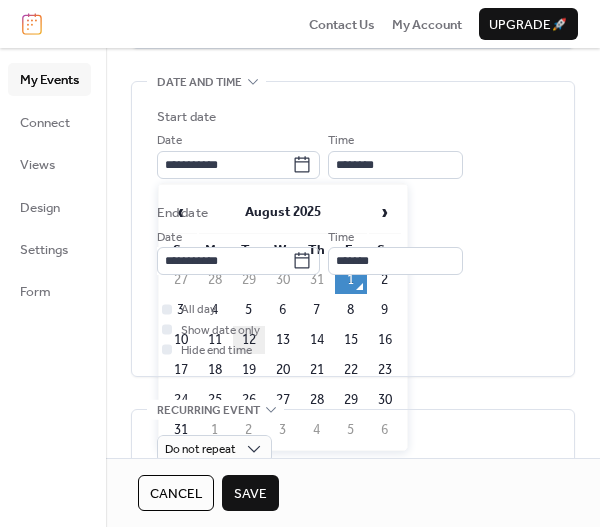 click on "12" at bounding box center (249, 340) 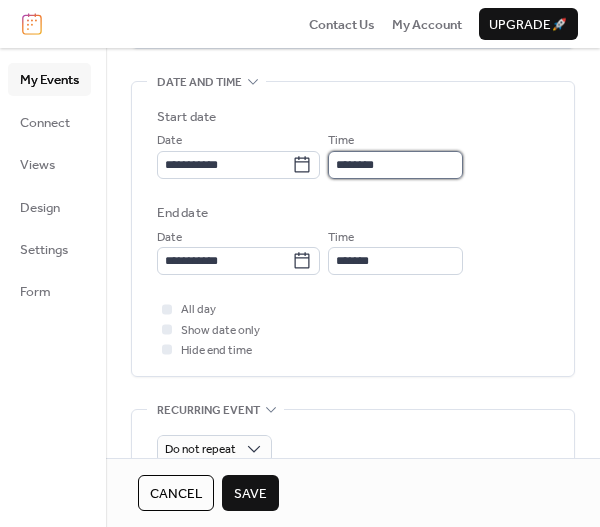 click on "********" at bounding box center (395, 165) 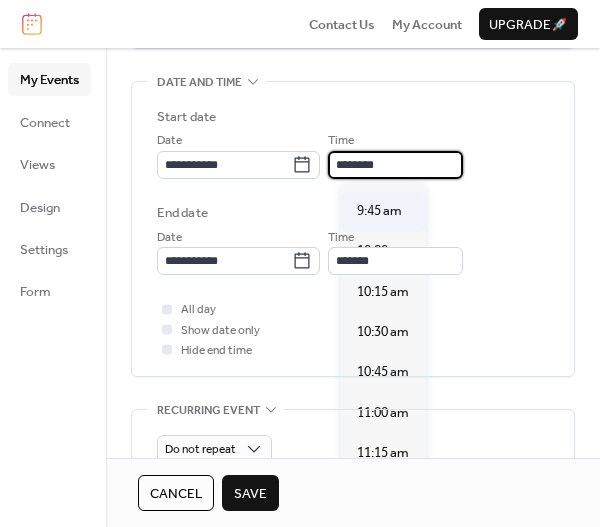 scroll, scrollTop: 1534, scrollLeft: 0, axis: vertical 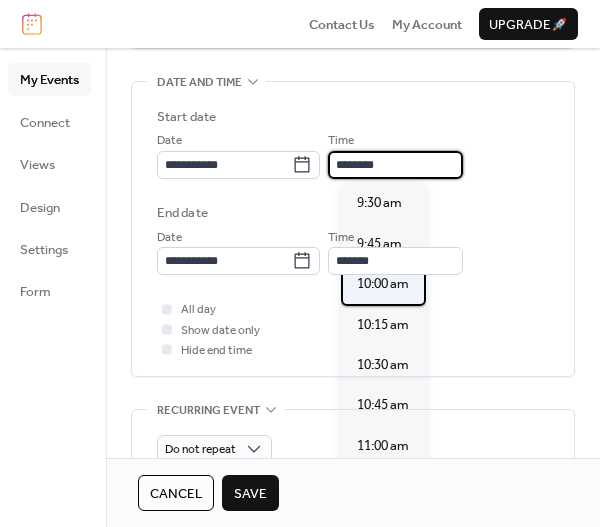click on "10:00 am" at bounding box center [383, 284] 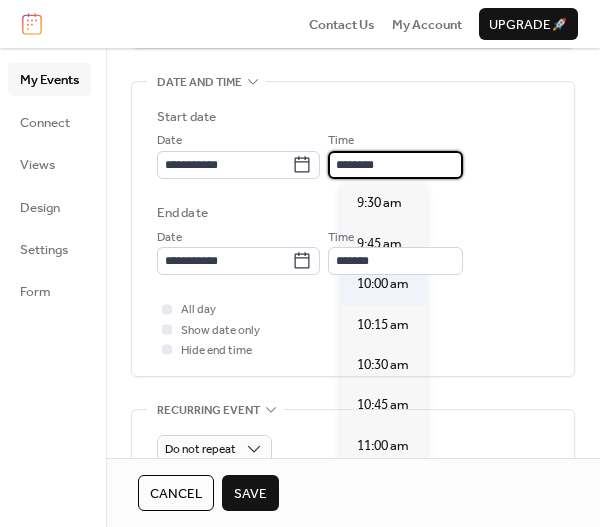 type on "********" 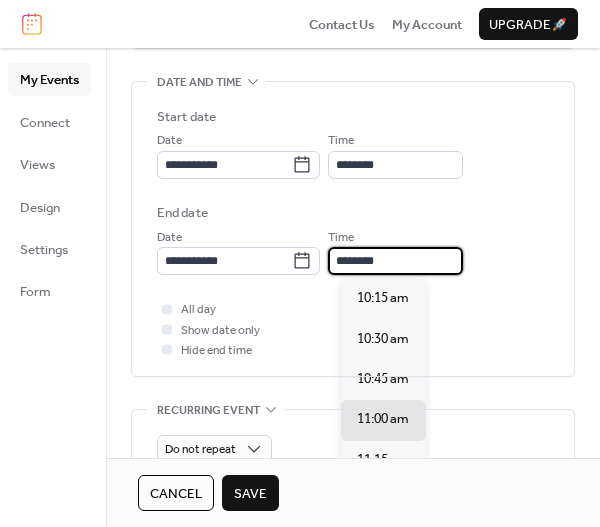 click on "********" at bounding box center [395, 261] 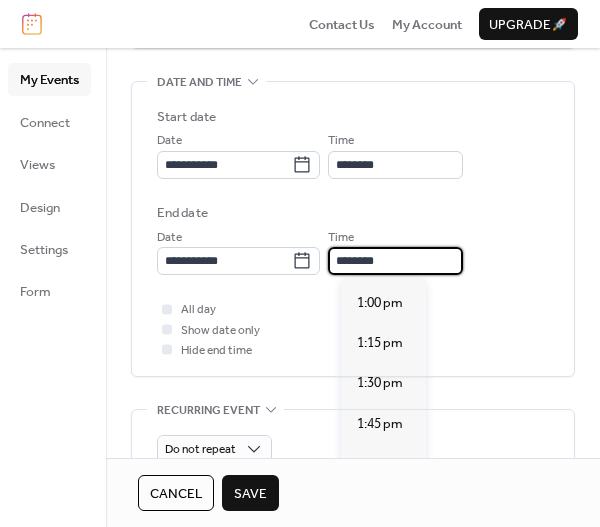 scroll, scrollTop: 600, scrollLeft: 0, axis: vertical 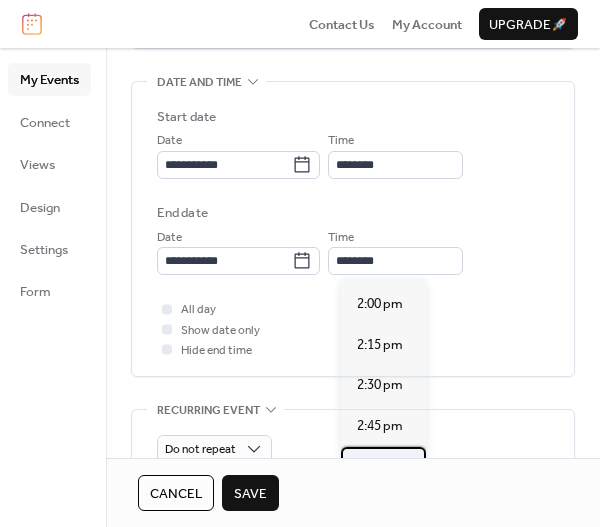 click on "3:00 pm" at bounding box center (380, 466) 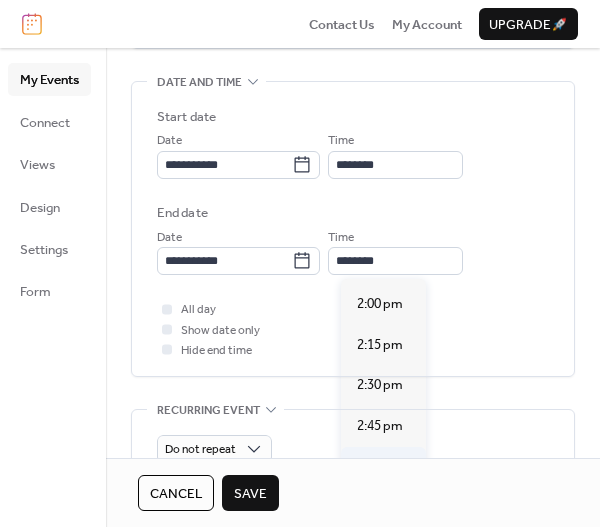type on "*******" 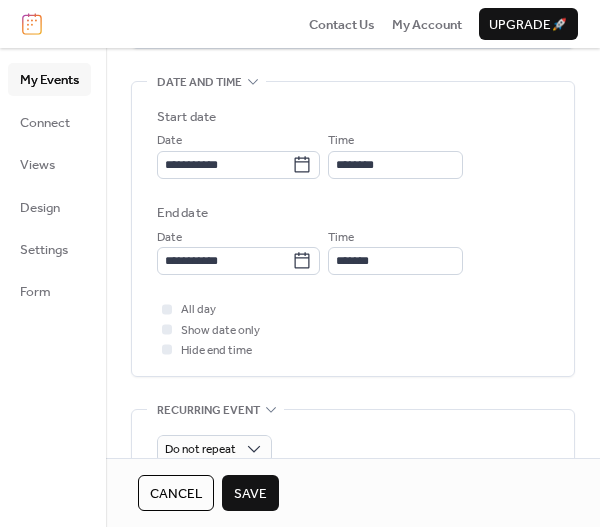 click on "Save" at bounding box center (250, 493) 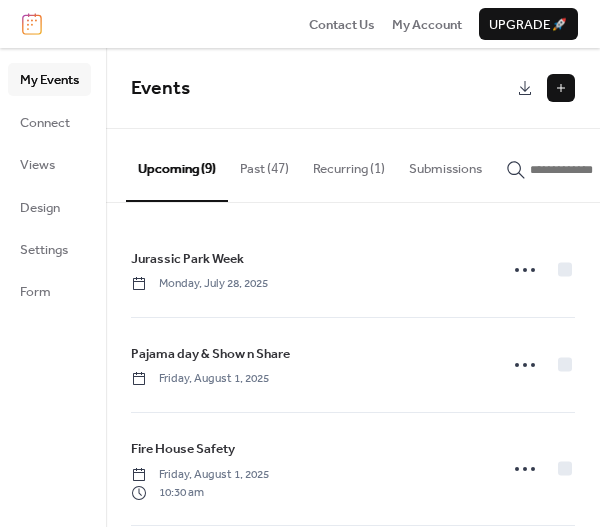 click at bounding box center [561, 88] 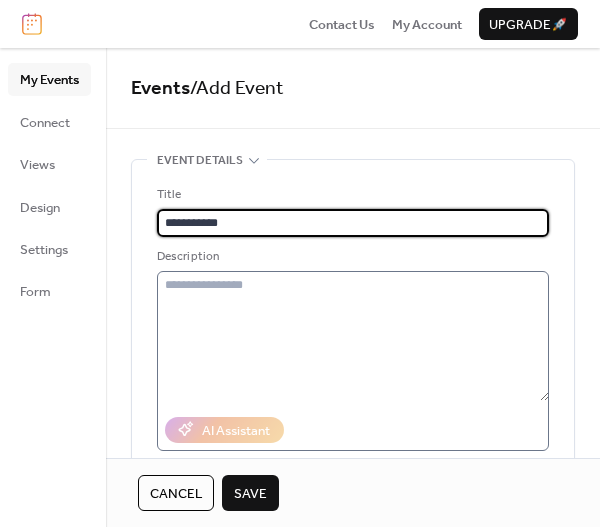 type on "**********" 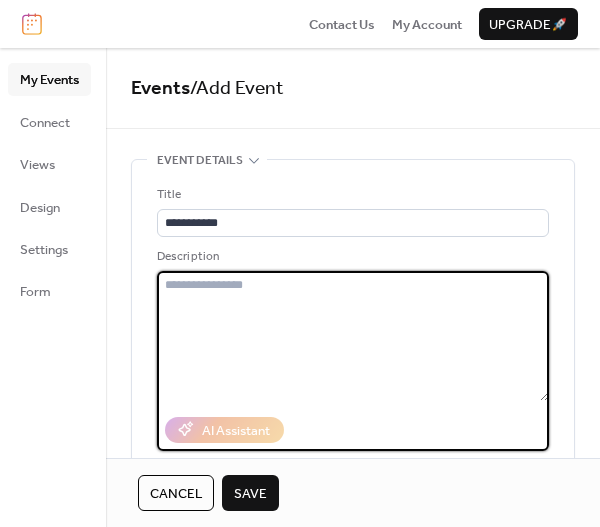 click at bounding box center [353, 336] 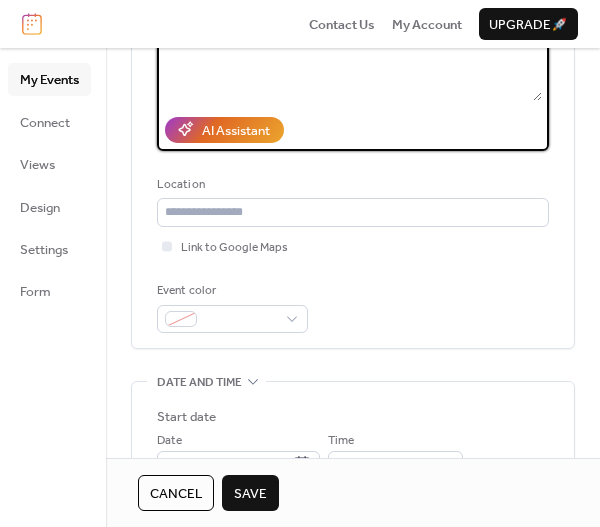 scroll, scrollTop: 500, scrollLeft: 0, axis: vertical 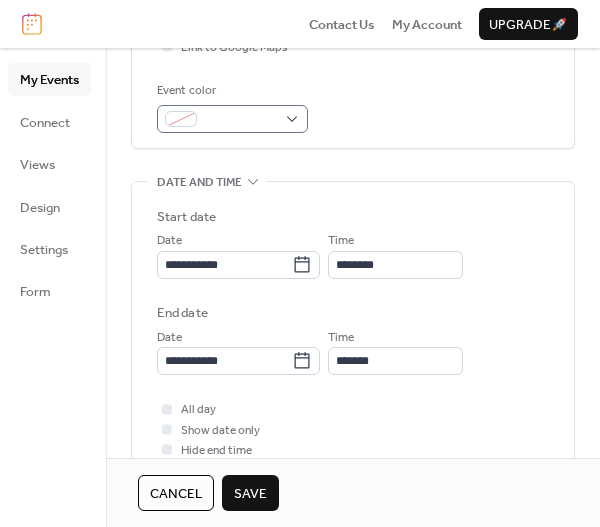 type on "**********" 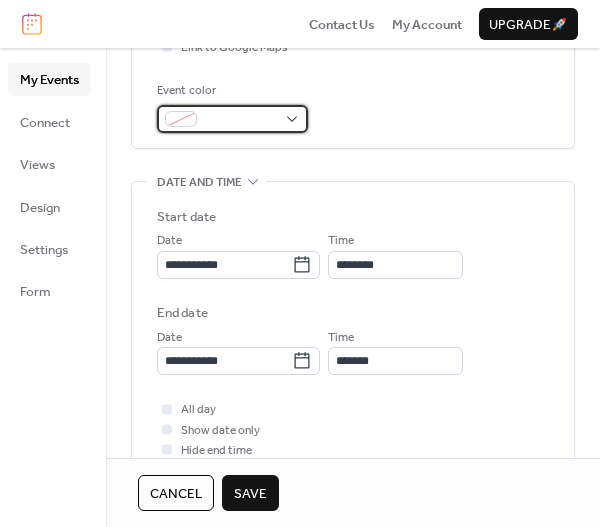 click at bounding box center (232, 119) 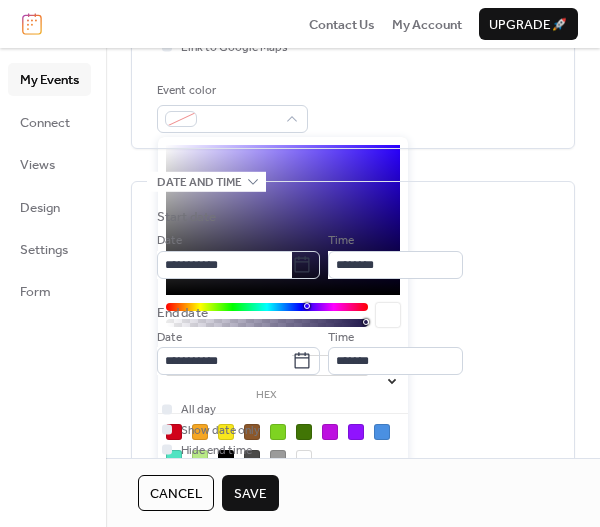 click at bounding box center [278, 432] 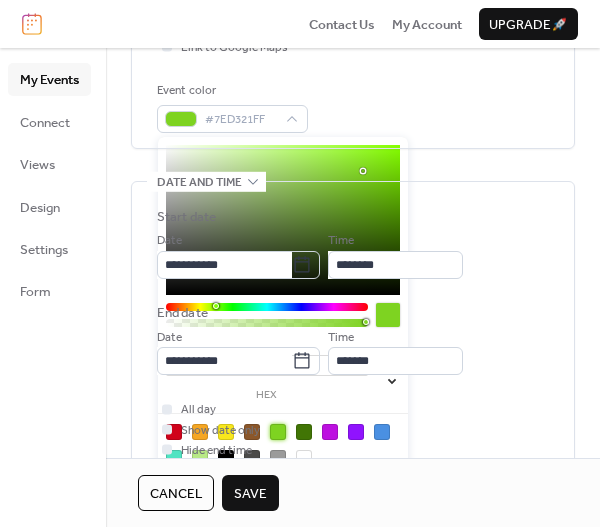 click on "End date" at bounding box center [353, 313] 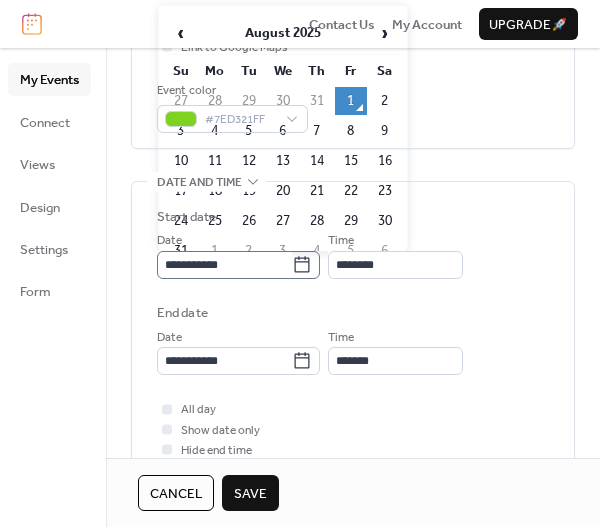 click 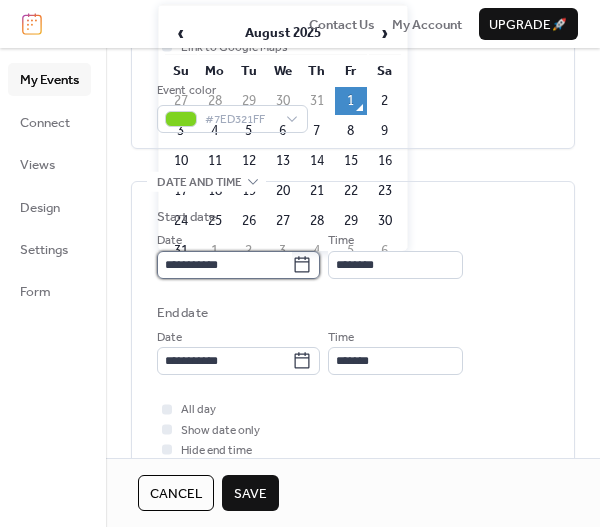 click on "**********" at bounding box center (224, 265) 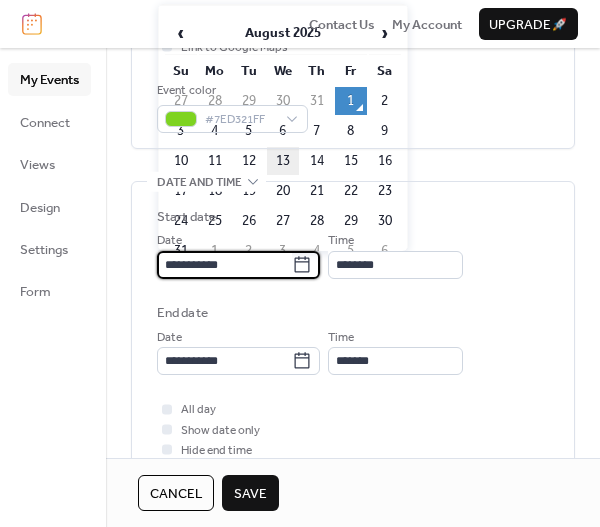 click on "13" at bounding box center [283, 161] 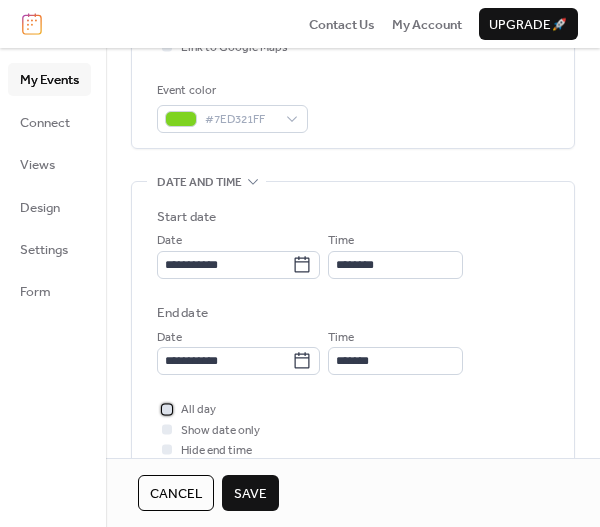 click at bounding box center [167, 409] 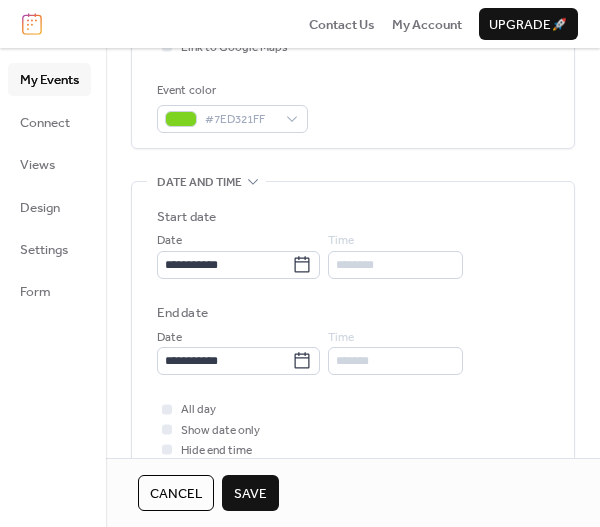 click on "Save" at bounding box center [250, 493] 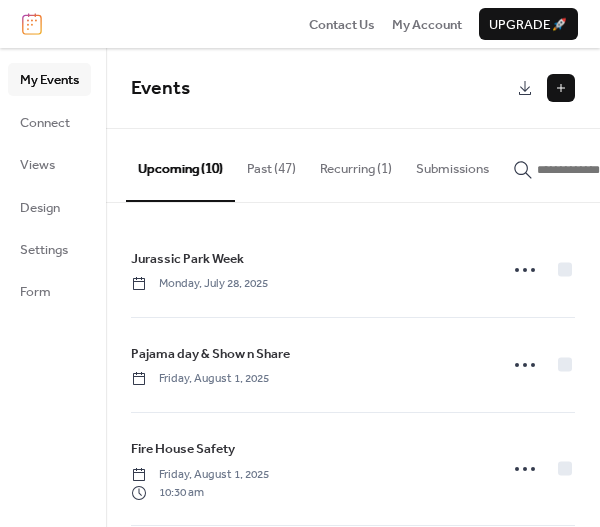 click at bounding box center (561, 88) 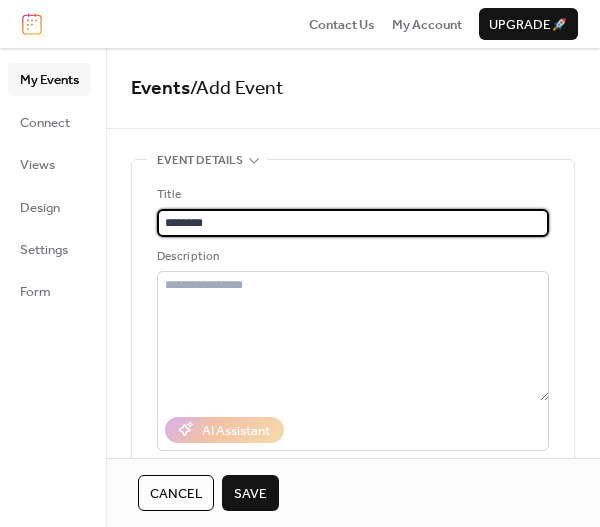 click on "********" at bounding box center [353, 223] 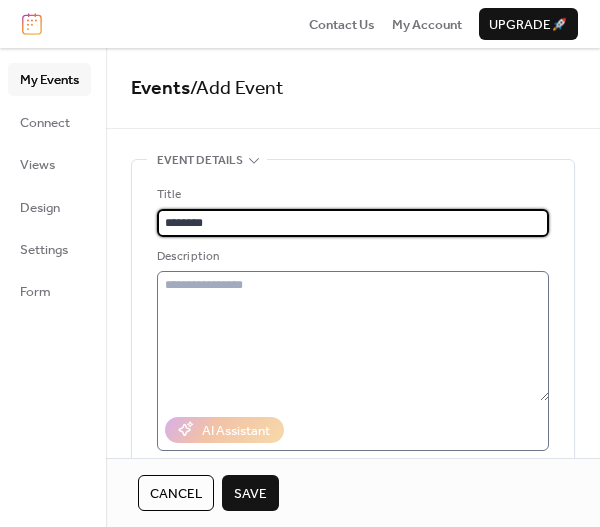 type on "********" 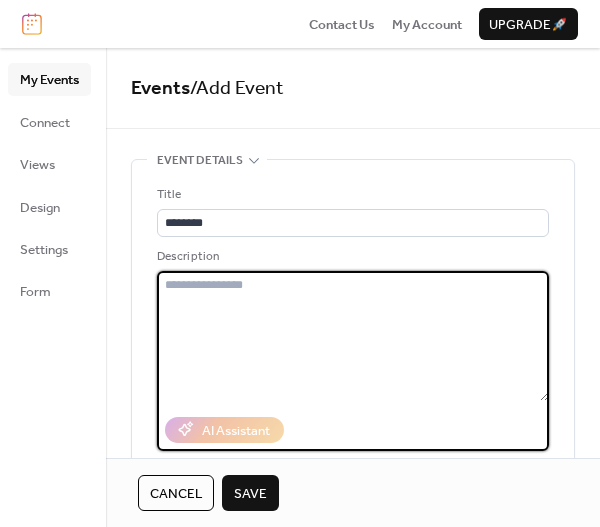 click at bounding box center [353, 336] 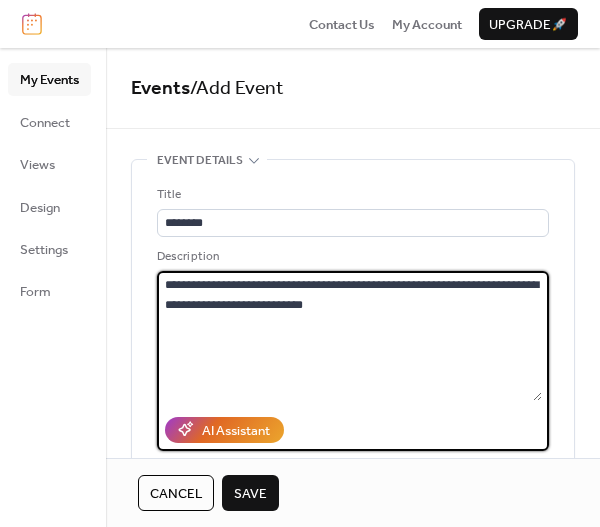 click on "**********" at bounding box center [349, 336] 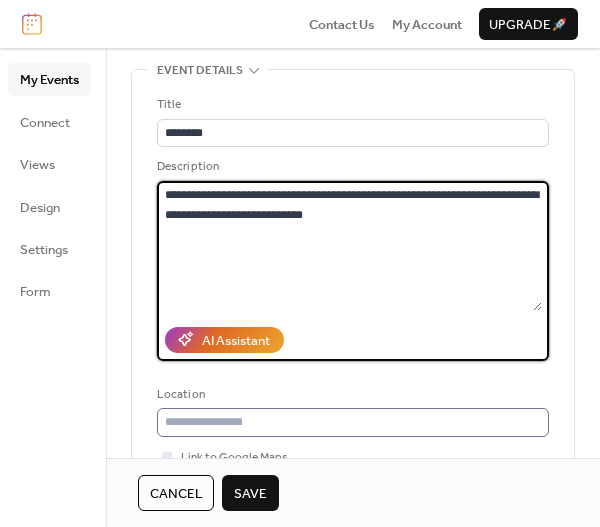 scroll, scrollTop: 200, scrollLeft: 0, axis: vertical 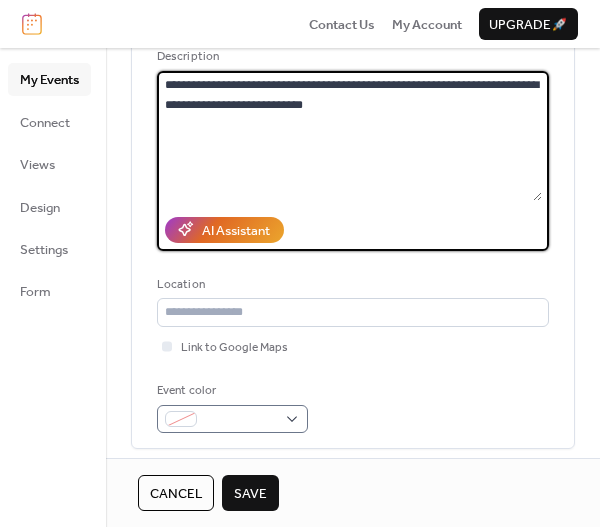 type on "**********" 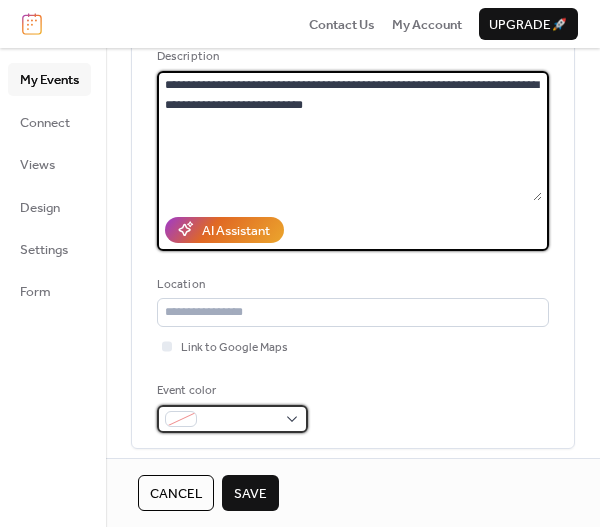 click at bounding box center [232, 419] 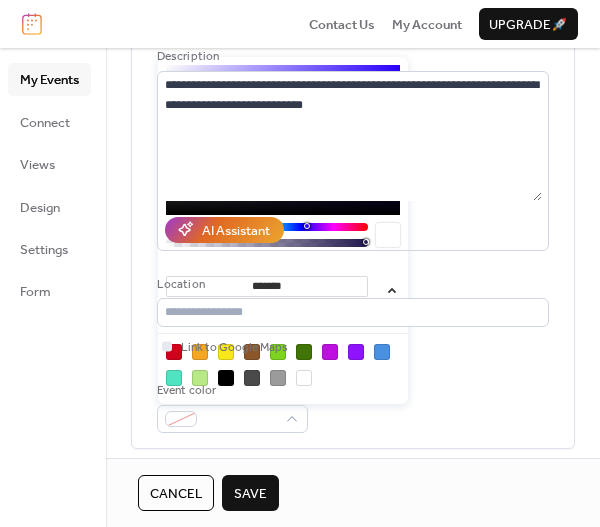 click at bounding box center [278, 352] 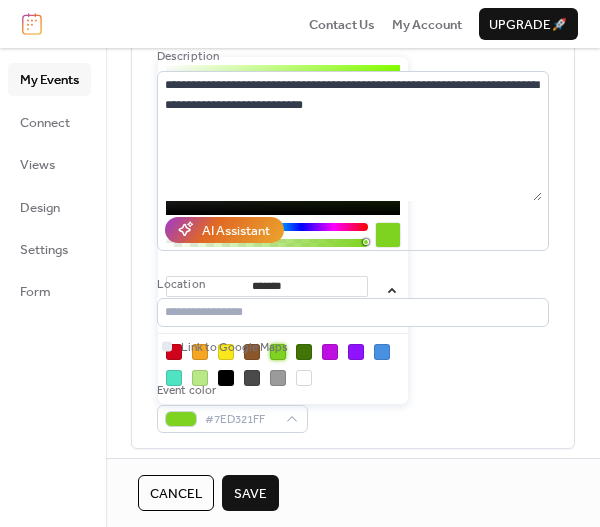 type on "*******" 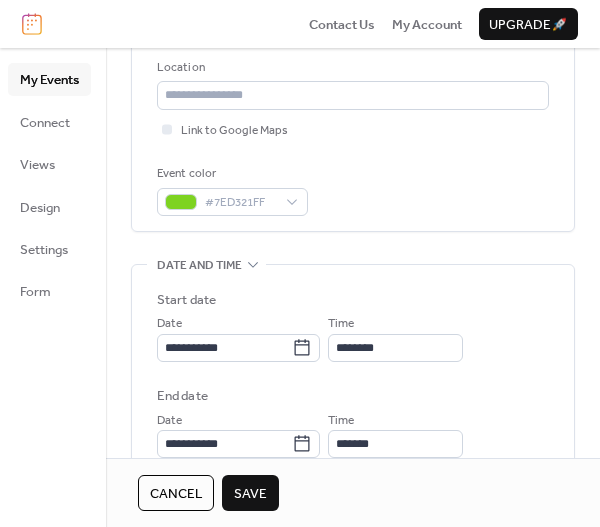 scroll, scrollTop: 500, scrollLeft: 0, axis: vertical 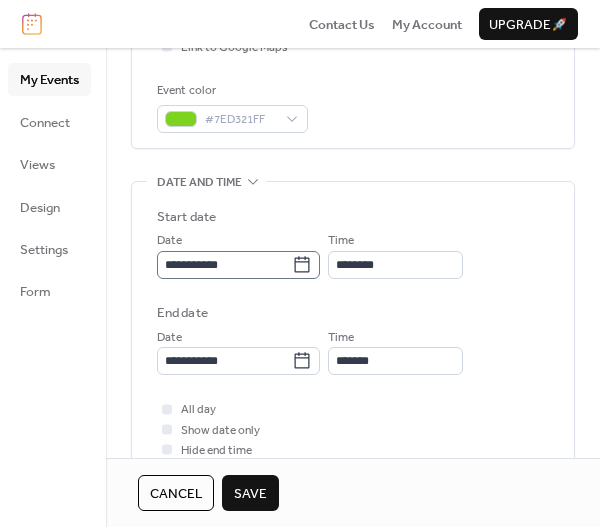 click 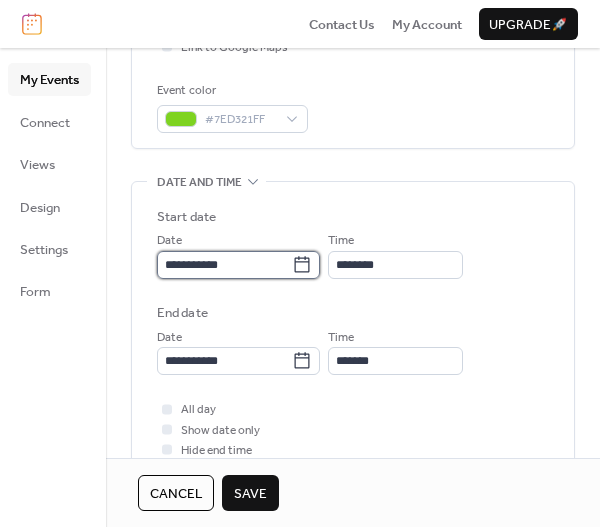 click on "**********" at bounding box center (224, 265) 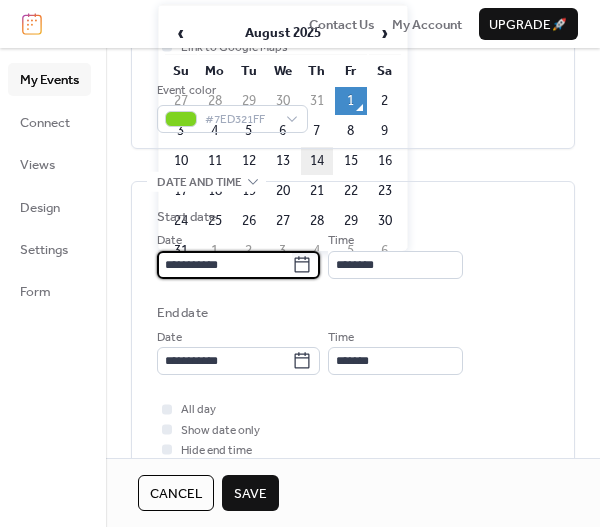 click on "14" at bounding box center [317, 161] 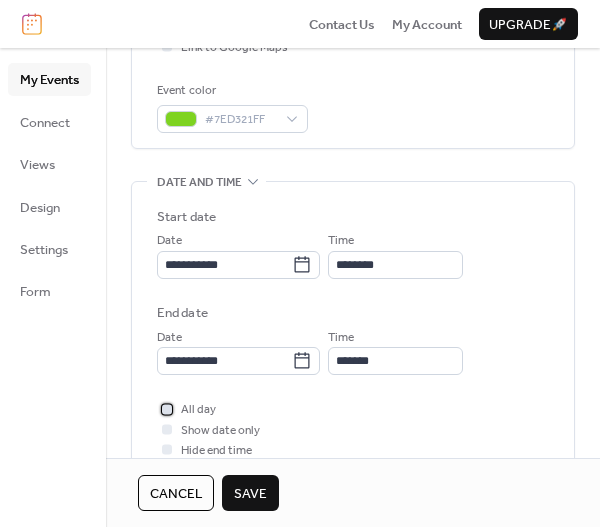 click at bounding box center [167, 409] 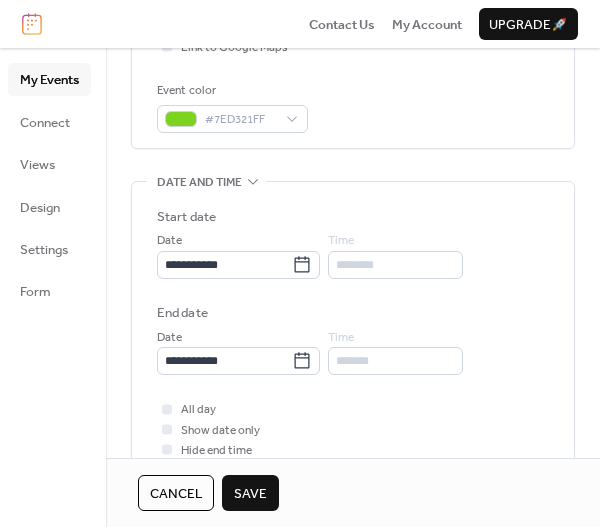 click on "Save" at bounding box center [250, 493] 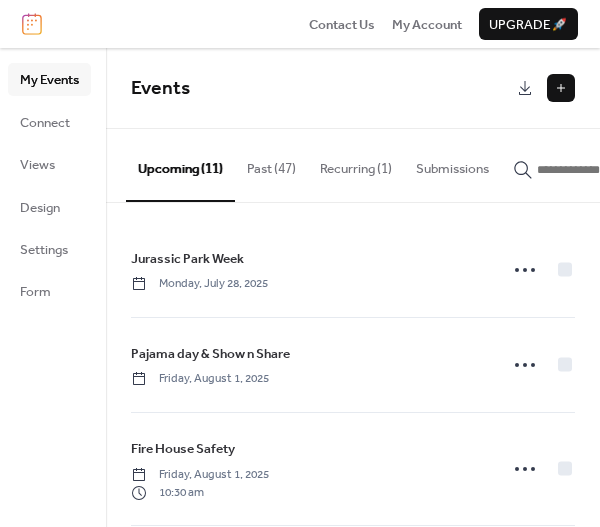 click at bounding box center [561, 88] 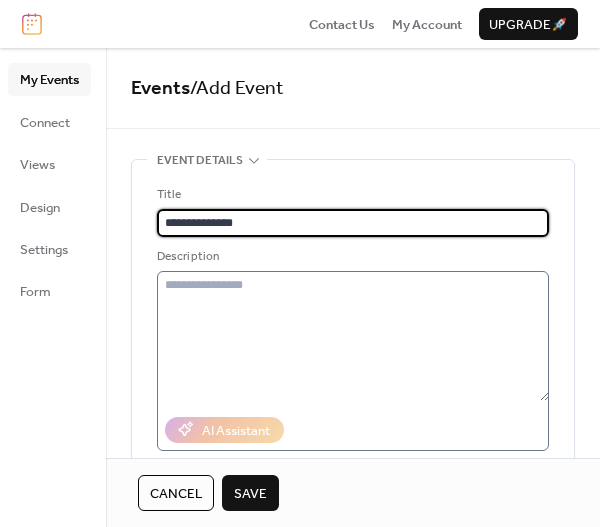 type on "**********" 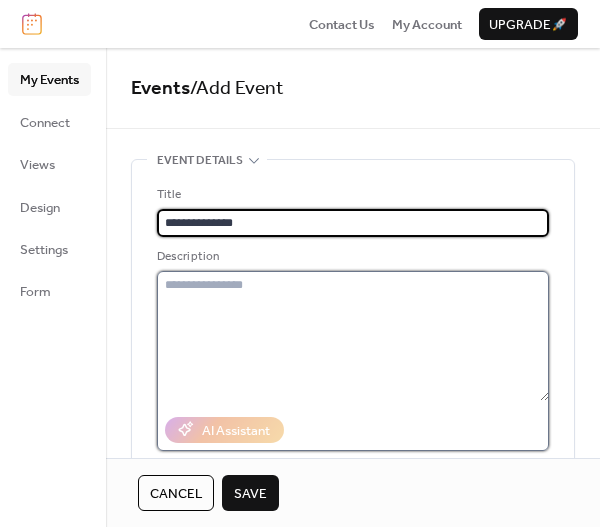 click at bounding box center [353, 336] 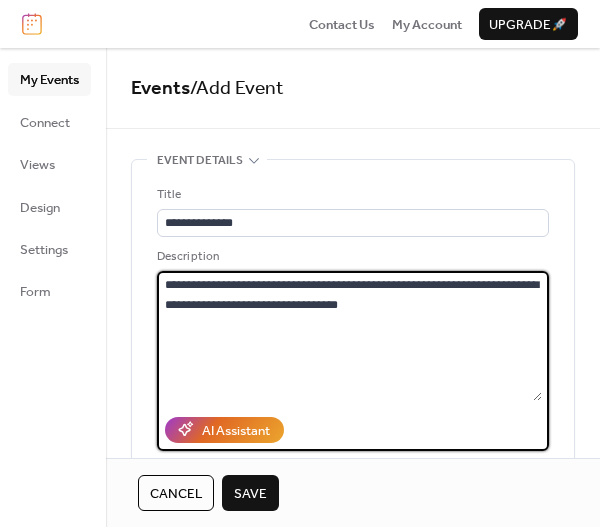 click on "**********" at bounding box center (349, 336) 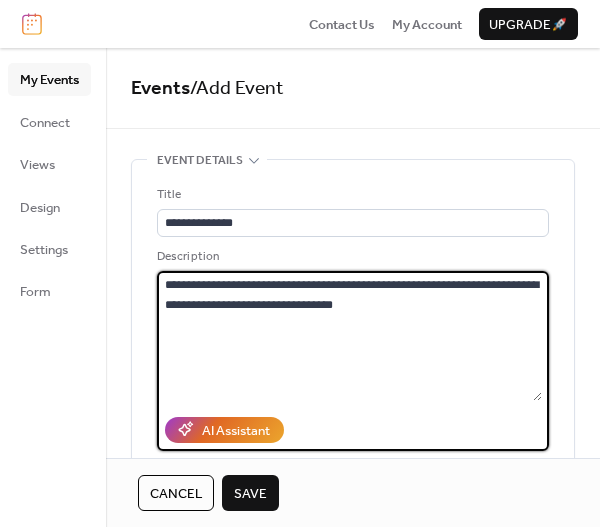 click on "**********" at bounding box center (349, 336) 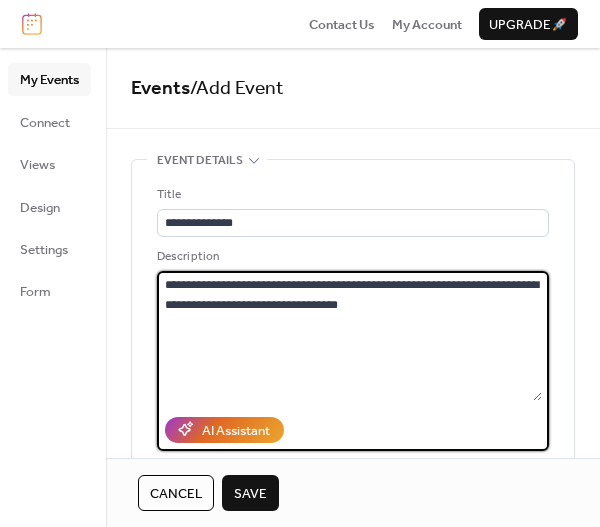 click on "**********" at bounding box center [349, 336] 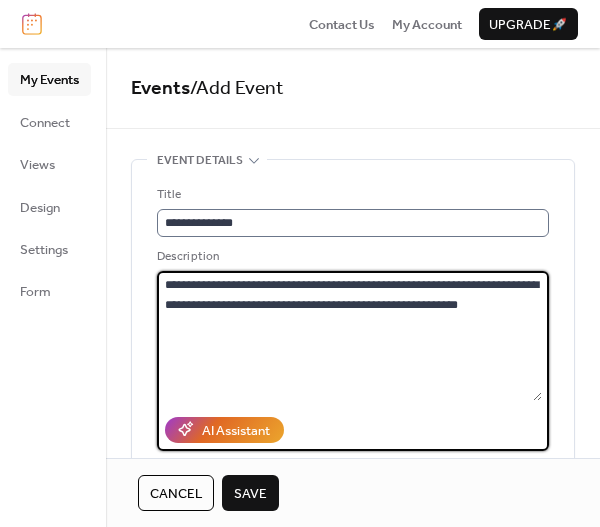 scroll, scrollTop: 1, scrollLeft: 0, axis: vertical 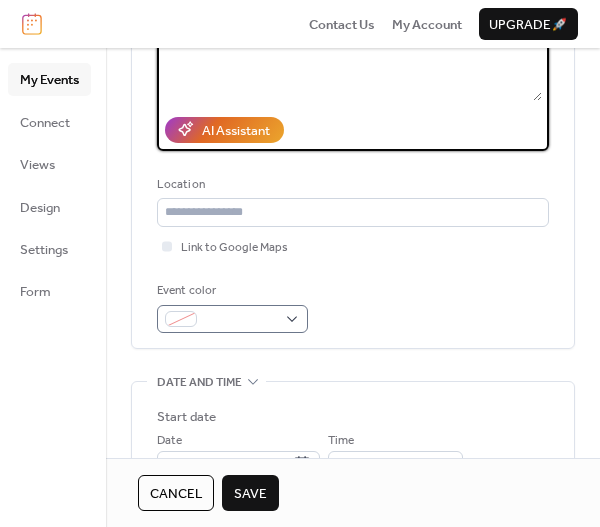 type on "**********" 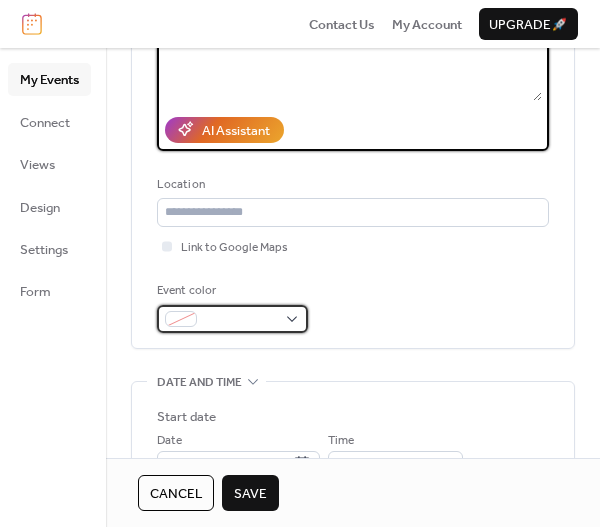 click at bounding box center (232, 319) 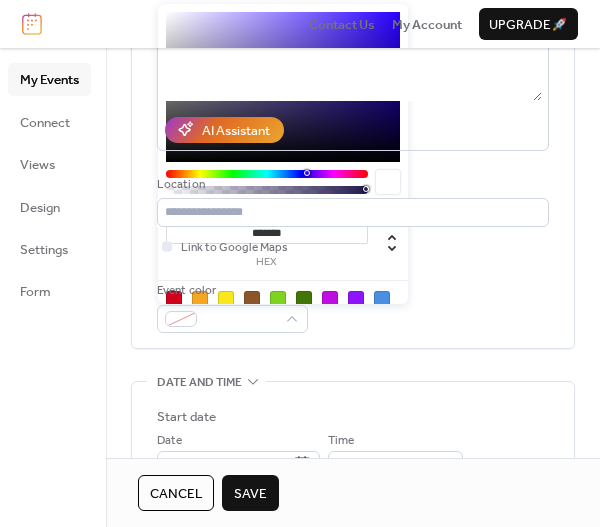 click at bounding box center [278, 299] 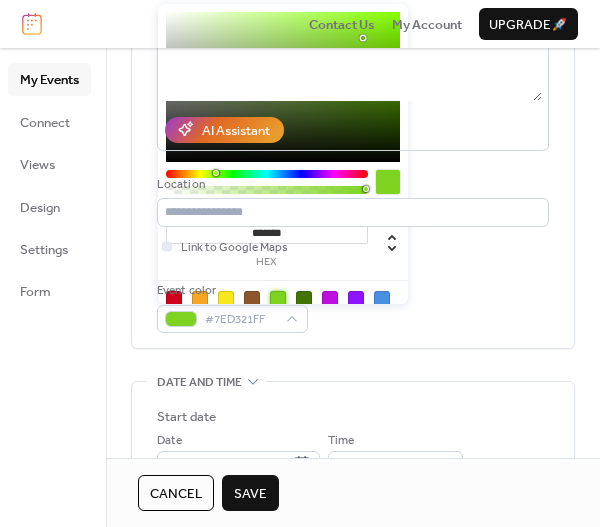 scroll, scrollTop: 400, scrollLeft: 0, axis: vertical 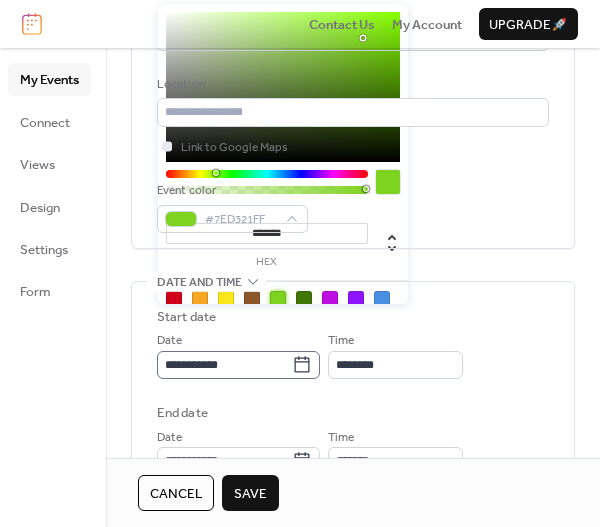 click 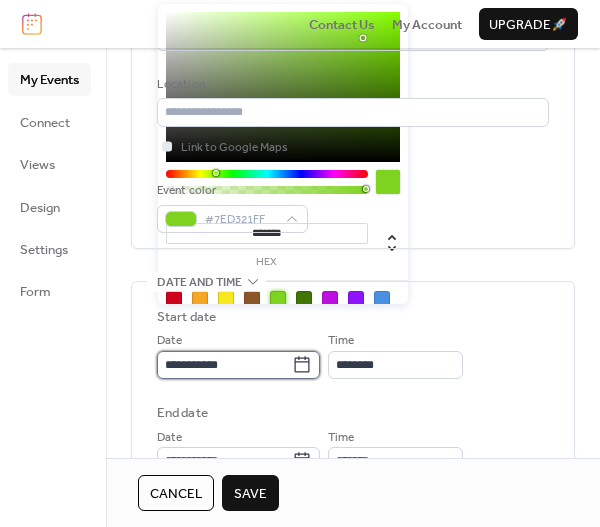 click on "**********" at bounding box center [224, 365] 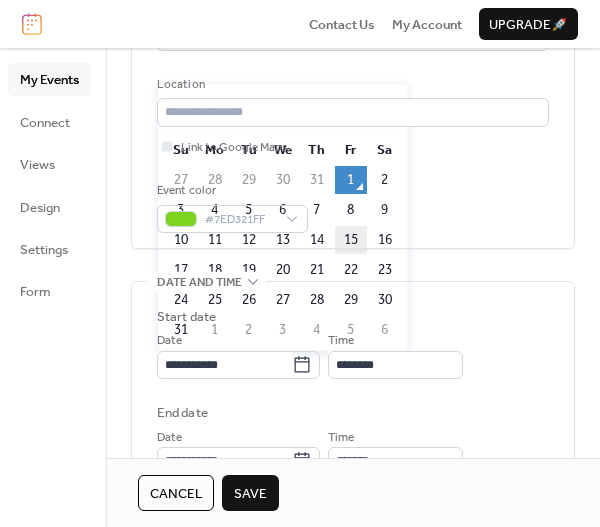 click on "15" at bounding box center (351, 240) 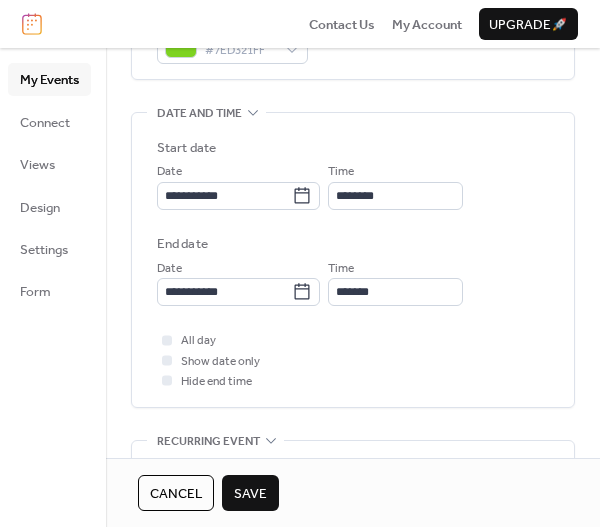 scroll, scrollTop: 600, scrollLeft: 0, axis: vertical 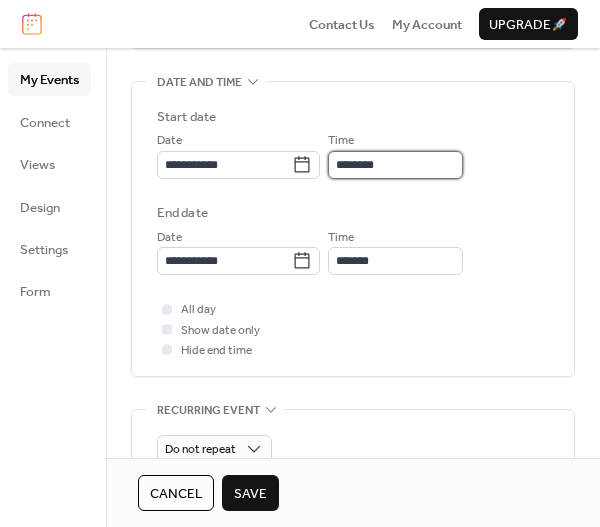 click on "********" at bounding box center (395, 165) 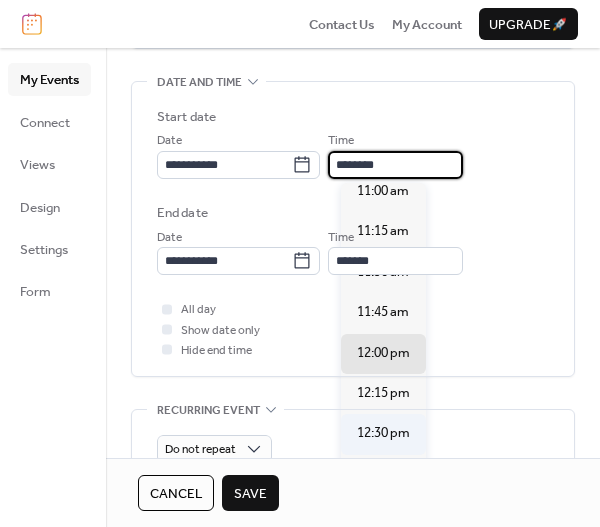 scroll, scrollTop: 1738, scrollLeft: 0, axis: vertical 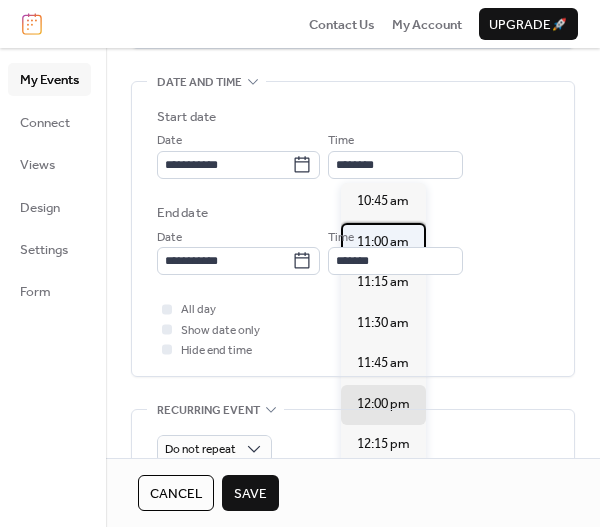 click on "11:00 am" at bounding box center [383, 242] 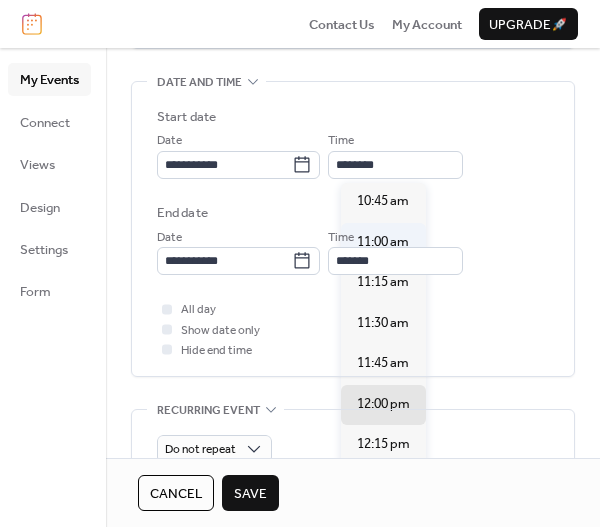 type on "********" 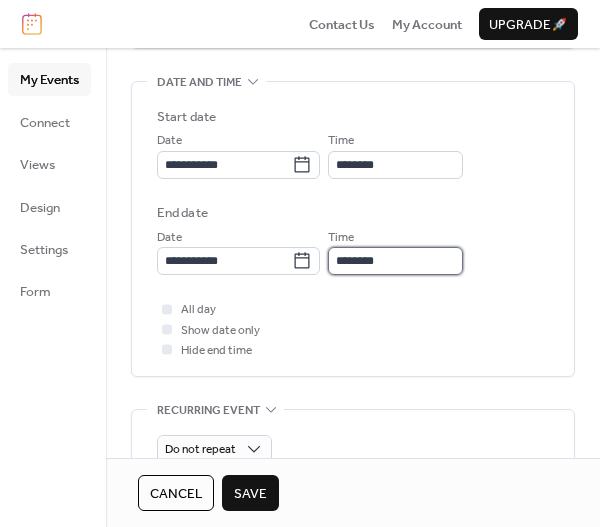 click on "********" at bounding box center (395, 261) 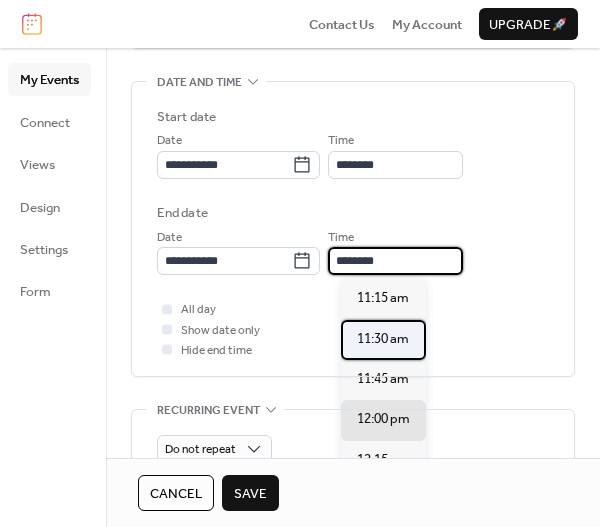 click on "11:30 am" at bounding box center [383, 339] 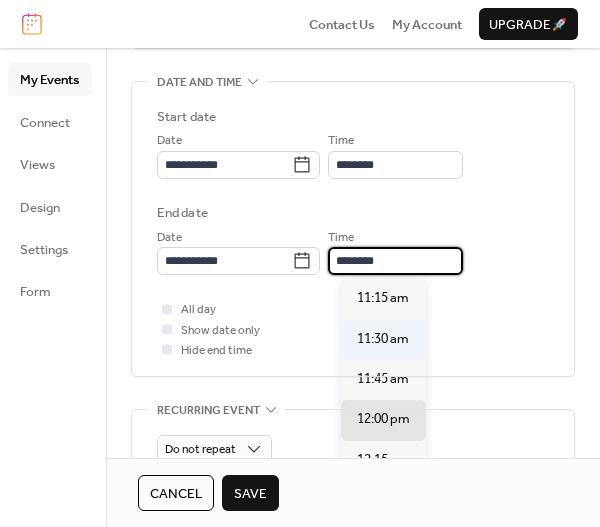 type on "********" 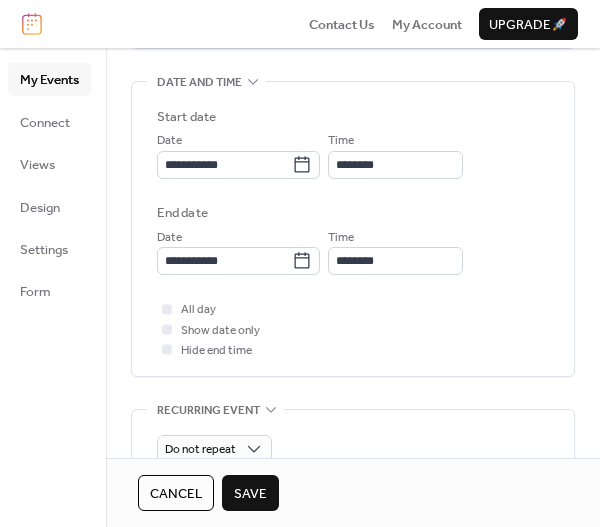click on "Save" at bounding box center (250, 493) 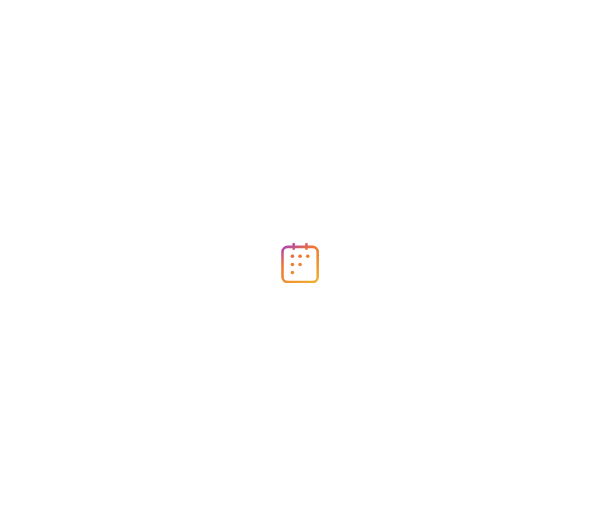 scroll, scrollTop: 0, scrollLeft: 0, axis: both 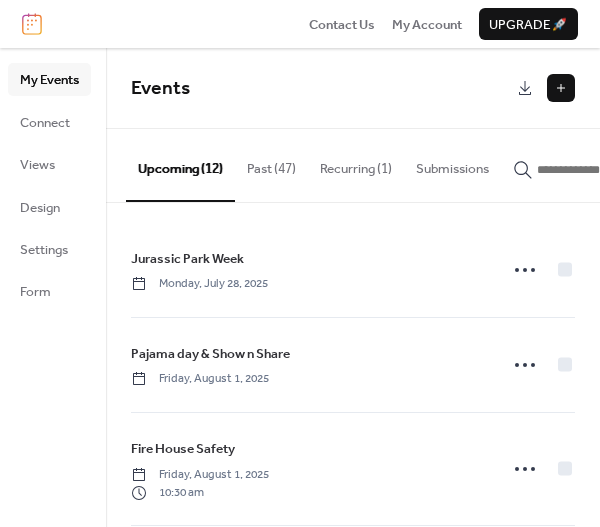 click at bounding box center (561, 88) 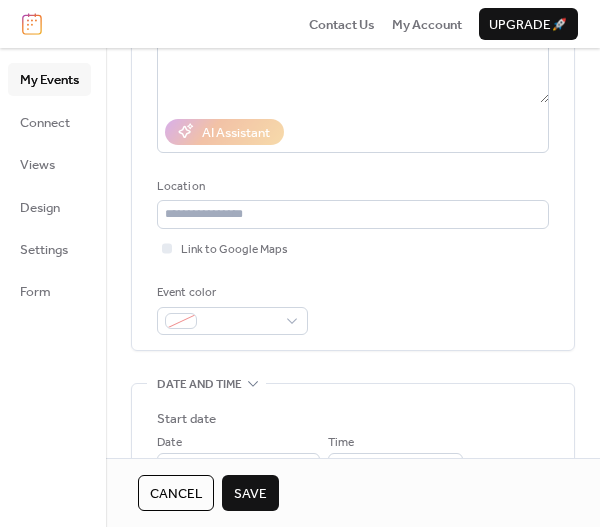 scroll, scrollTop: 400, scrollLeft: 0, axis: vertical 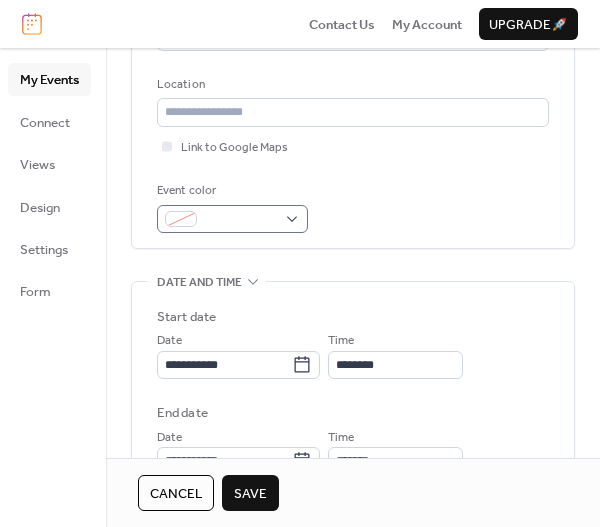 type on "**********" 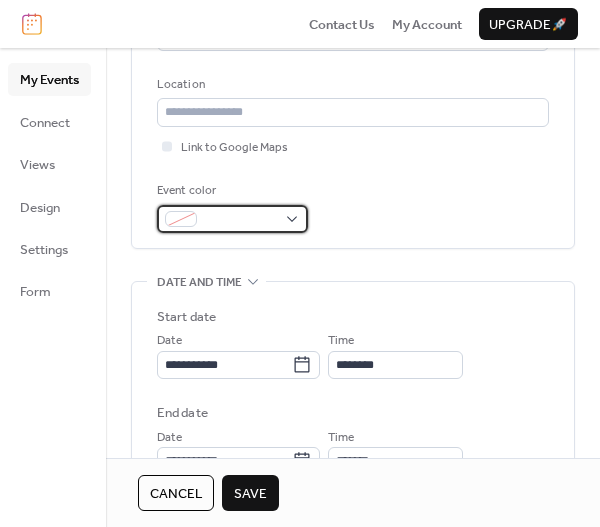 click at bounding box center [232, 219] 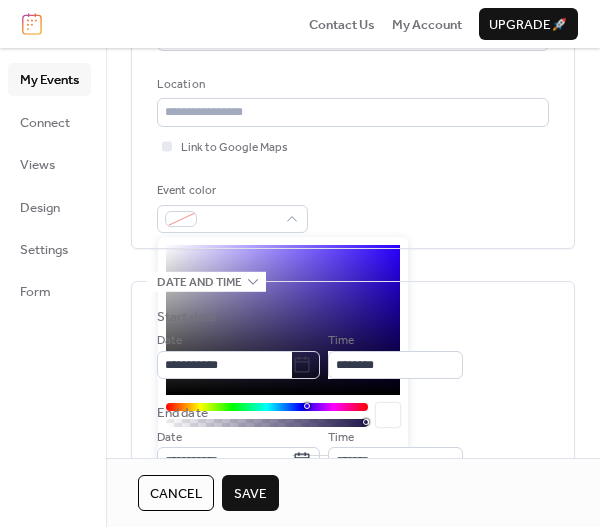 click on "Event color" at bounding box center (353, 207) 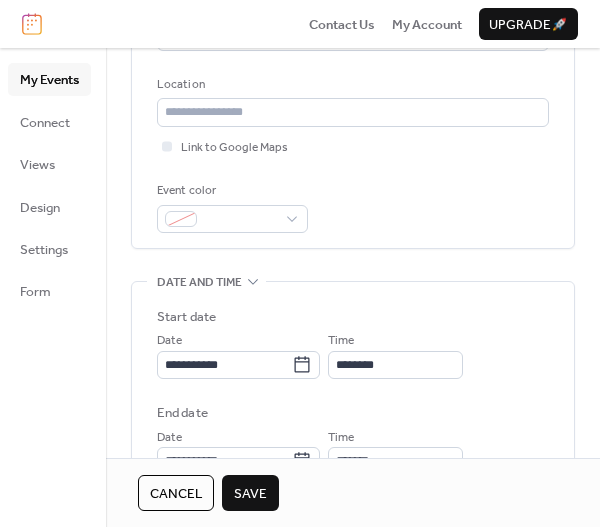 scroll, scrollTop: 500, scrollLeft: 0, axis: vertical 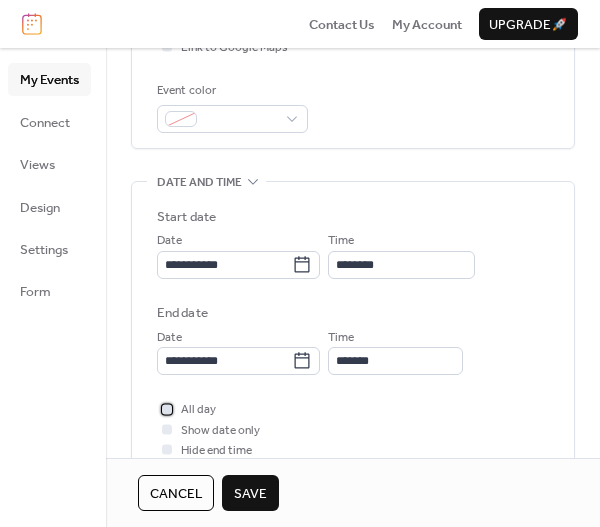 click at bounding box center [167, 409] 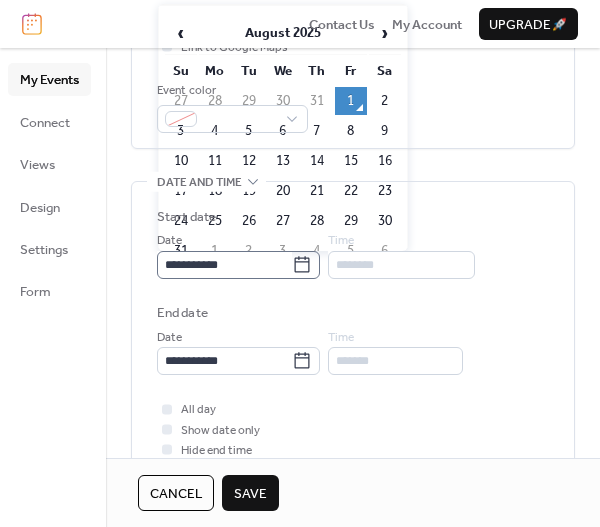 click 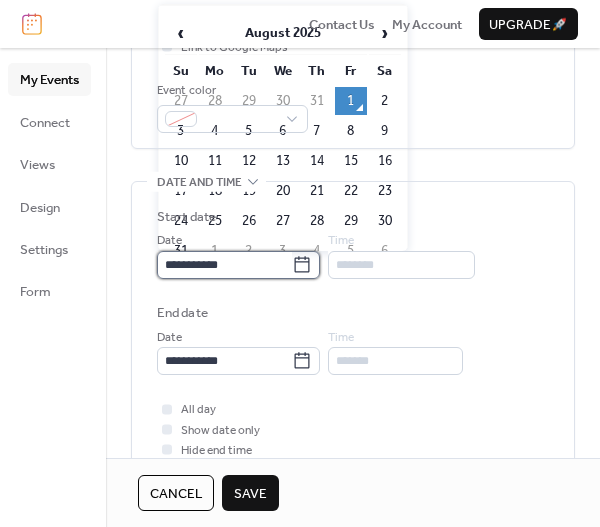click on "**********" at bounding box center [224, 265] 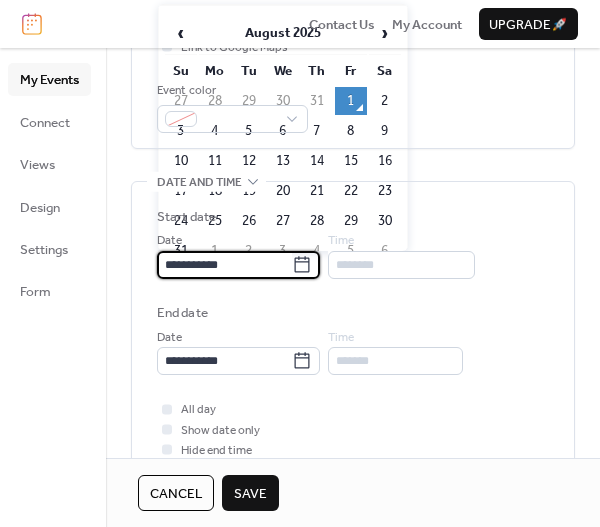 click 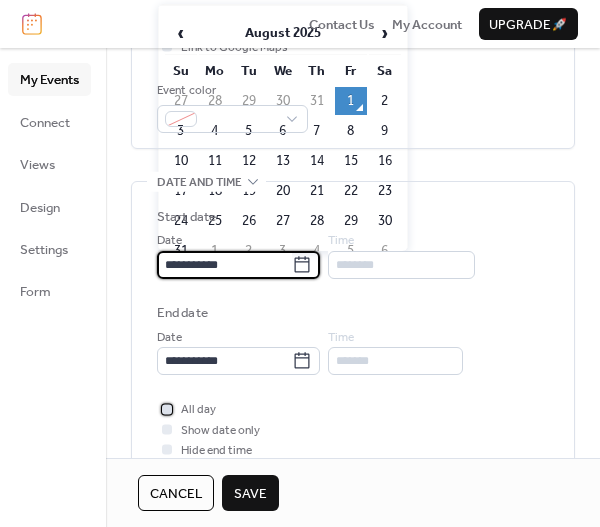 click 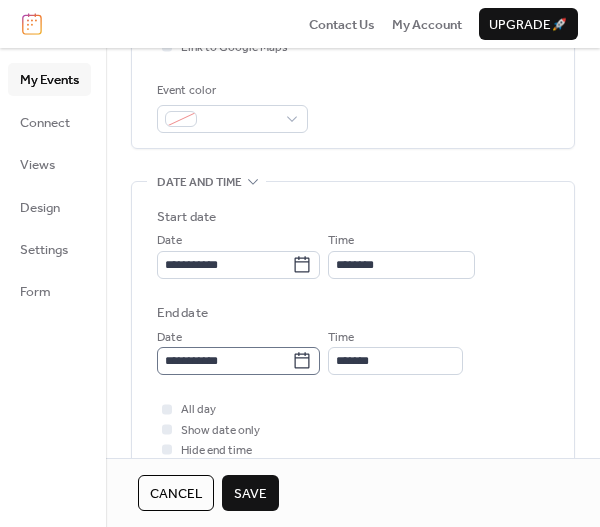 click 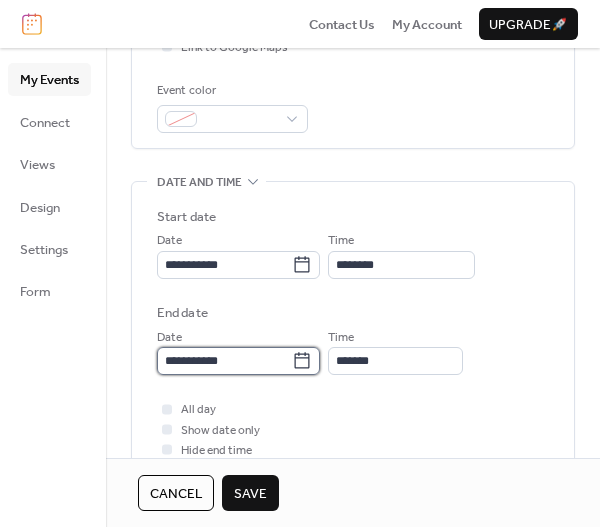 click on "**********" at bounding box center (224, 361) 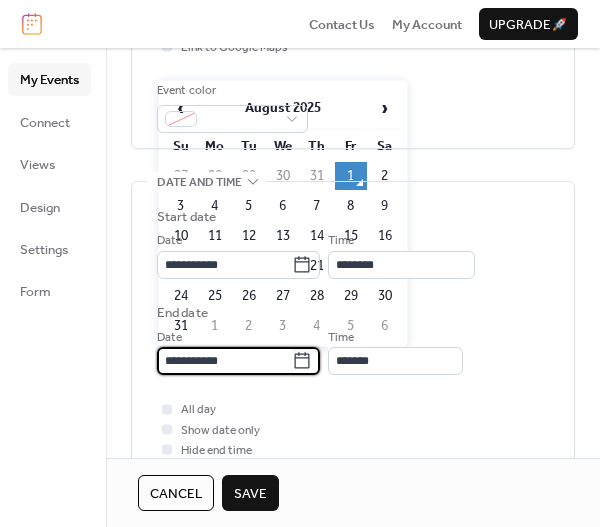 click on "End date" at bounding box center [353, 313] 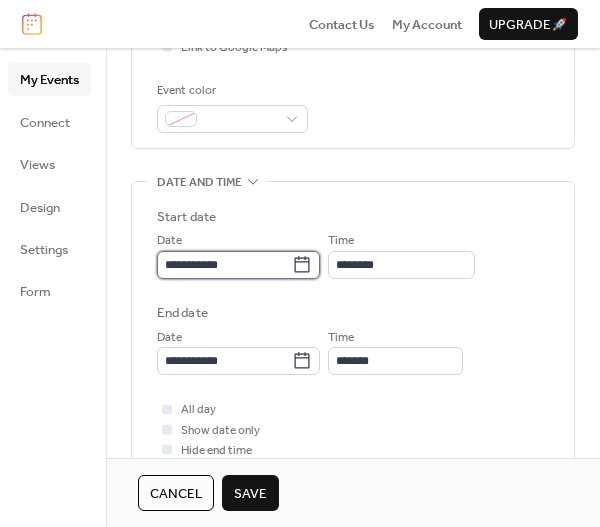 click on "**********" at bounding box center [224, 265] 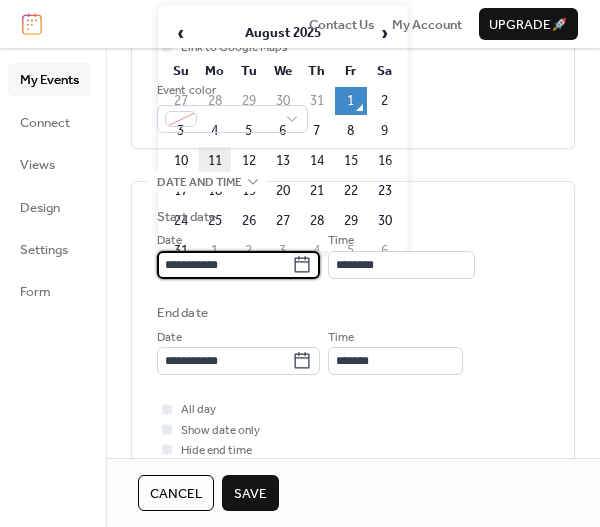 click on "11" at bounding box center (215, 161) 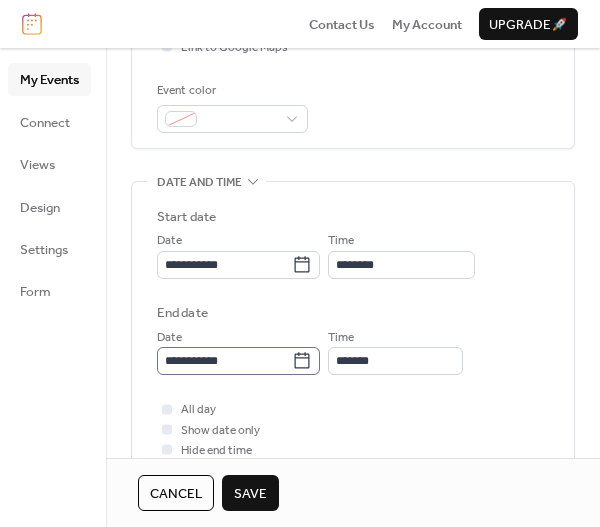 click 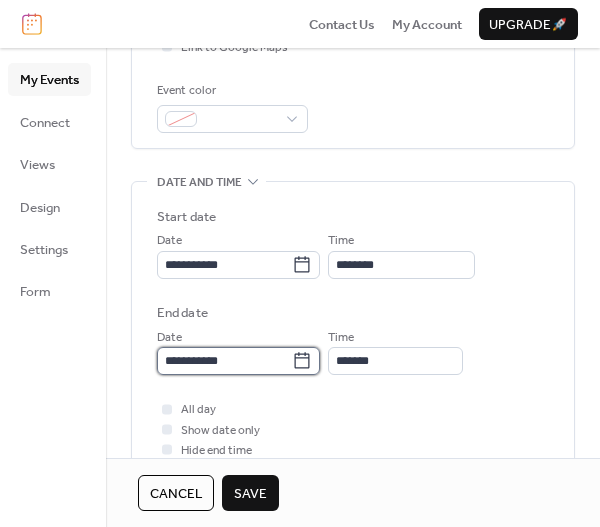 click on "**********" at bounding box center [224, 361] 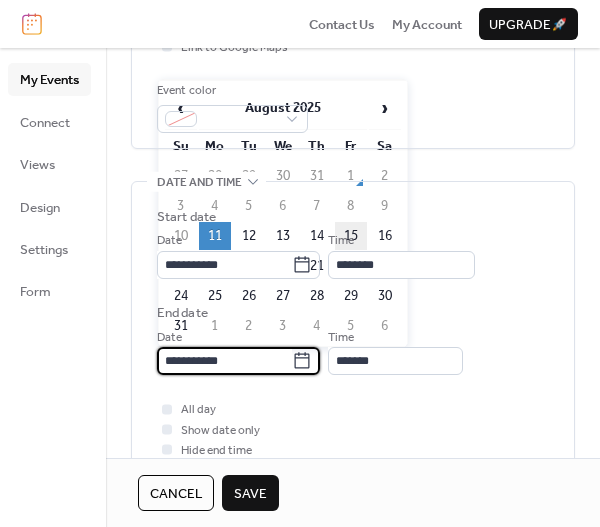 click on "15" at bounding box center [351, 236] 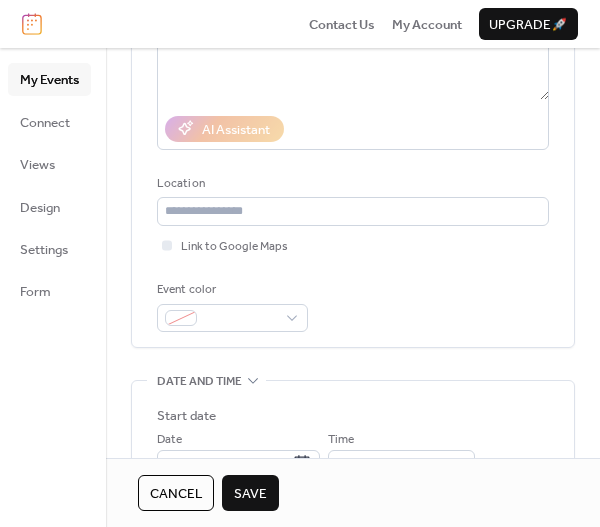 scroll, scrollTop: 300, scrollLeft: 0, axis: vertical 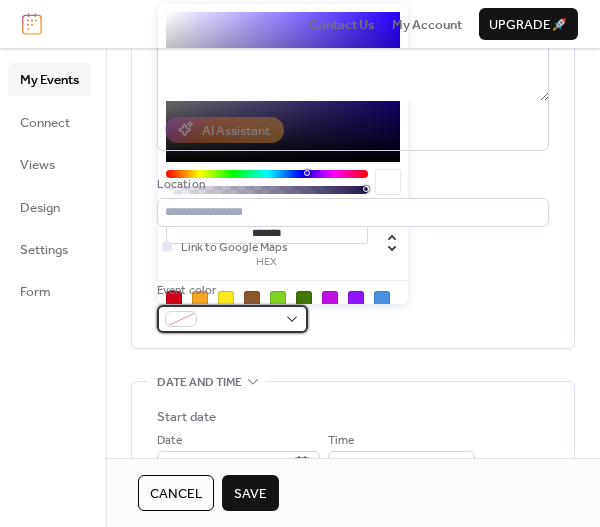 click at bounding box center [232, 319] 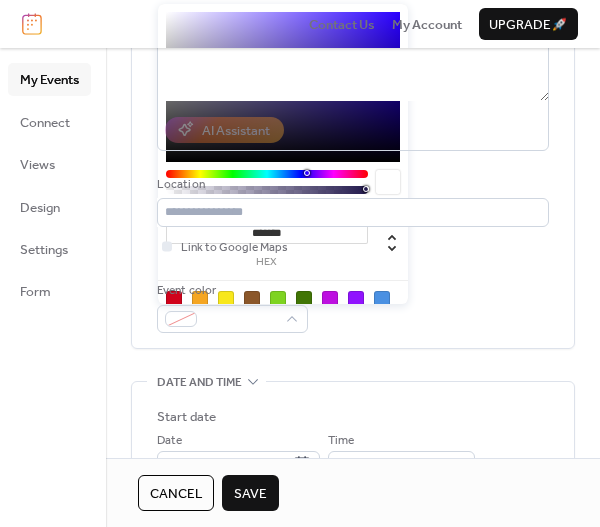 click at bounding box center (278, 299) 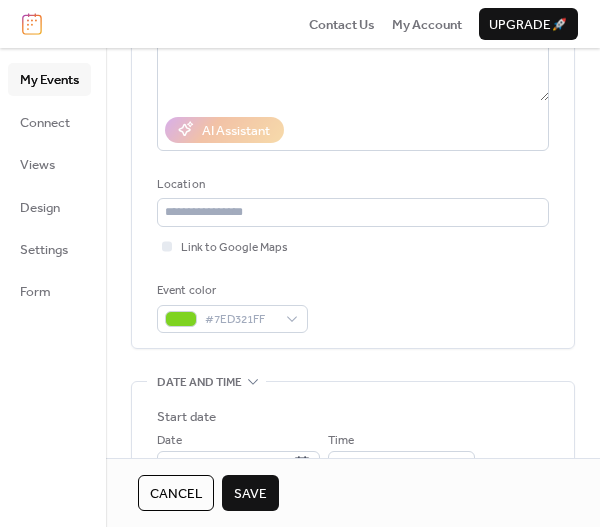 click on "Save" at bounding box center (250, 493) 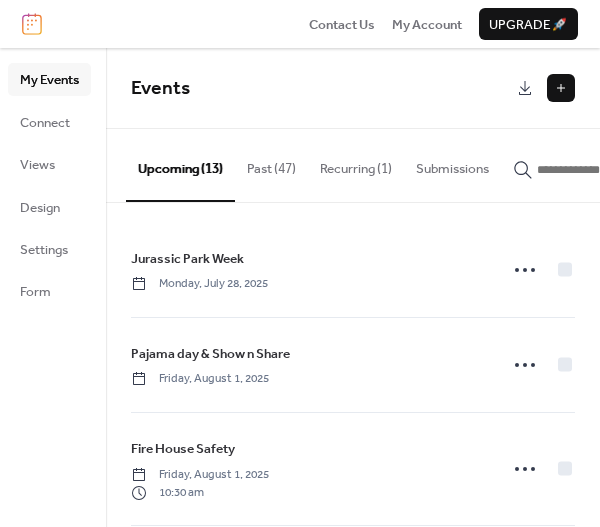 click at bounding box center [561, 88] 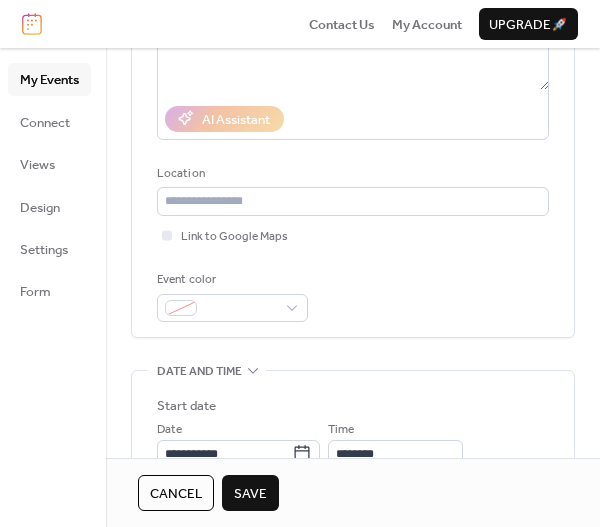 scroll, scrollTop: 400, scrollLeft: 0, axis: vertical 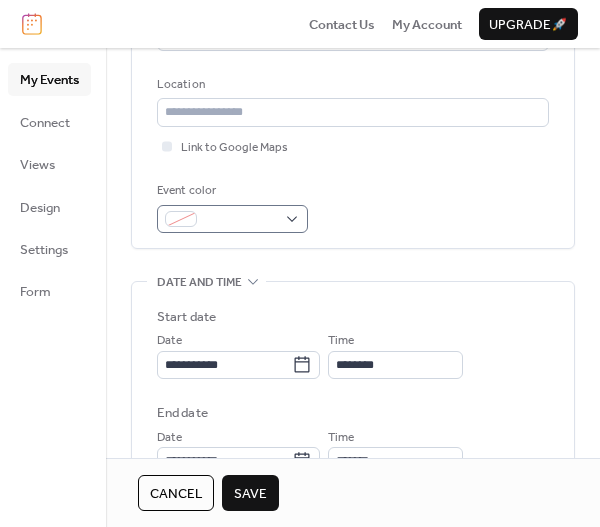 type on "**********" 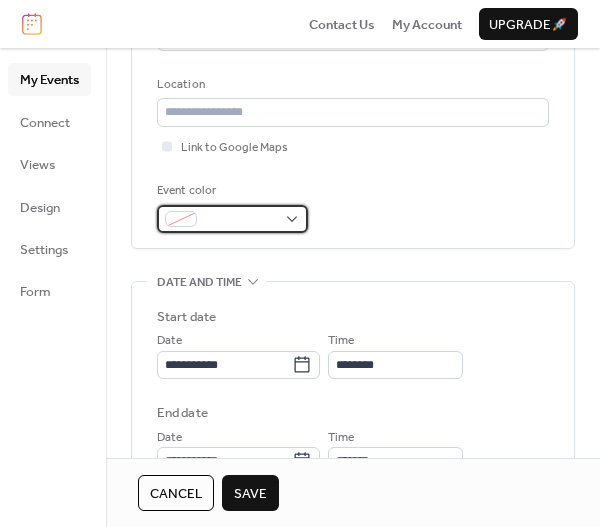 click at bounding box center (232, 219) 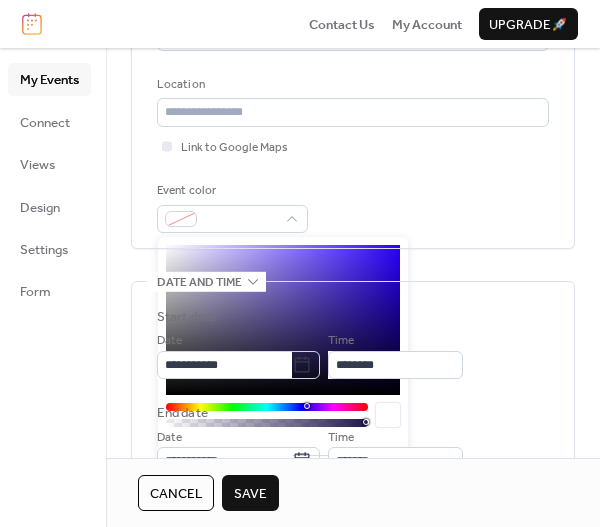 click on "**********" at bounding box center (353, 395) 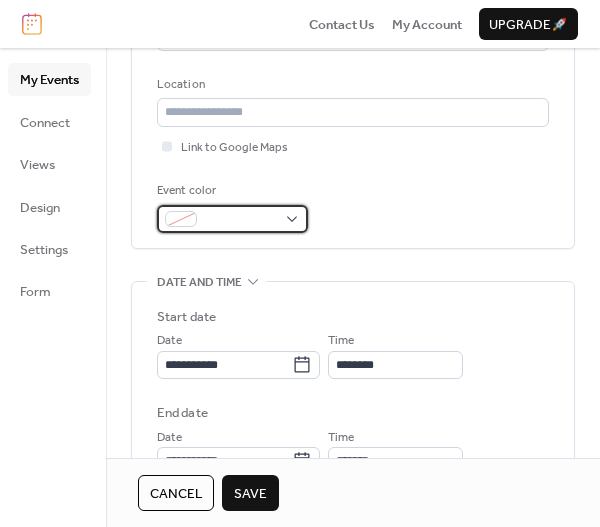 click at bounding box center [232, 219] 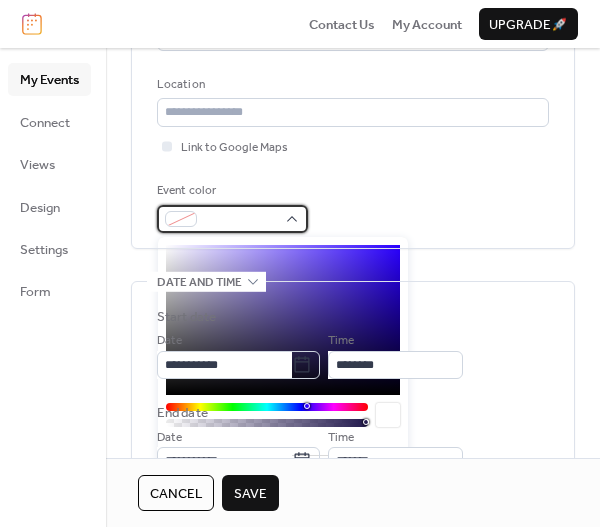 click at bounding box center [240, 220] 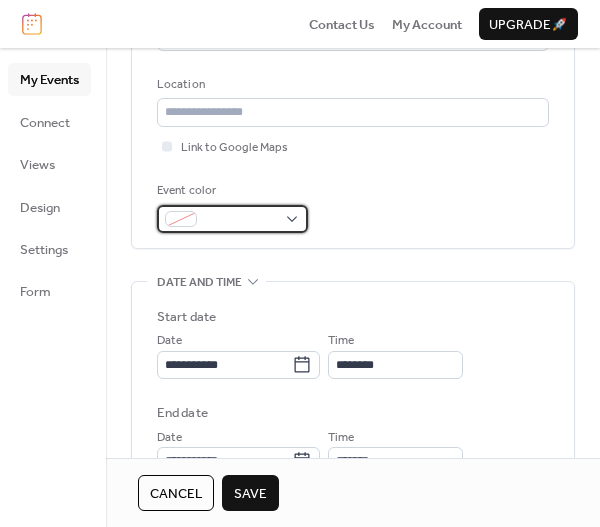 click at bounding box center [181, 219] 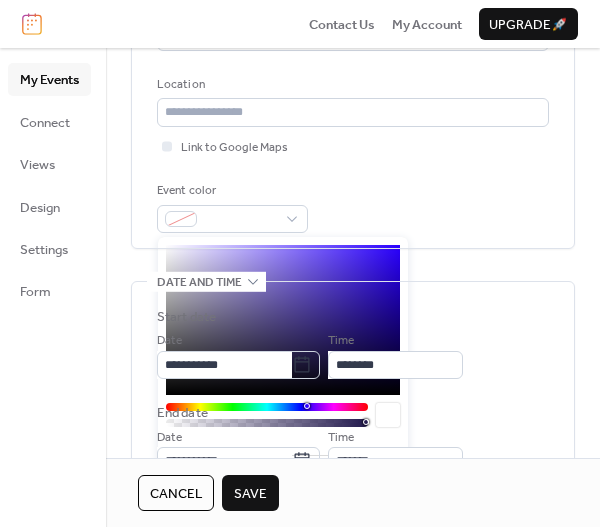 click on "End date" at bounding box center [353, 413] 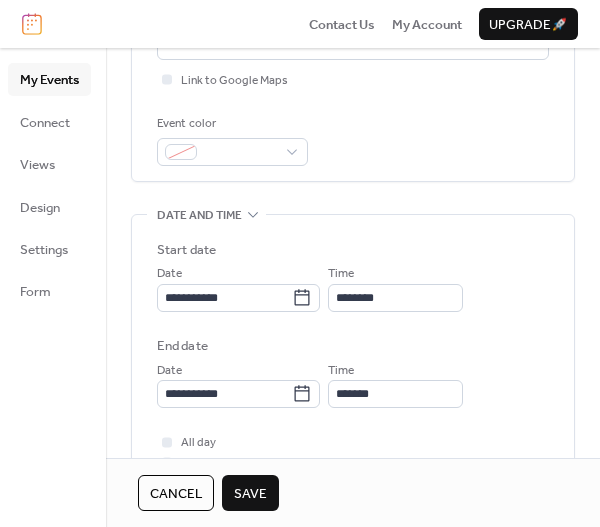scroll, scrollTop: 500, scrollLeft: 0, axis: vertical 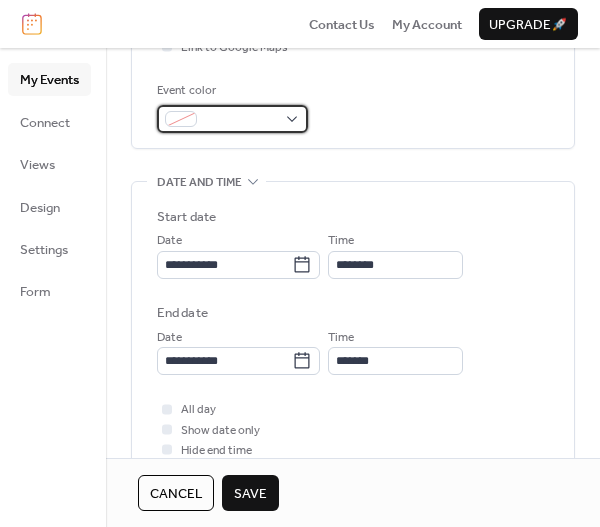 click at bounding box center [232, 119] 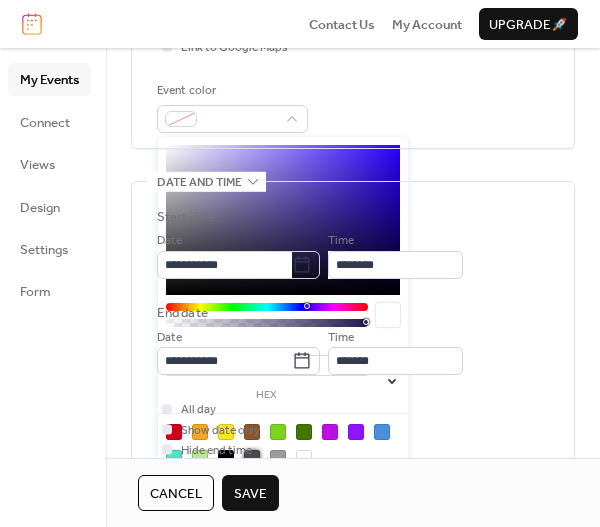 click at bounding box center [252, 458] 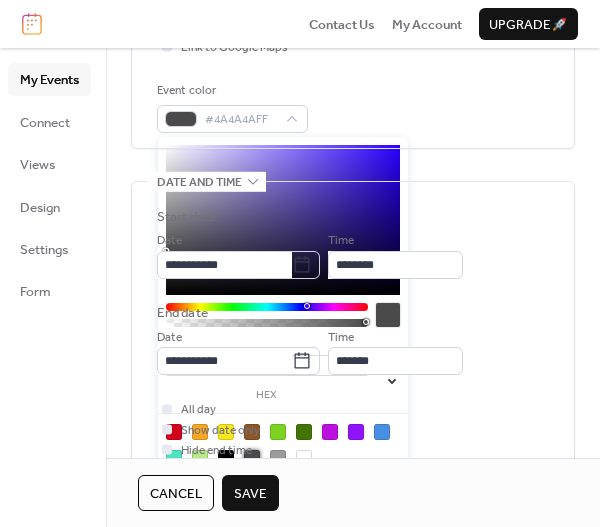 click at bounding box center (278, 458) 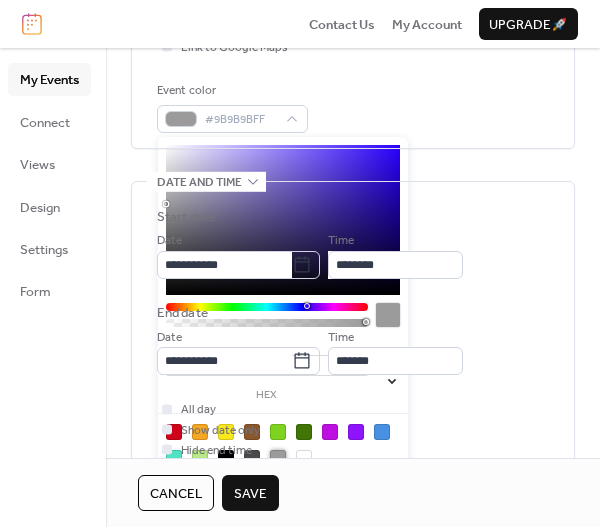 click on "**********" at bounding box center (353, 329) 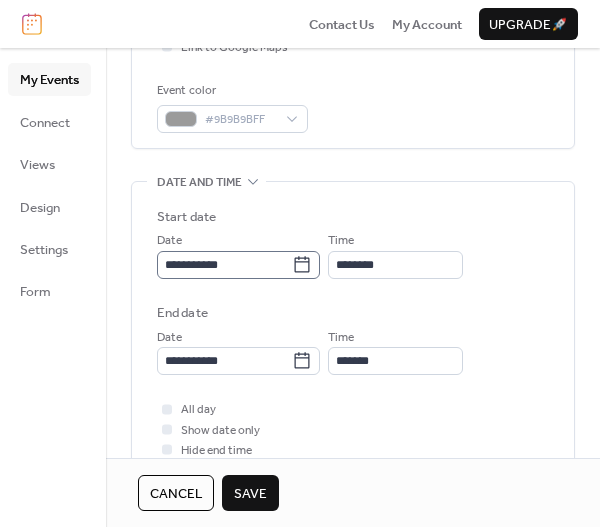 click 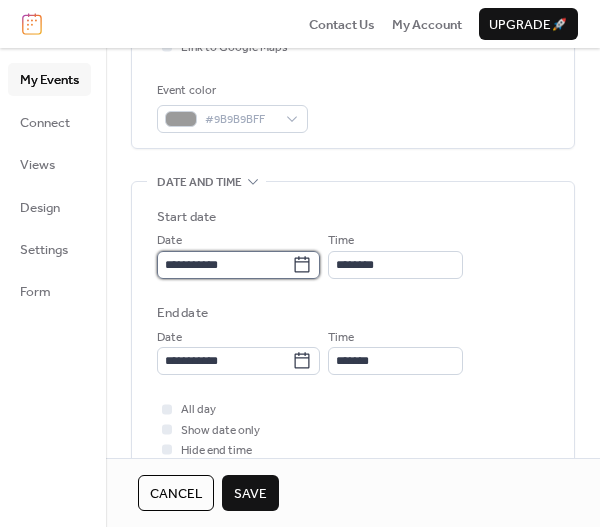 click on "**********" at bounding box center [224, 265] 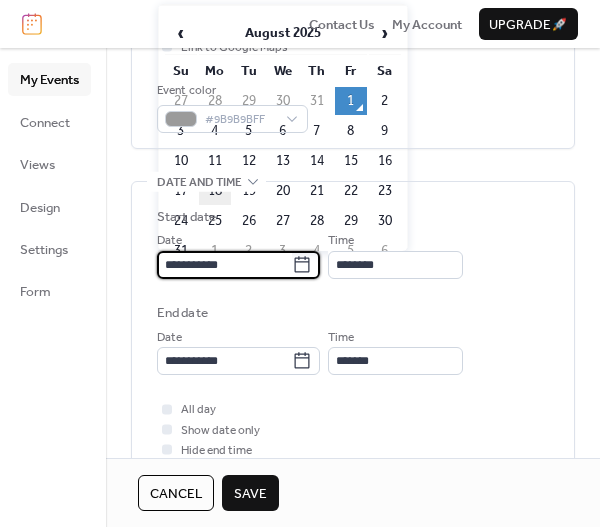 click on "18" at bounding box center (215, 191) 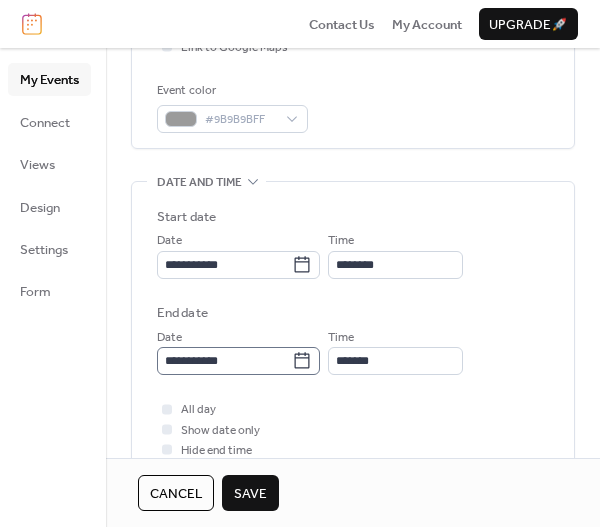 click 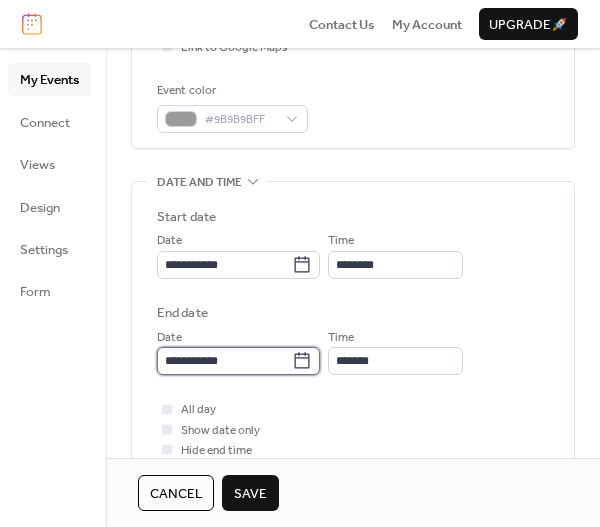 click on "**********" at bounding box center [224, 361] 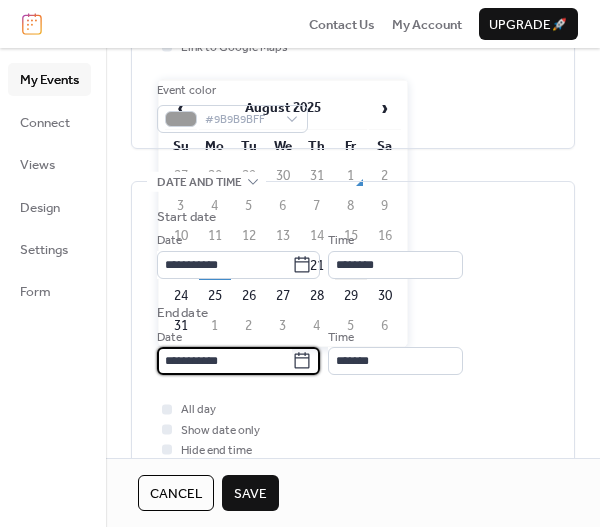 click on "22" at bounding box center [351, 266] 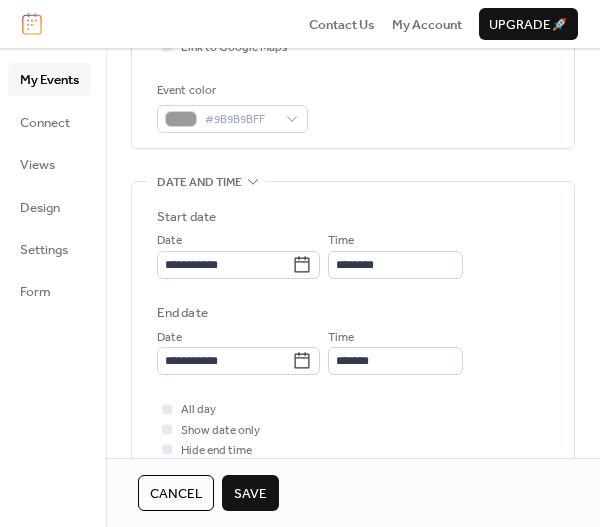 click on "Save" at bounding box center [250, 494] 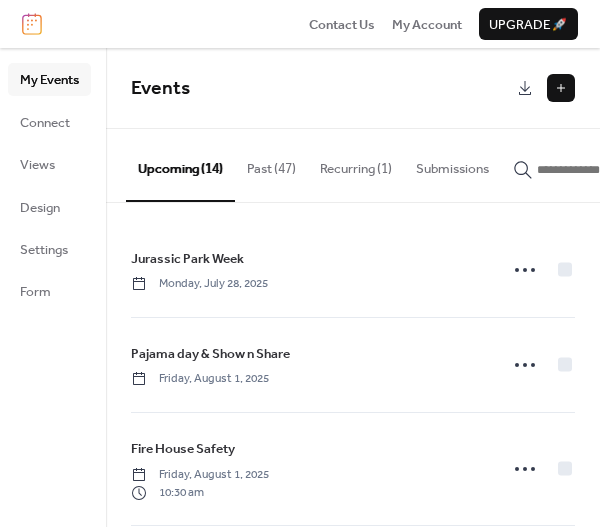 click at bounding box center (543, 88) 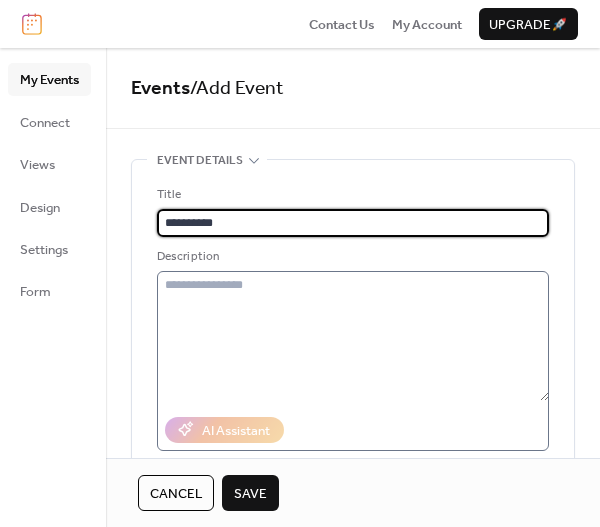 type on "**********" 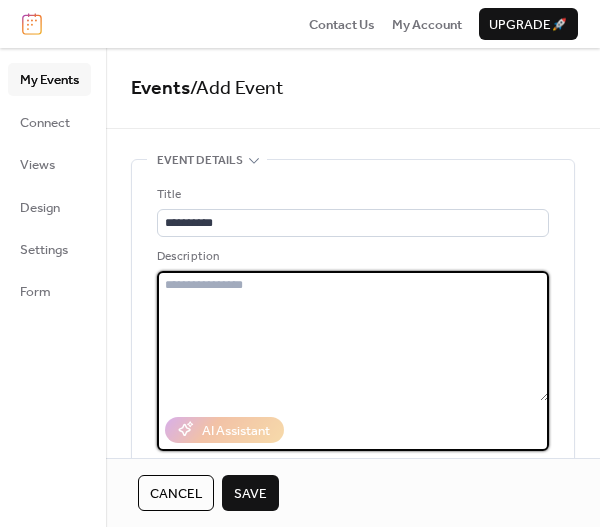 click at bounding box center (353, 336) 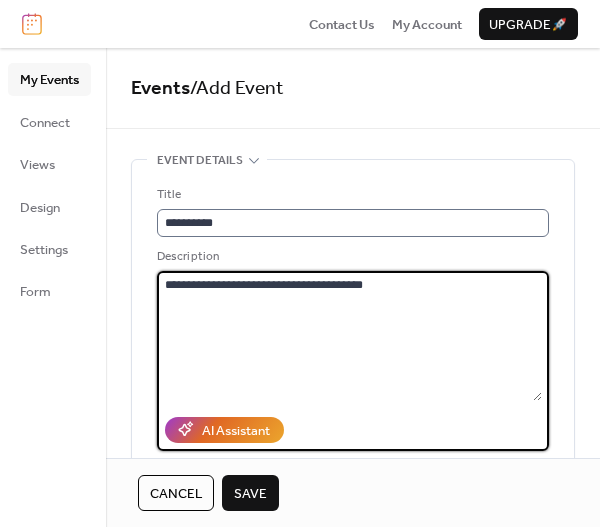 scroll, scrollTop: 1, scrollLeft: 0, axis: vertical 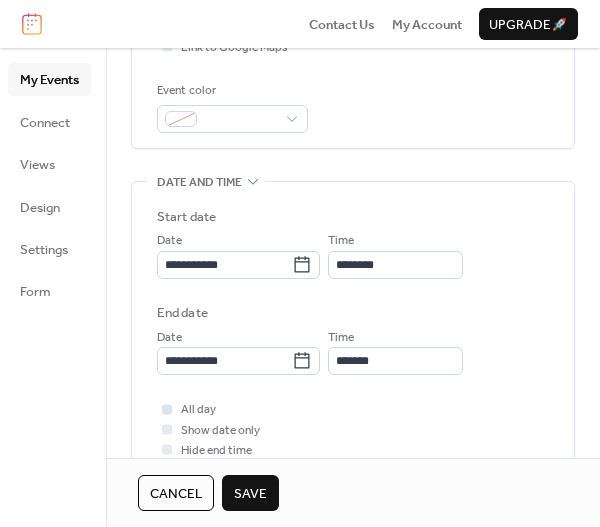 type on "**********" 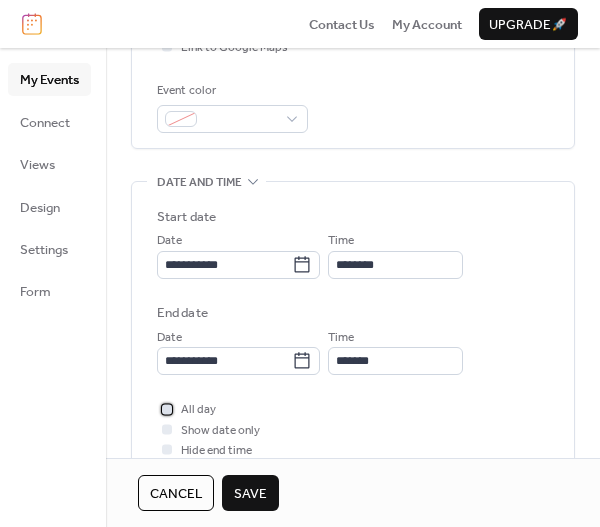 click at bounding box center (167, 409) 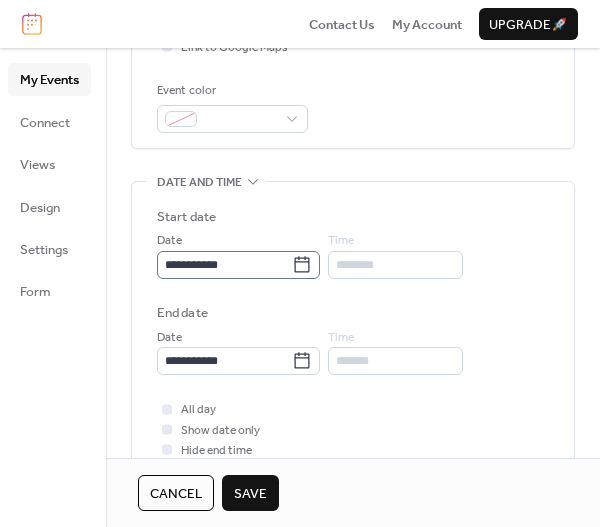 click 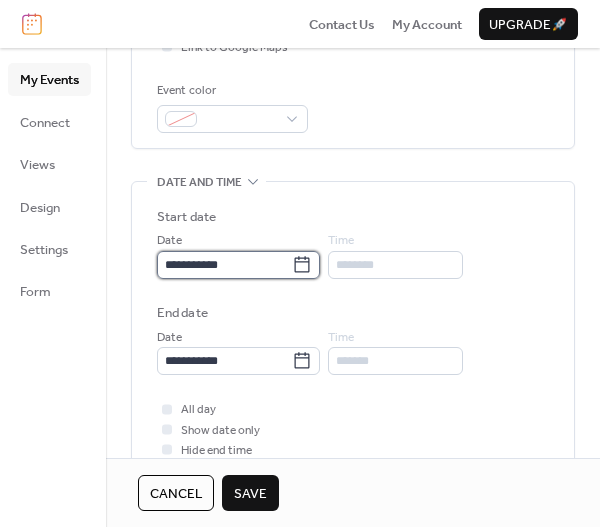 click on "**********" at bounding box center (224, 265) 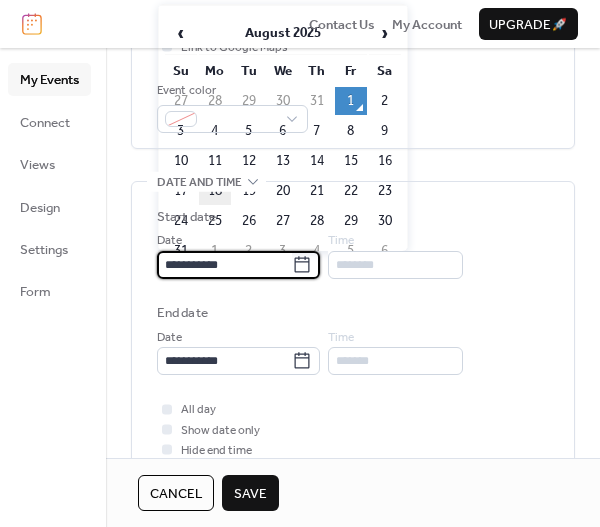 click on "18" at bounding box center (215, 191) 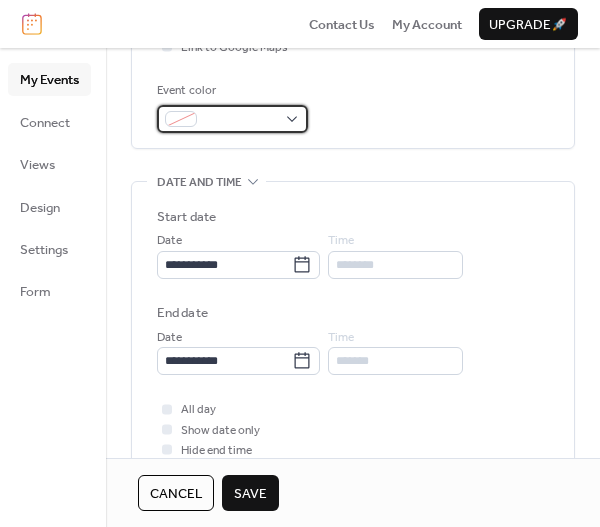 click at bounding box center [181, 119] 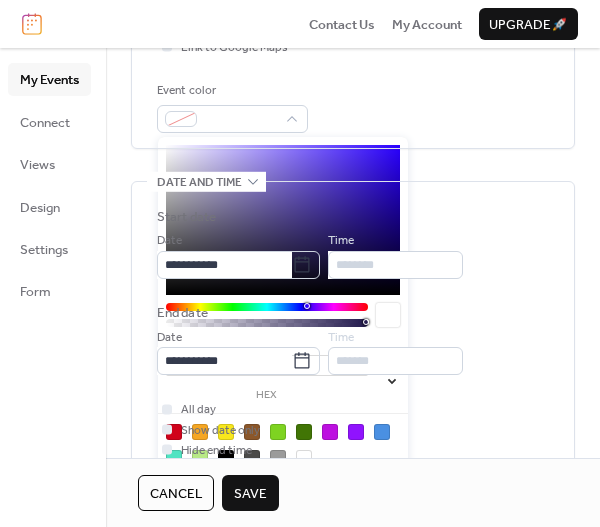 click at bounding box center (278, 458) 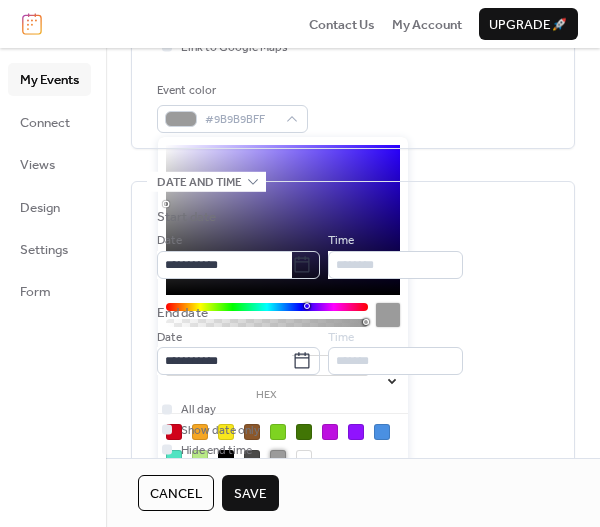 click on "Event color #9B9B9BFF" at bounding box center [353, 107] 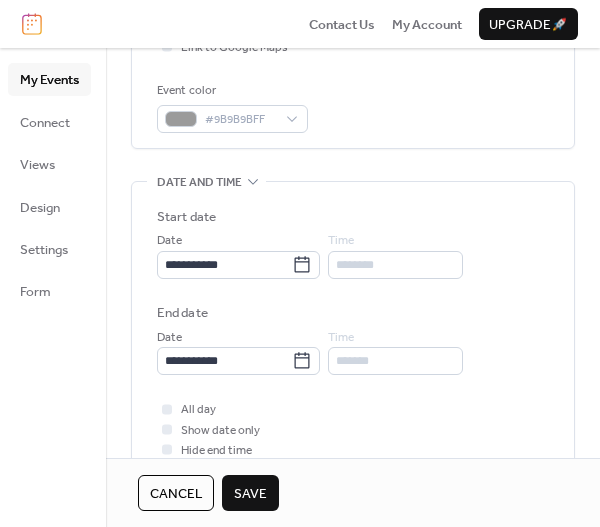 click on "Save" at bounding box center (250, 494) 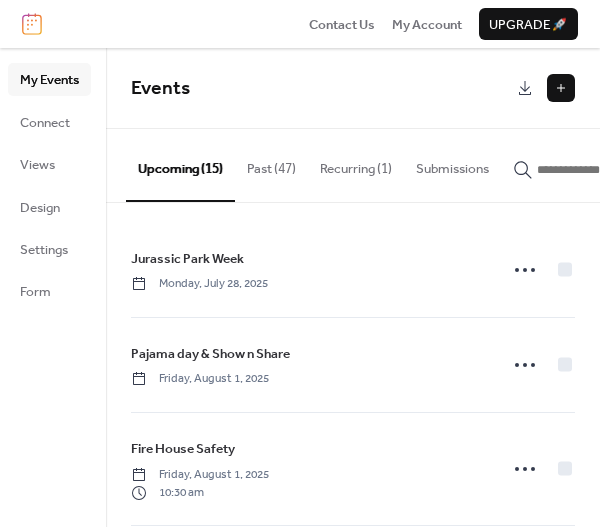 click at bounding box center [561, 88] 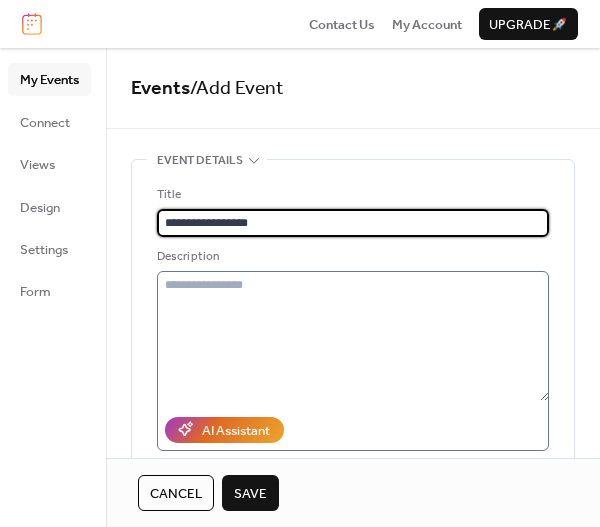 type on "**********" 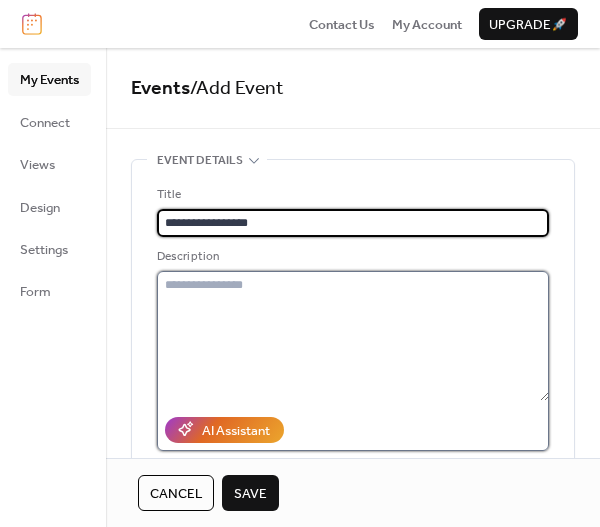 click at bounding box center [353, 336] 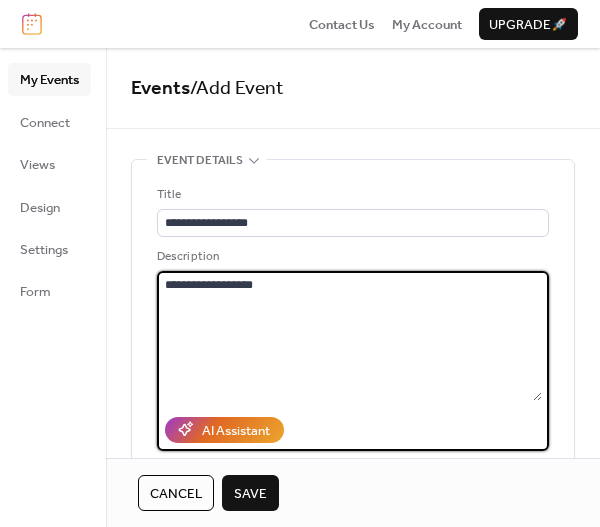 scroll, scrollTop: 1, scrollLeft: 0, axis: vertical 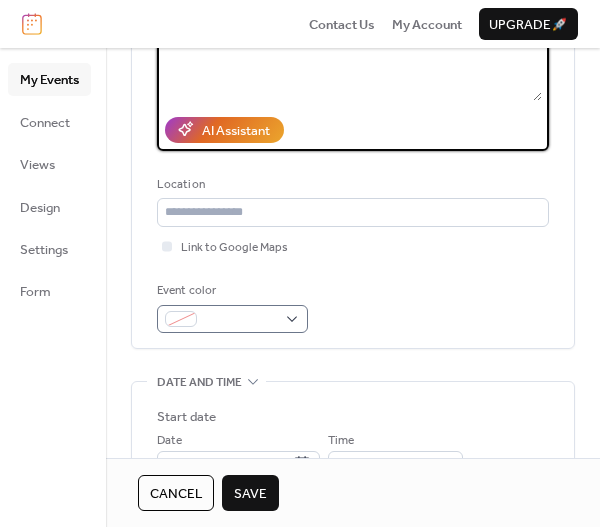 type on "**********" 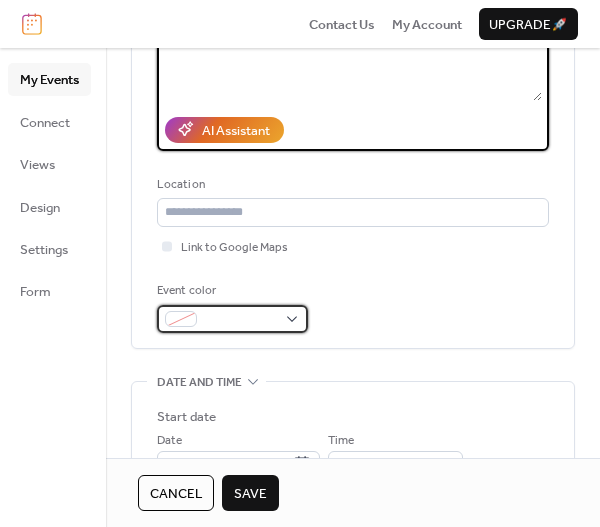 click at bounding box center (240, 320) 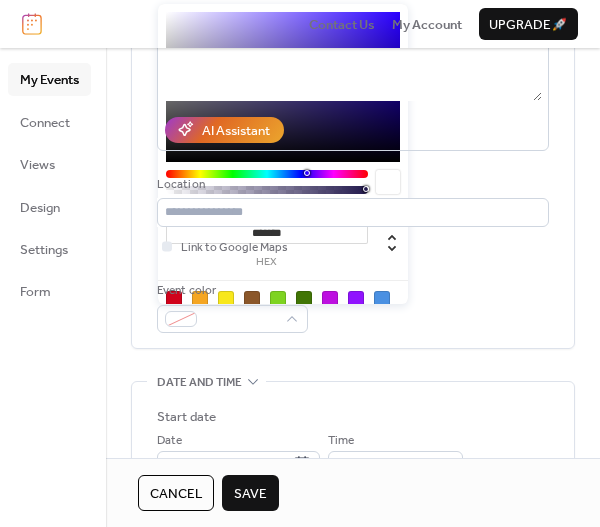 click on "Event color" at bounding box center (353, 307) 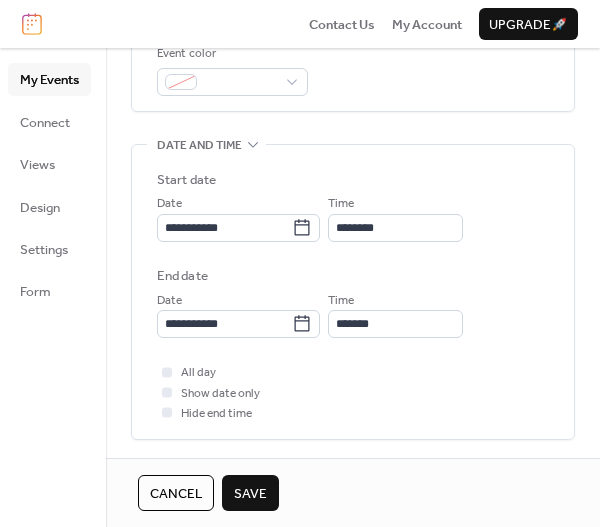 scroll, scrollTop: 600, scrollLeft: 0, axis: vertical 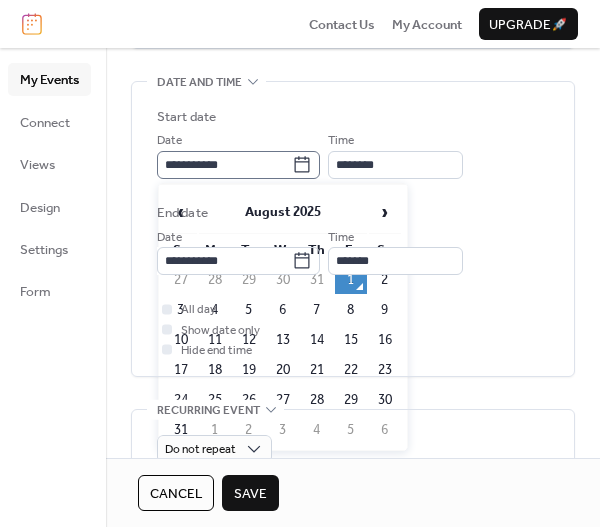 click 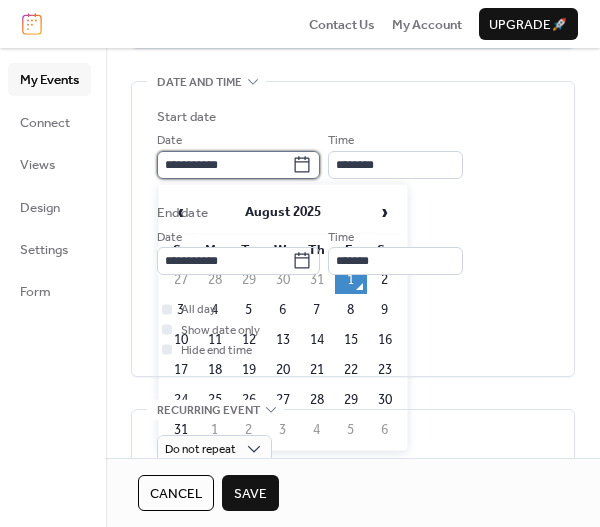 click on "**********" at bounding box center [224, 165] 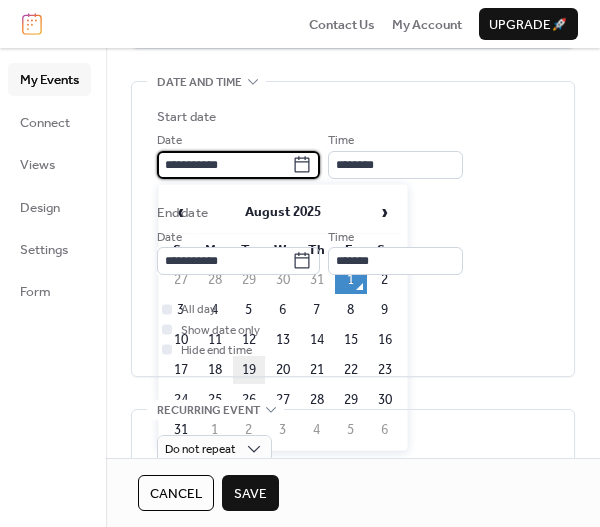 click on "19" at bounding box center [249, 370] 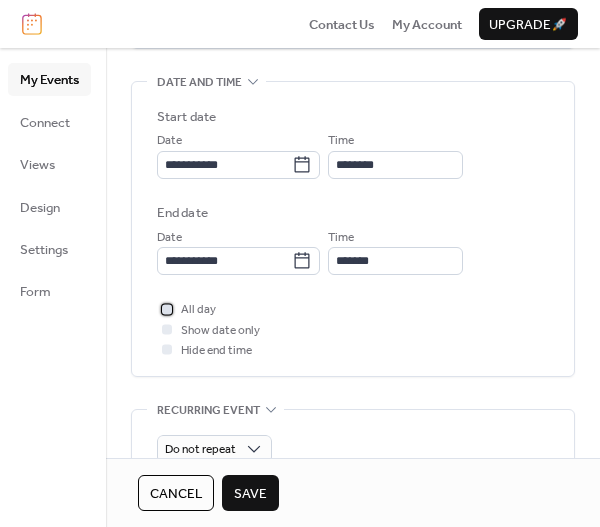 click at bounding box center (167, 309) 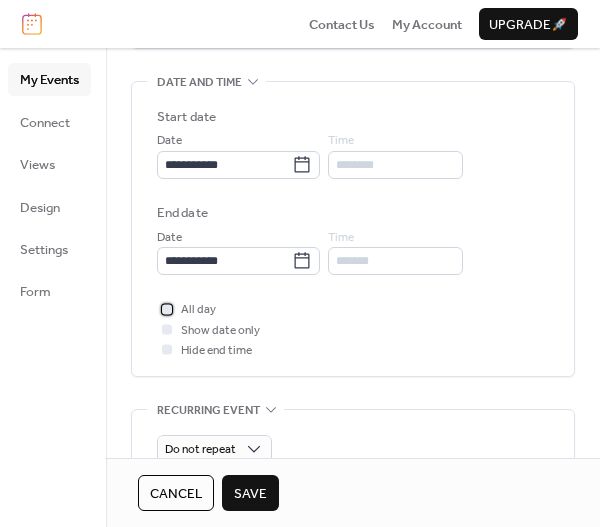 scroll, scrollTop: 500, scrollLeft: 0, axis: vertical 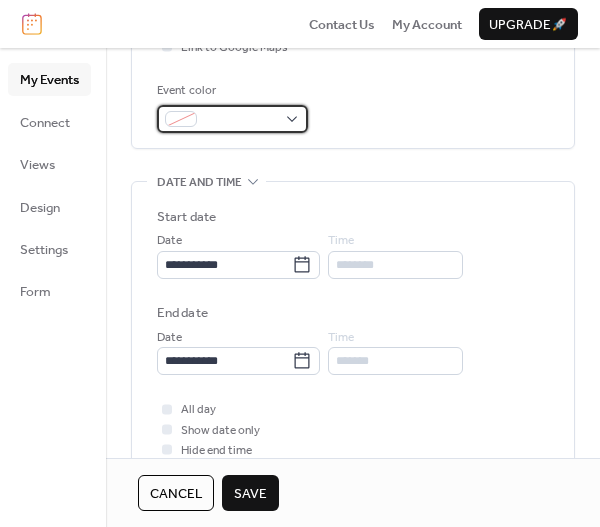 click at bounding box center [181, 119] 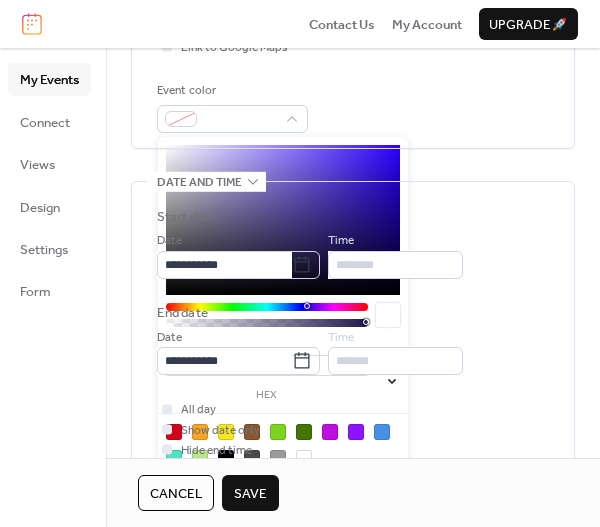 click at bounding box center (278, 458) 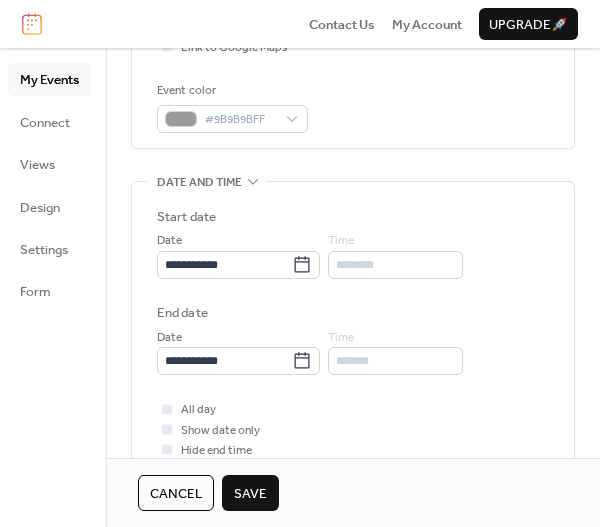click on "Save" at bounding box center (250, 493) 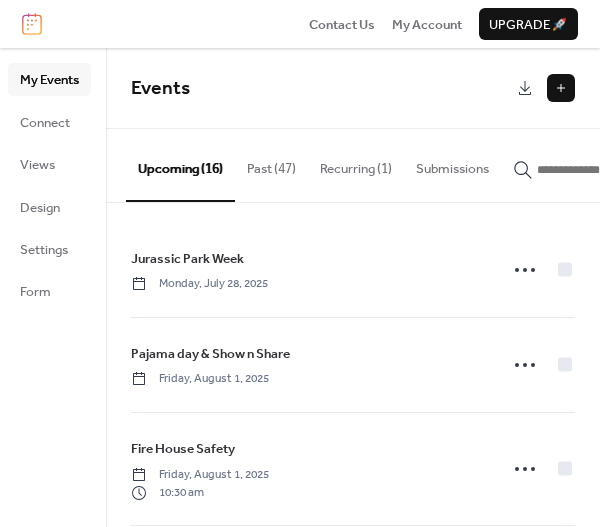 click at bounding box center [561, 88] 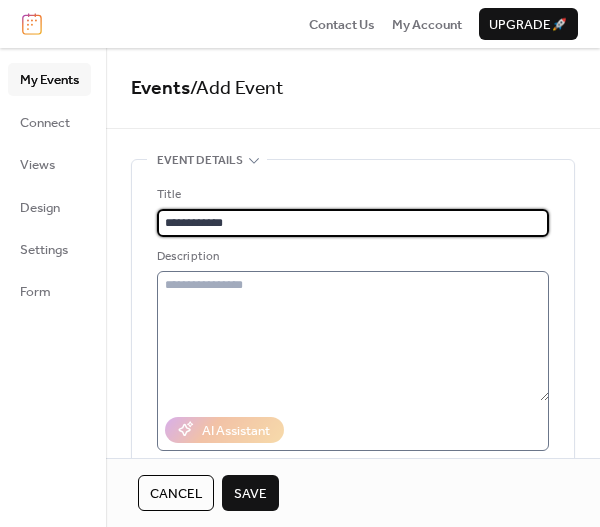 type on "**********" 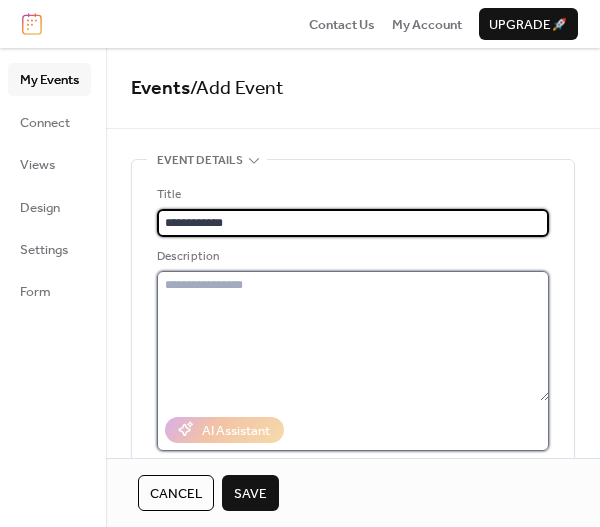 click at bounding box center (353, 336) 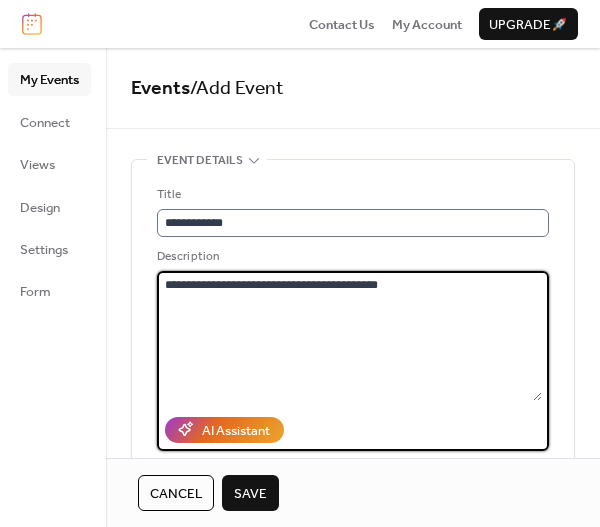 scroll, scrollTop: 1, scrollLeft: 0, axis: vertical 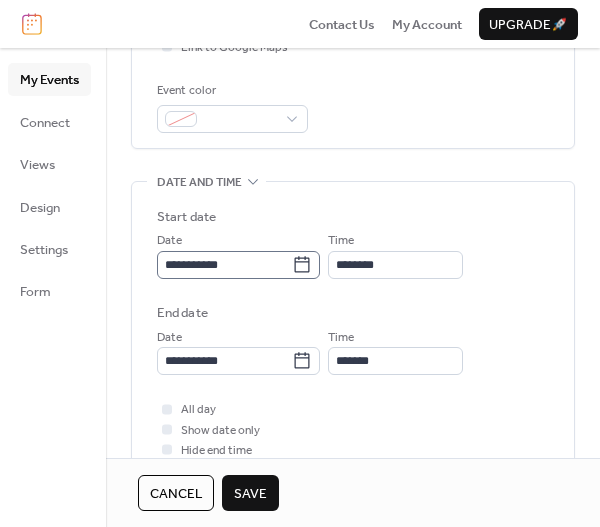 type on "**********" 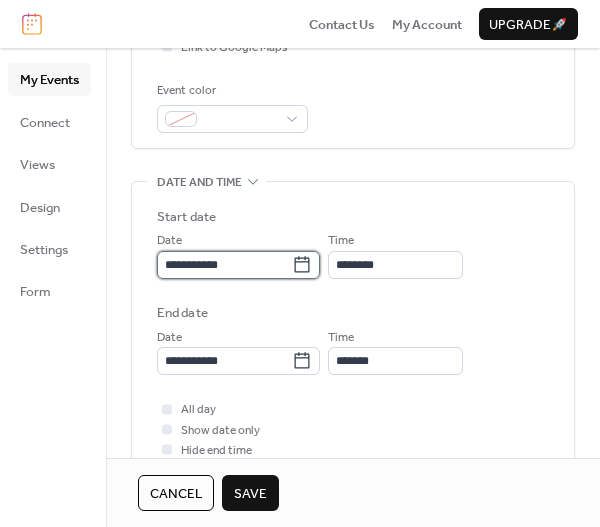 click on "**********" at bounding box center (224, 265) 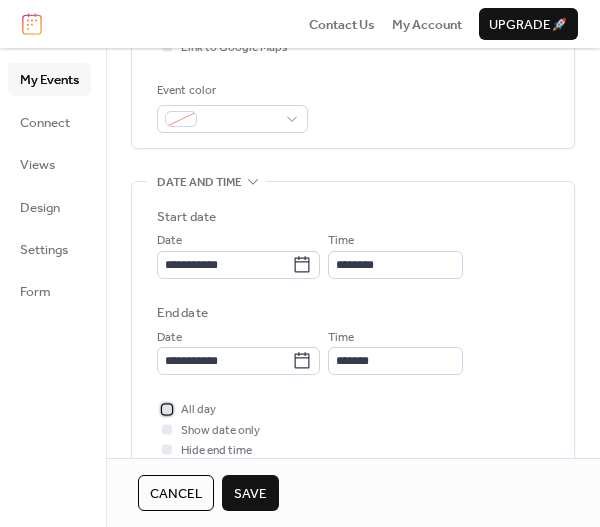 click at bounding box center [167, 409] 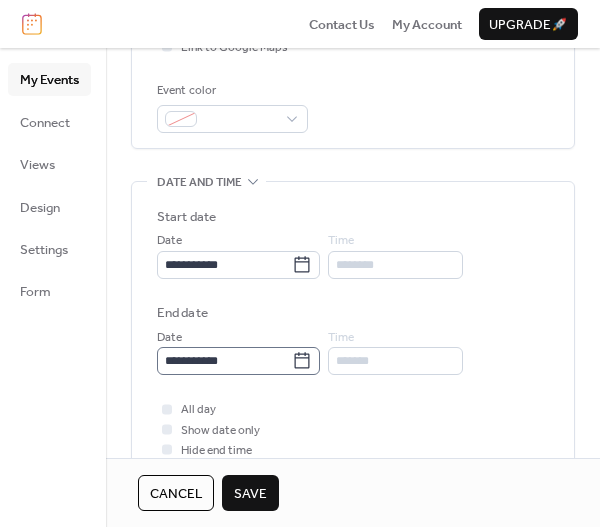 click 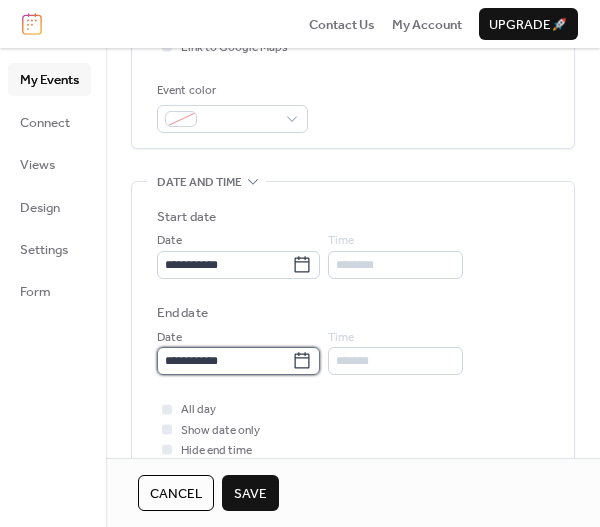 click on "**********" at bounding box center [224, 361] 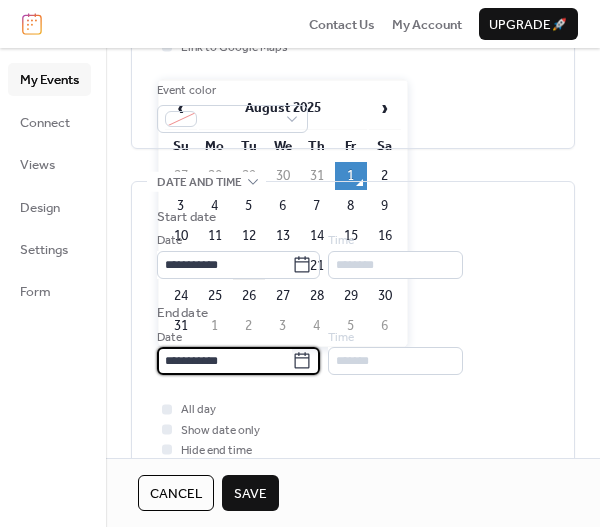 click on "19" at bounding box center [249, 266] 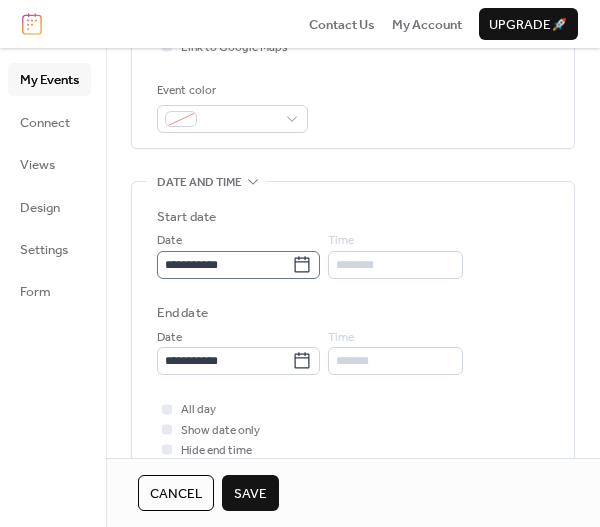 click 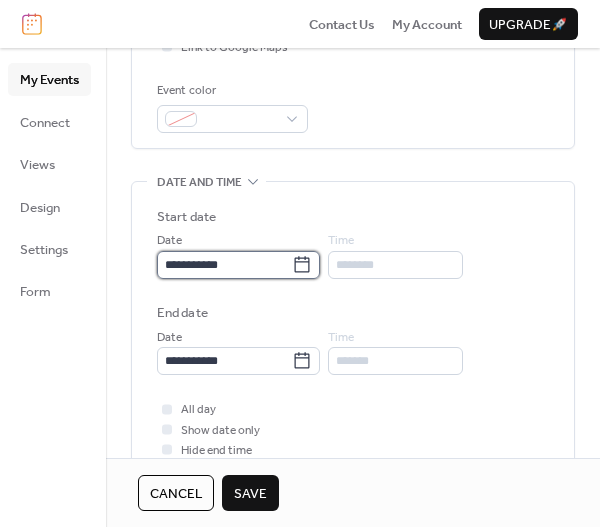 click on "**********" at bounding box center (224, 265) 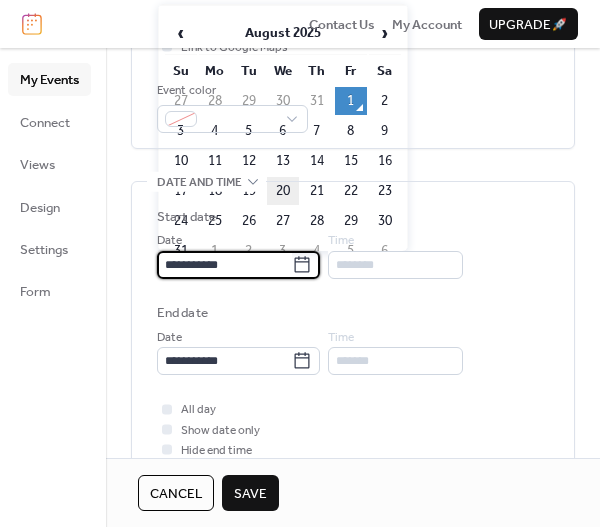 click on "20" at bounding box center (283, 191) 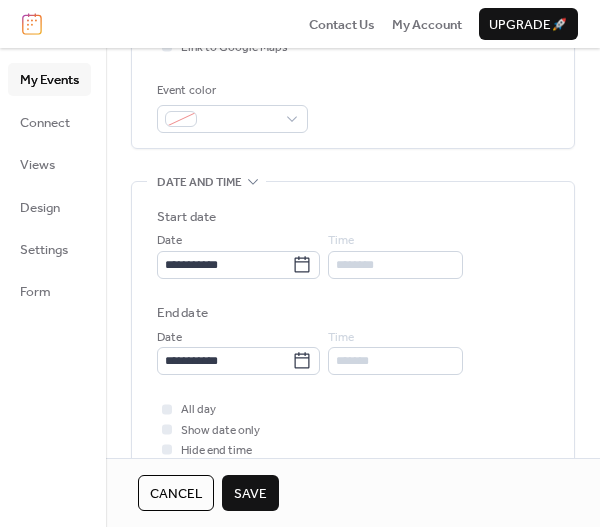 type on "**********" 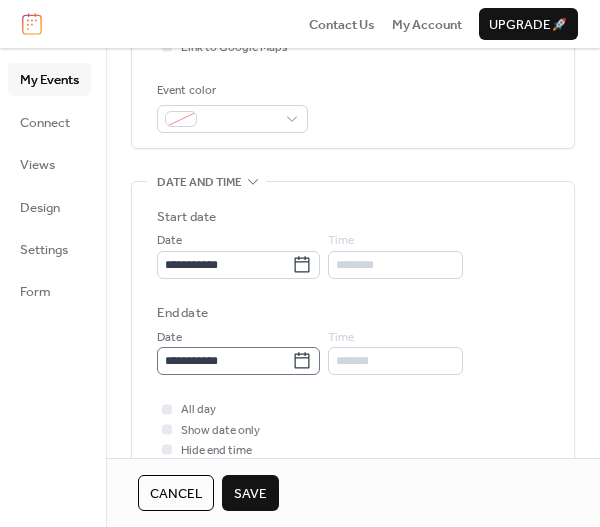 click 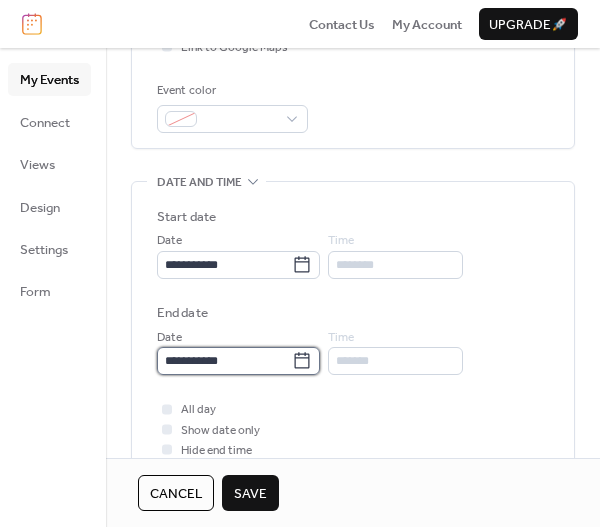 click on "**********" at bounding box center [224, 361] 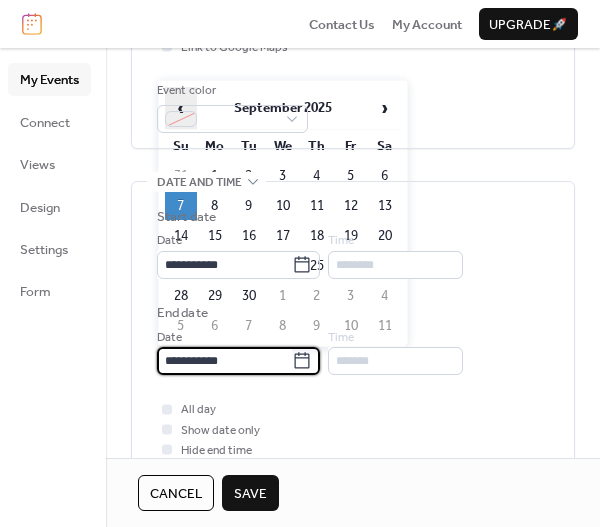 click on "‹" at bounding box center [181, 108] 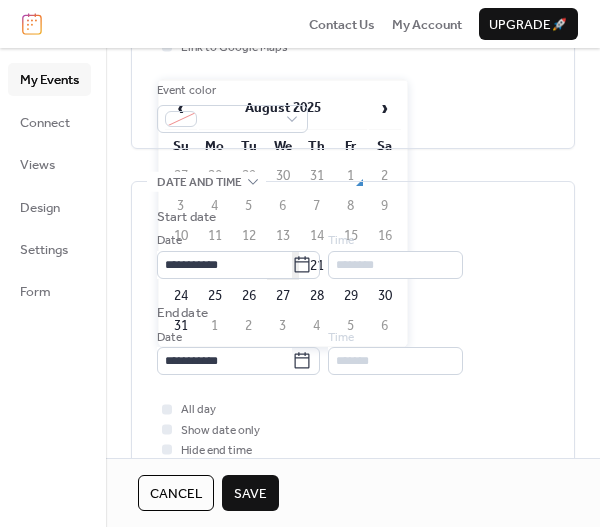 click on "20" at bounding box center (283, 266) 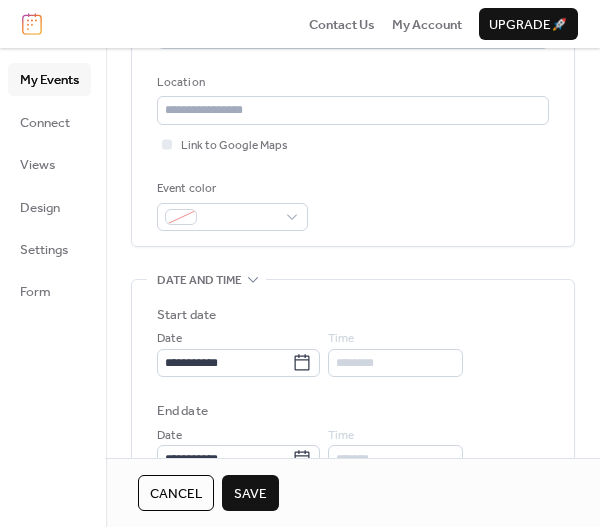 scroll, scrollTop: 500, scrollLeft: 0, axis: vertical 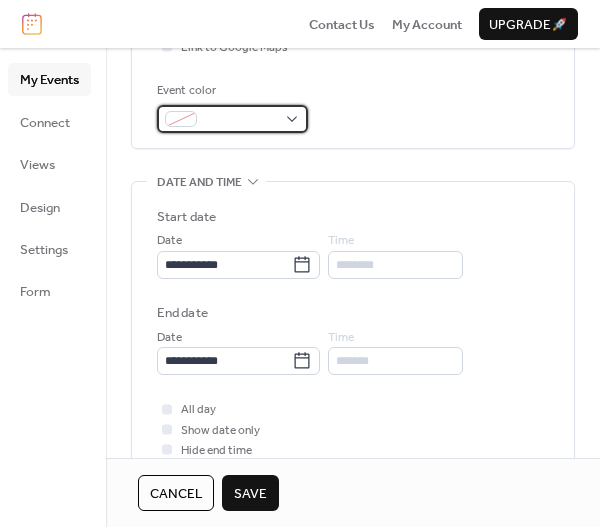 click at bounding box center (232, 119) 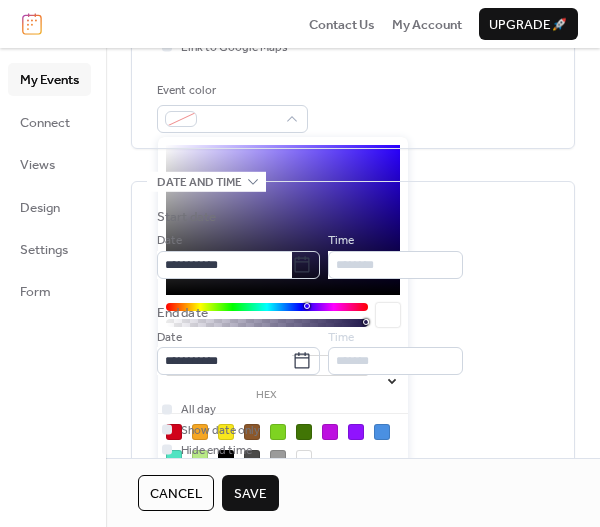 click at bounding box center (278, 458) 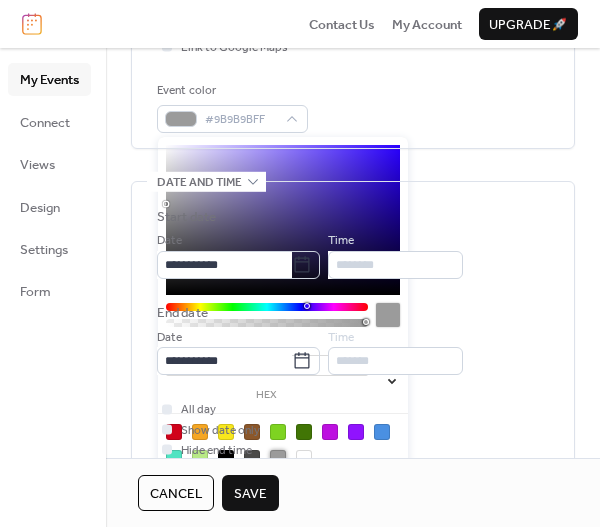 click on "**********" at bounding box center [353, 254] 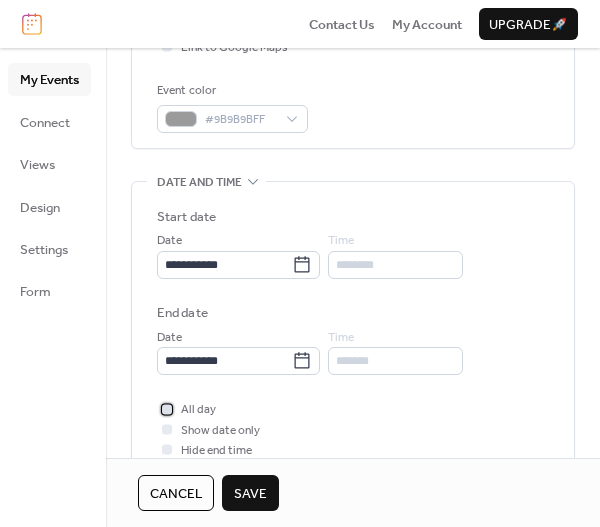 click 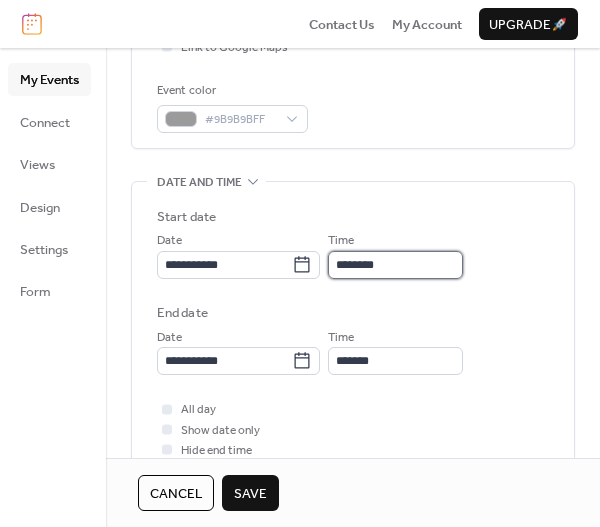 click on "********" at bounding box center (395, 265) 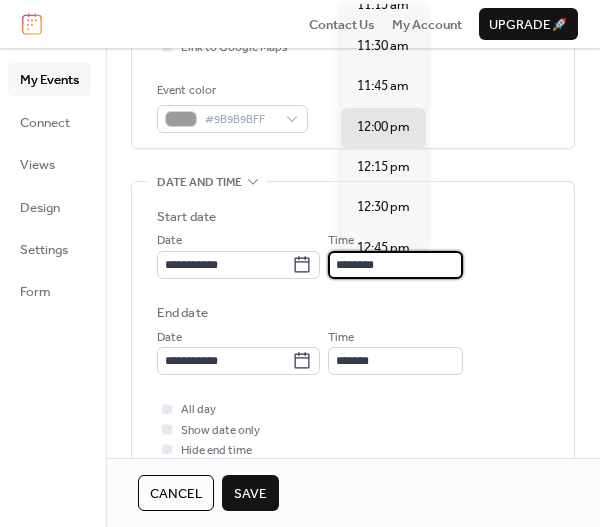 scroll, scrollTop: 1738, scrollLeft: 0, axis: vertical 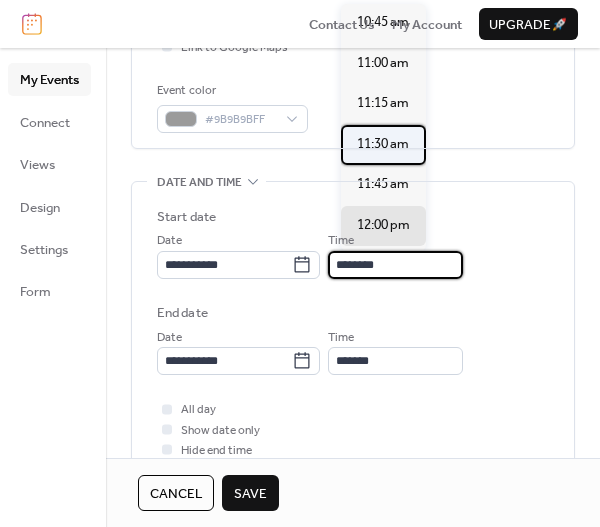 click on "11:30 am" at bounding box center (383, 144) 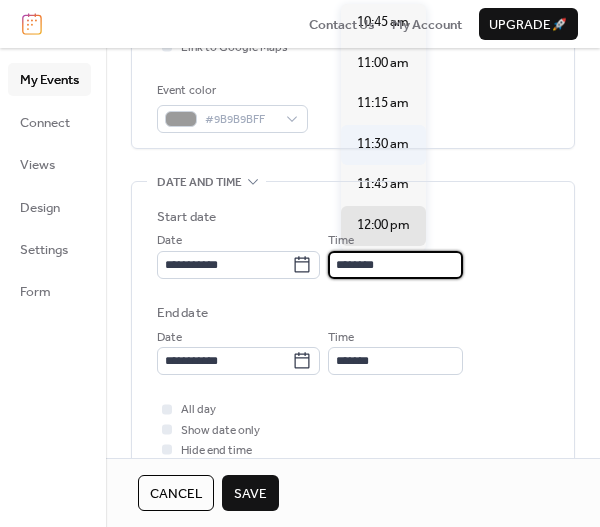 type on "********" 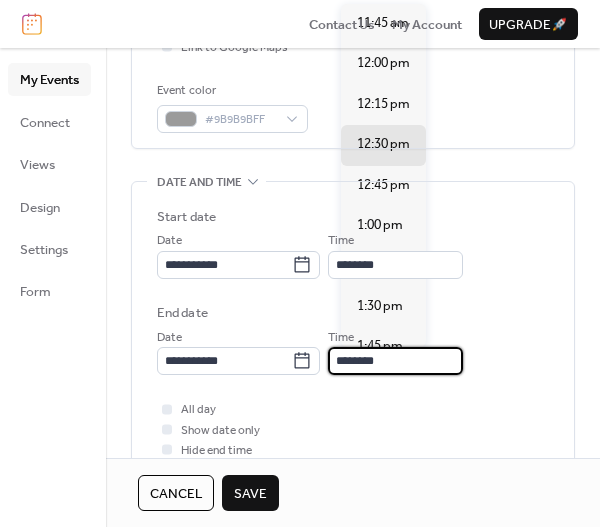 click on "********" at bounding box center (395, 361) 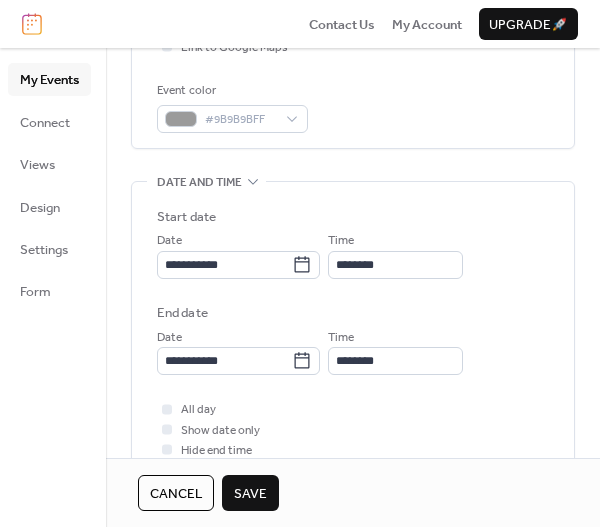 click on "Save" at bounding box center [250, 493] 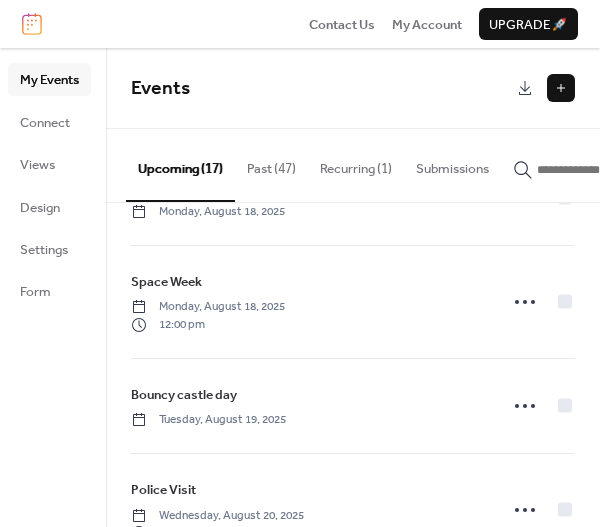 scroll, scrollTop: 1465, scrollLeft: 0, axis: vertical 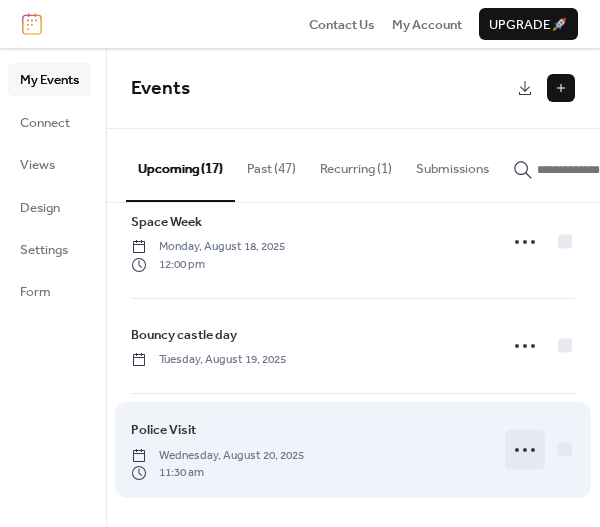 click 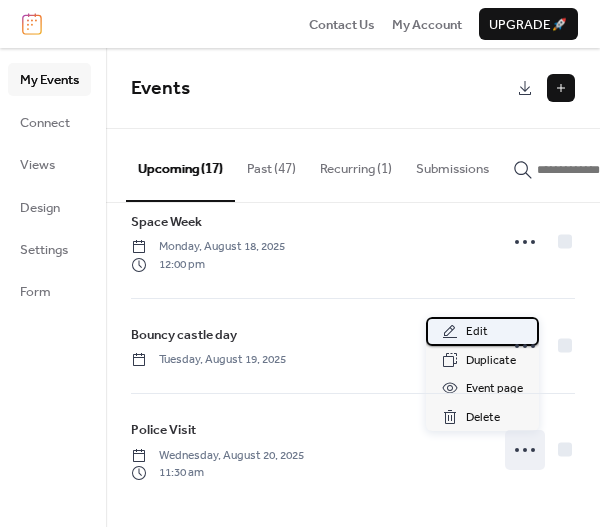 click on "Edit" at bounding box center [482, 331] 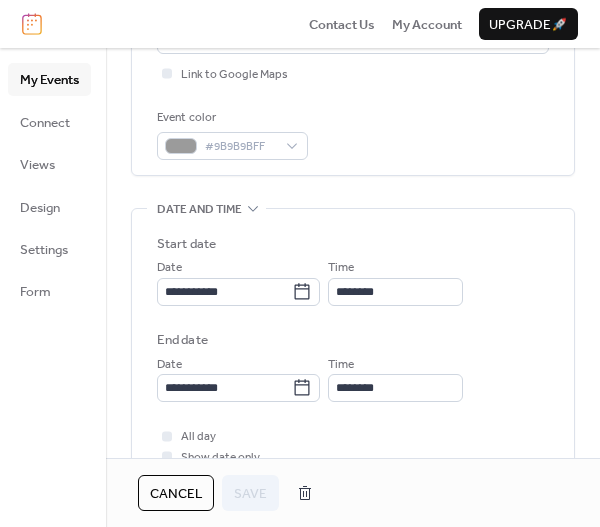 scroll, scrollTop: 500, scrollLeft: 0, axis: vertical 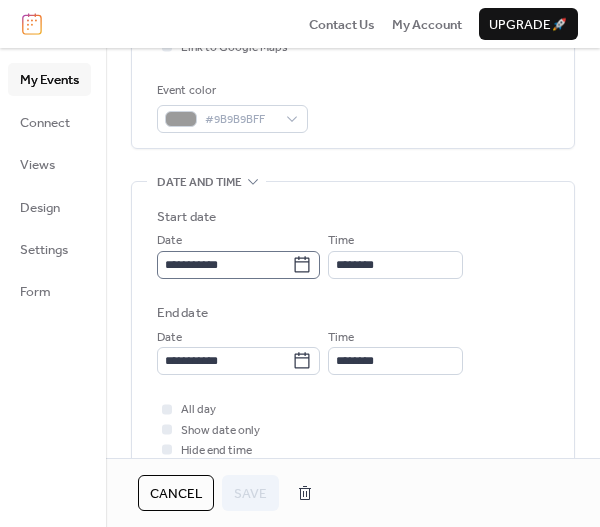 click 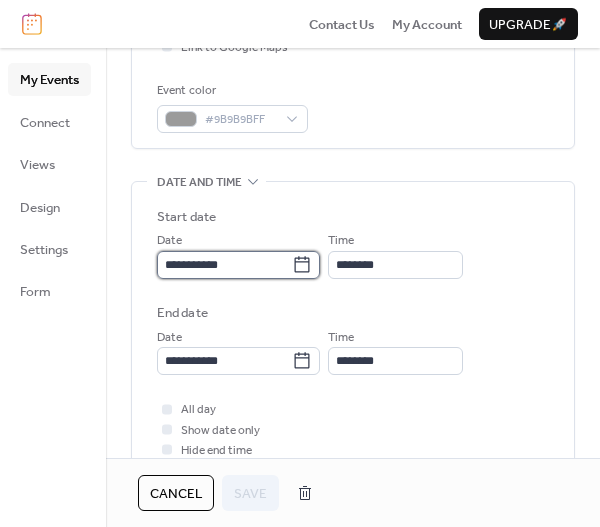 click on "**********" at bounding box center (224, 265) 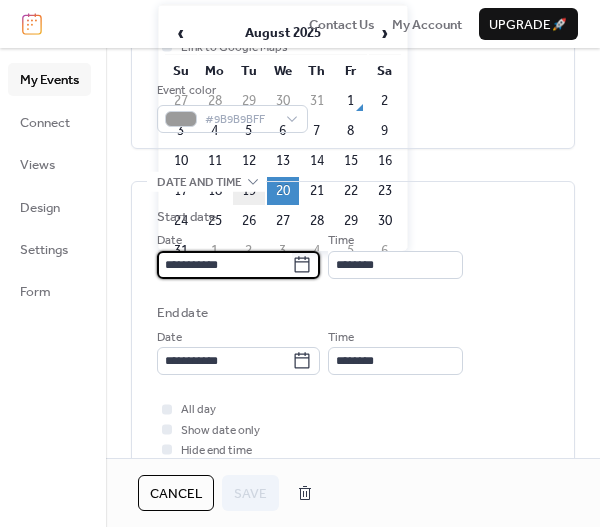 click on "19" at bounding box center (249, 191) 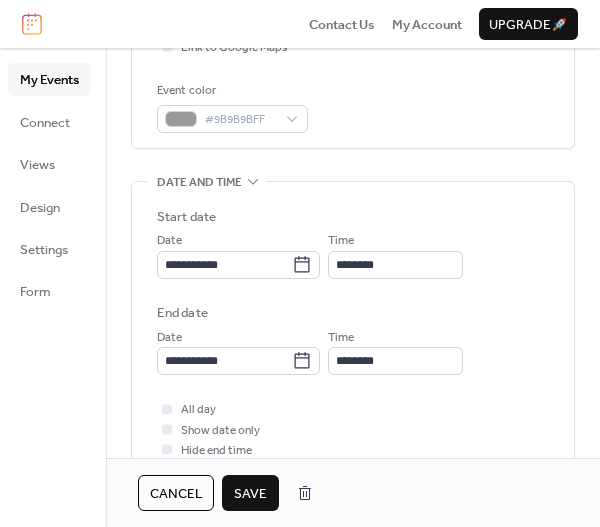 type on "**********" 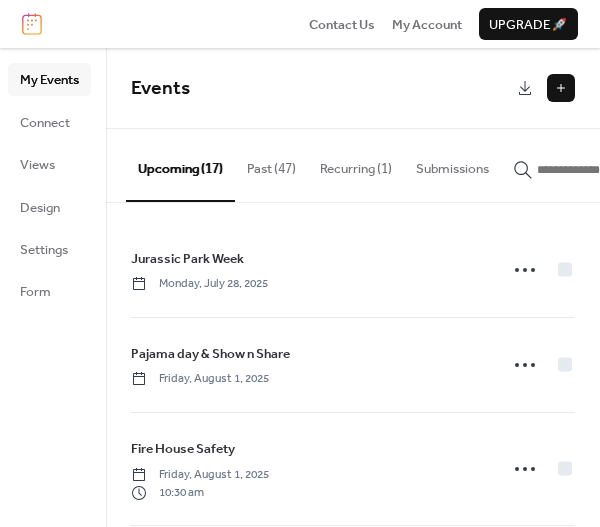 click at bounding box center (561, 88) 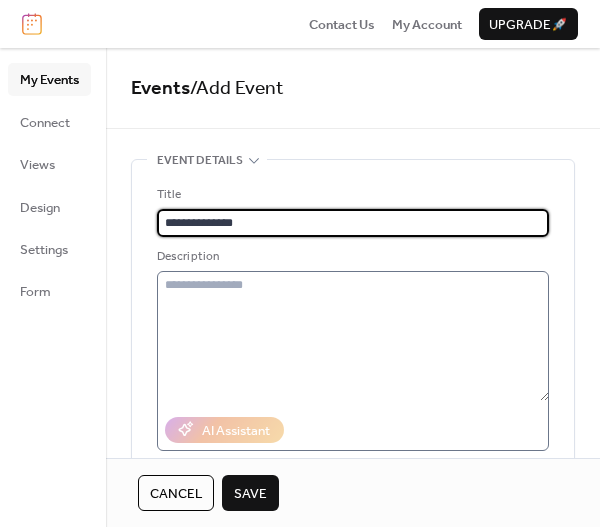 type on "**********" 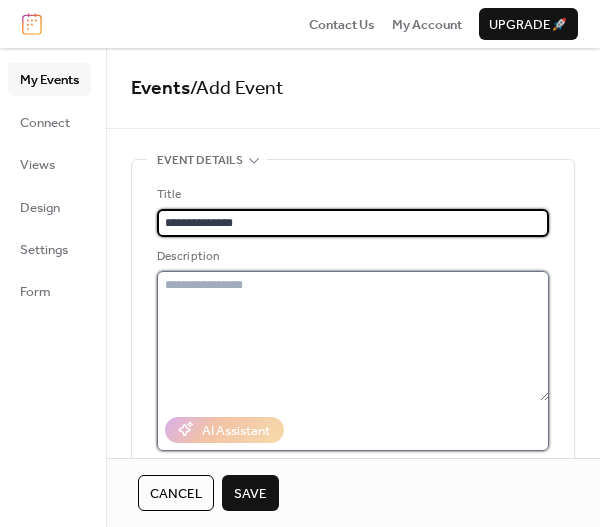 click at bounding box center (353, 336) 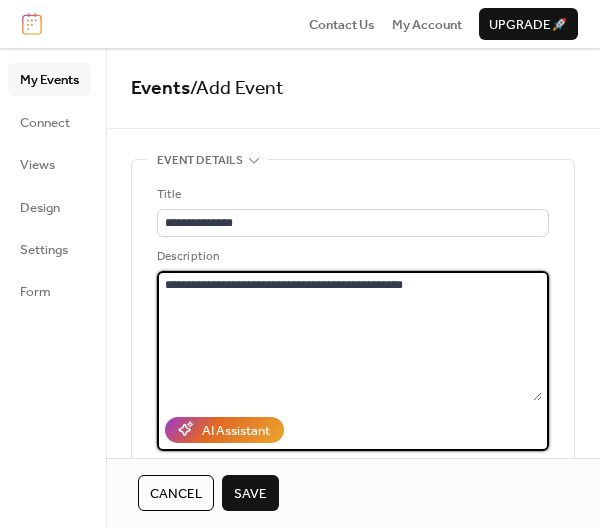 click on "**********" at bounding box center [349, 336] 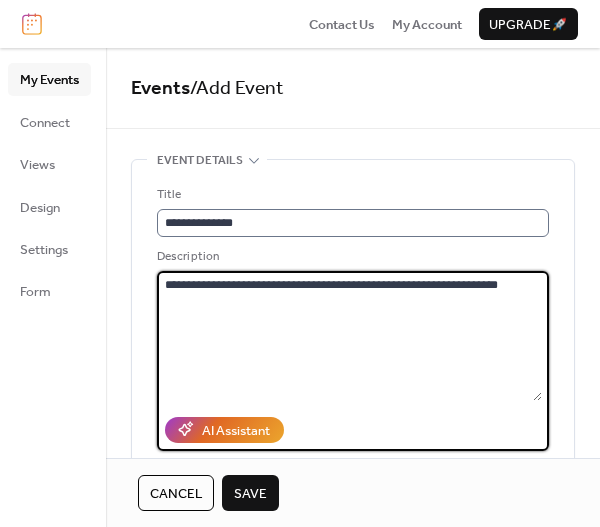 scroll, scrollTop: 1, scrollLeft: 0, axis: vertical 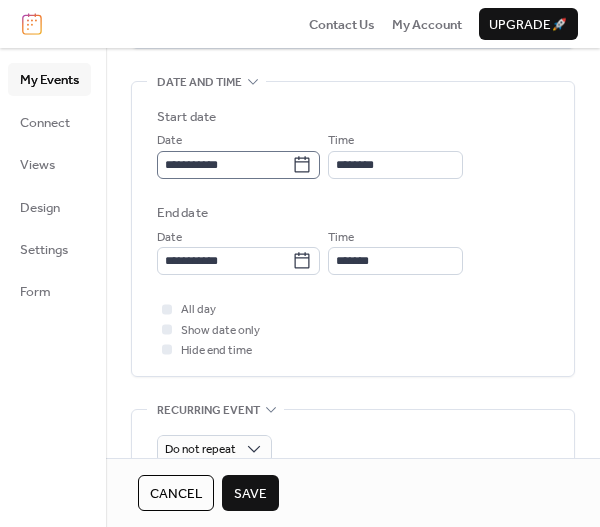 type on "**********" 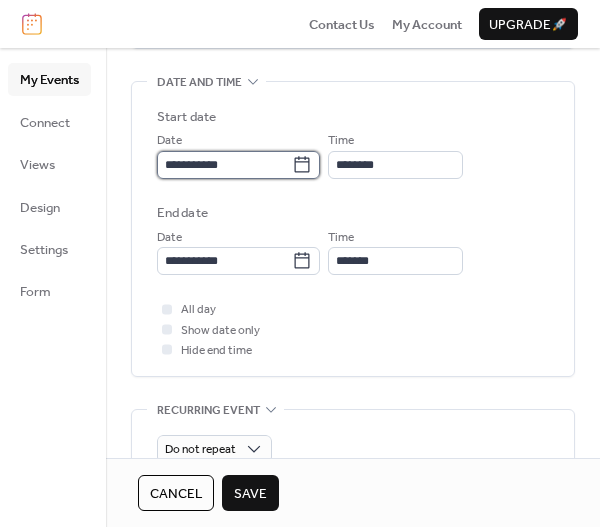 click on "**********" at bounding box center (224, 165) 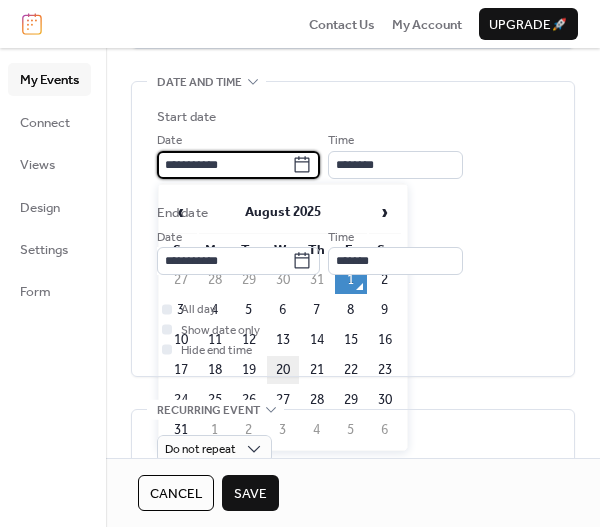 click on "20" at bounding box center [283, 370] 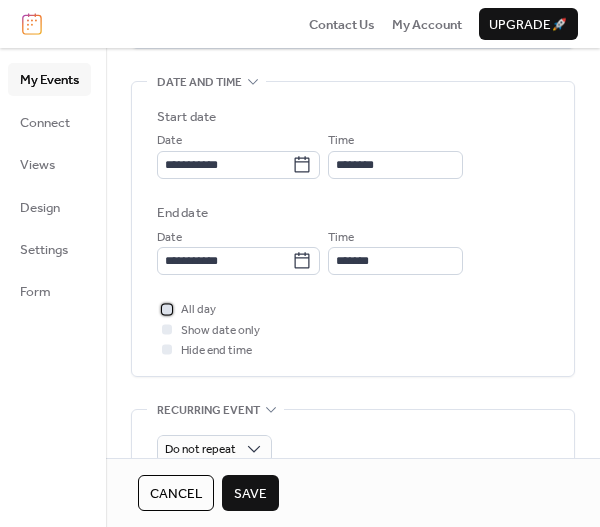 click at bounding box center [167, 309] 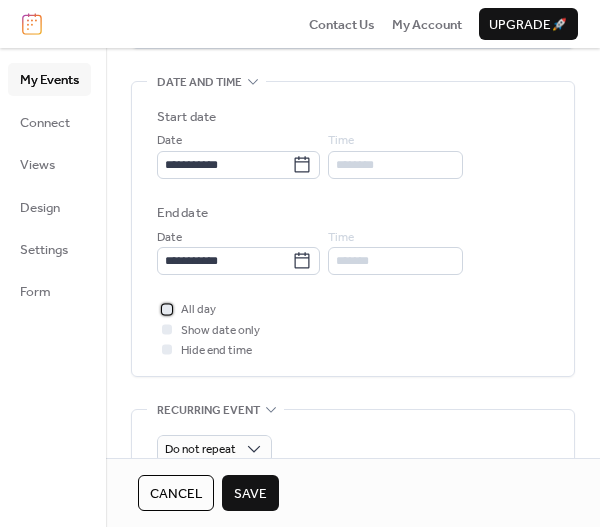 scroll, scrollTop: 500, scrollLeft: 0, axis: vertical 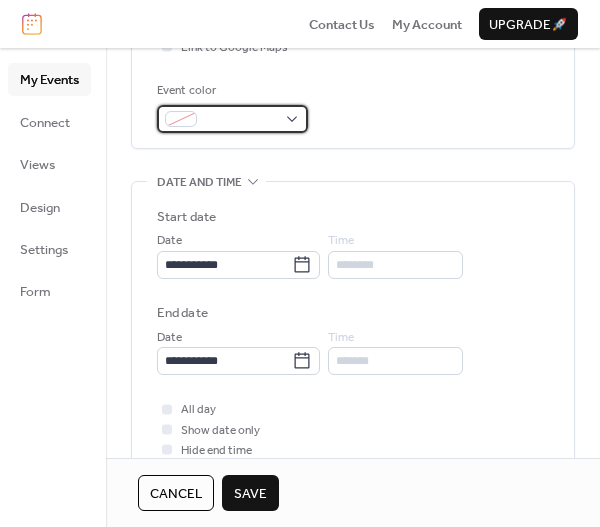 click at bounding box center (181, 119) 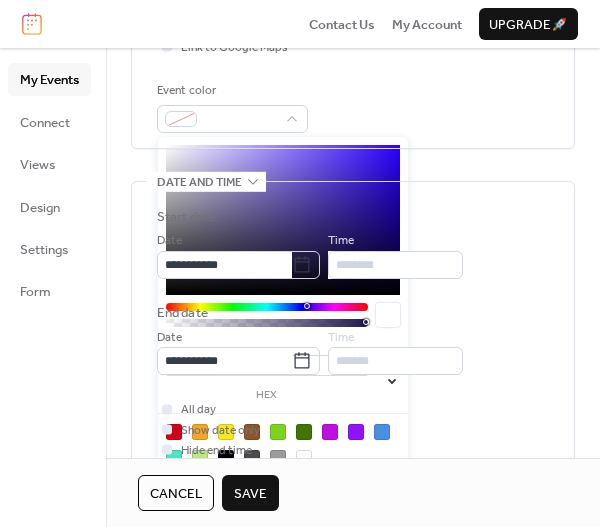 click at bounding box center (283, 444) 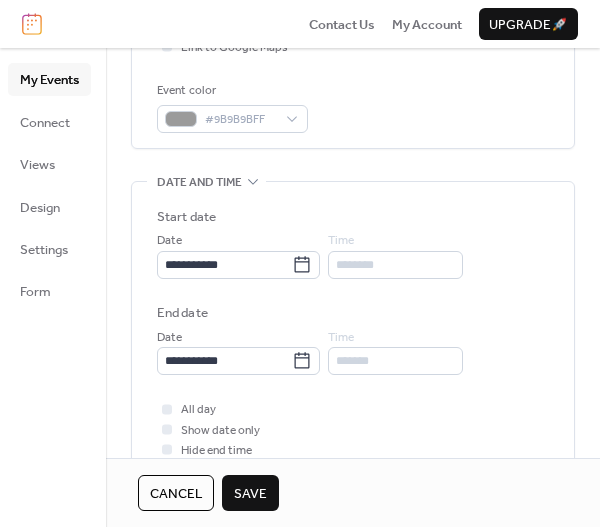 click on "**********" at bounding box center (353, 295) 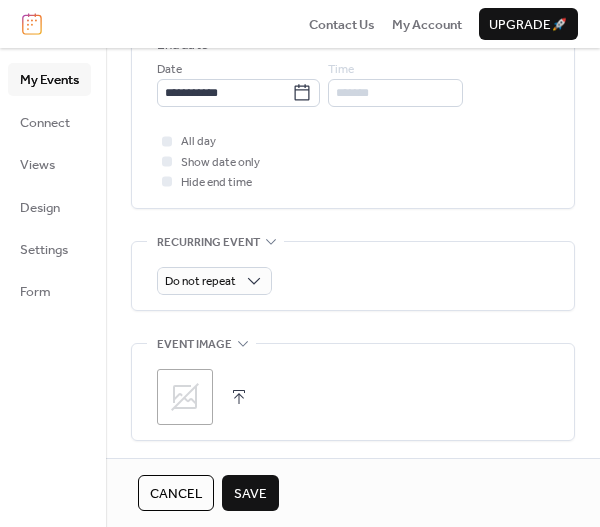 scroll, scrollTop: 800, scrollLeft: 0, axis: vertical 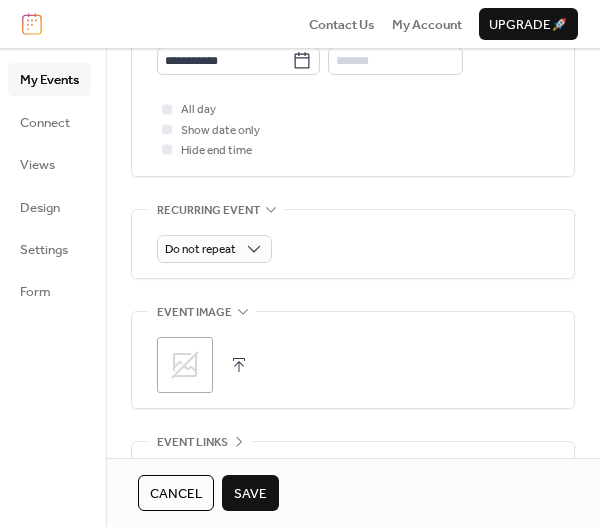 click on "Save" at bounding box center (250, 493) 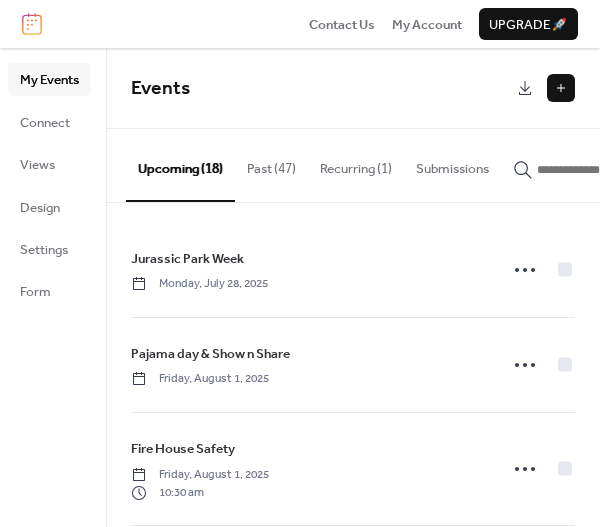 click at bounding box center [561, 88] 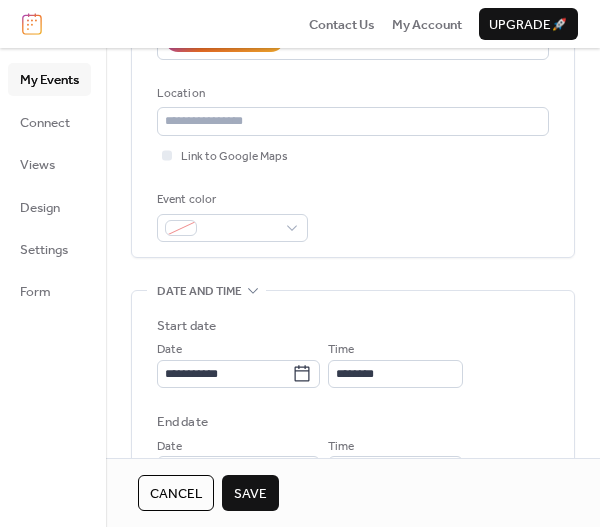 scroll, scrollTop: 500, scrollLeft: 0, axis: vertical 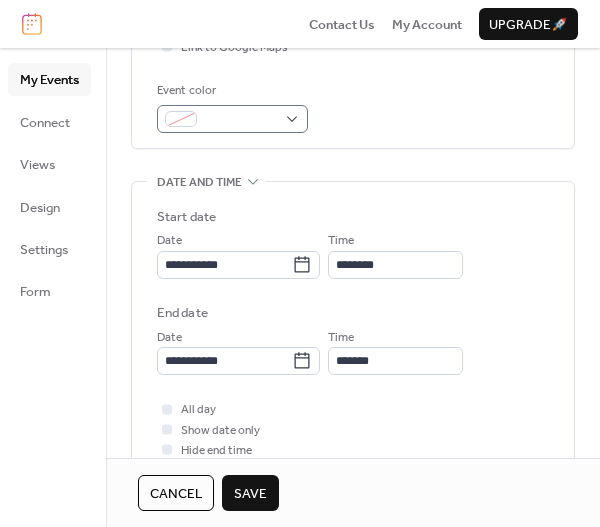 type on "**********" 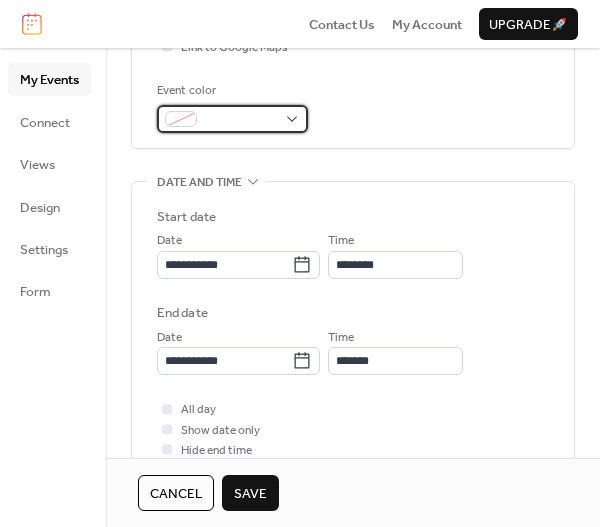 click at bounding box center [181, 119] 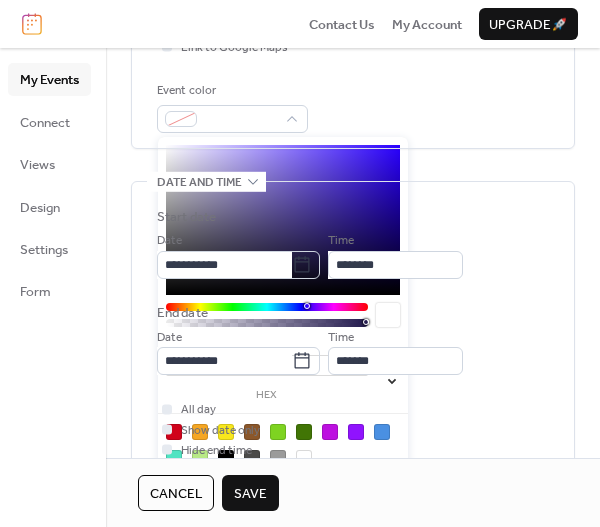click at bounding box center (278, 458) 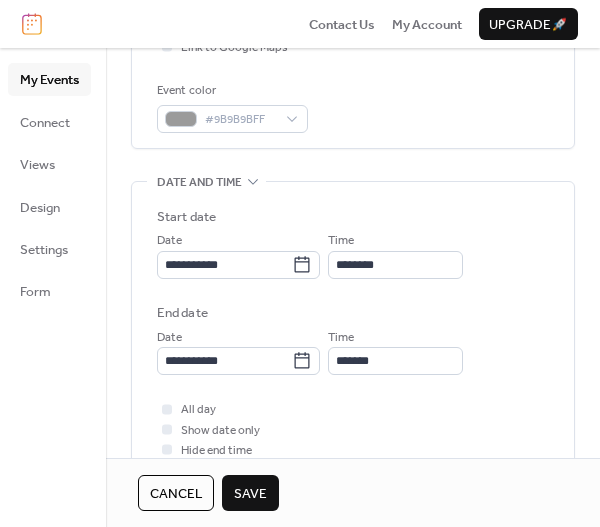 click on "**********" at bounding box center [353, 329] 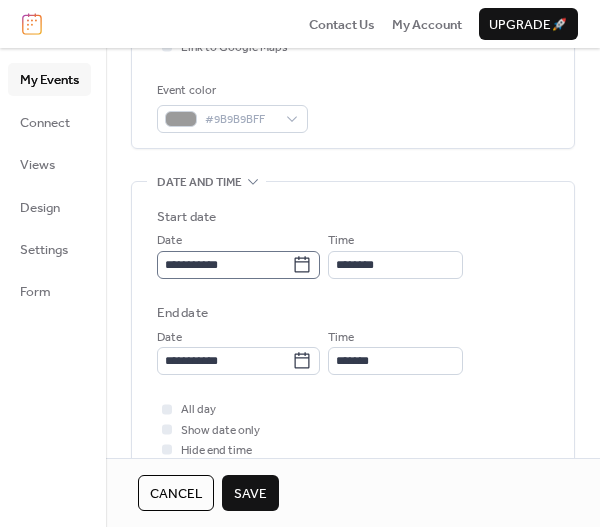 click 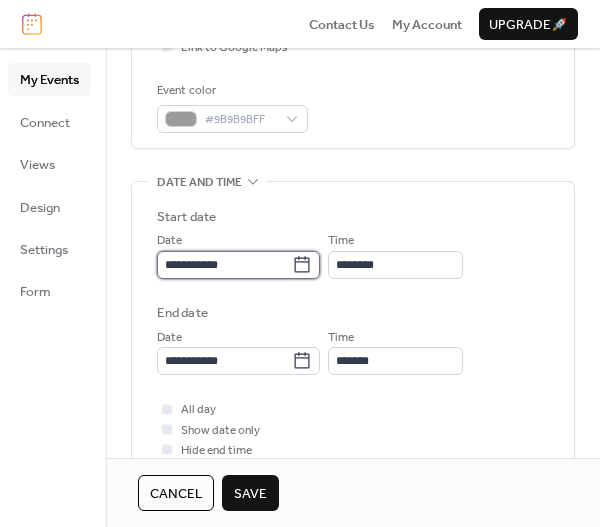 click on "**********" at bounding box center (224, 265) 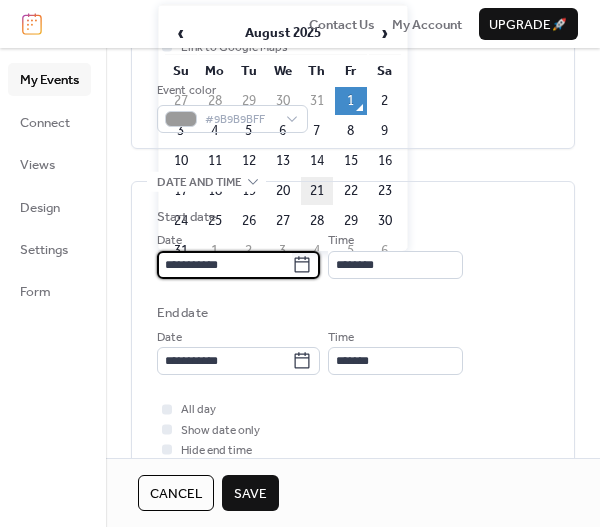 click on "21" at bounding box center [317, 191] 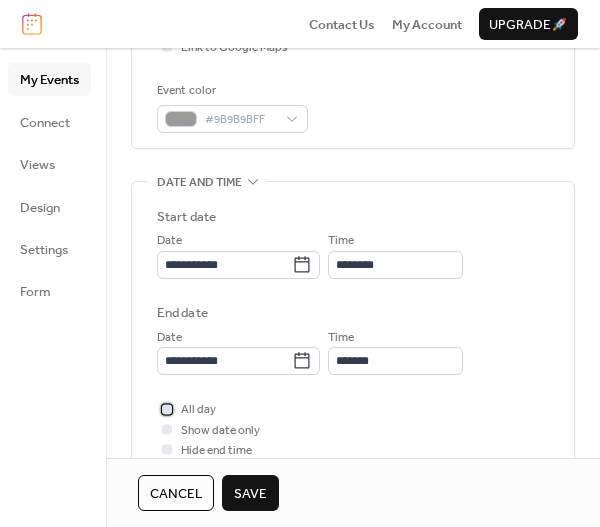 click at bounding box center (167, 409) 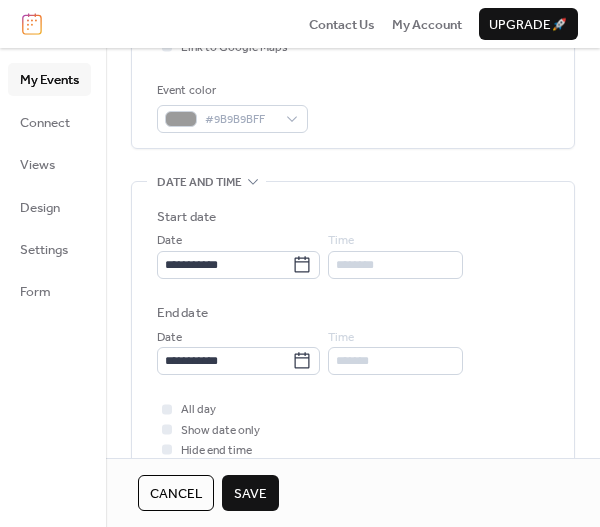 click on "Save" at bounding box center (250, 494) 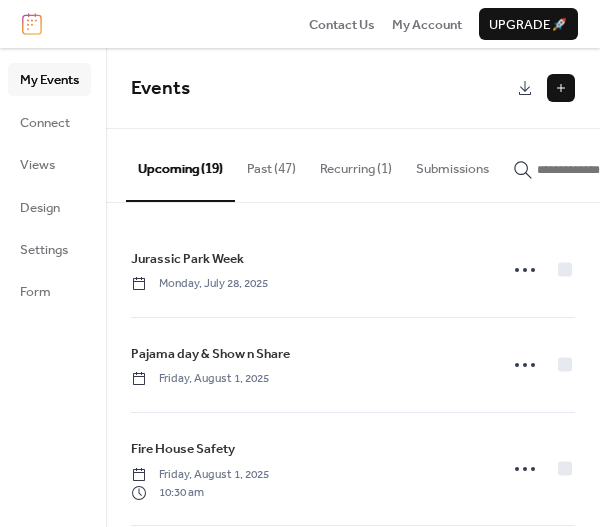 click at bounding box center [561, 88] 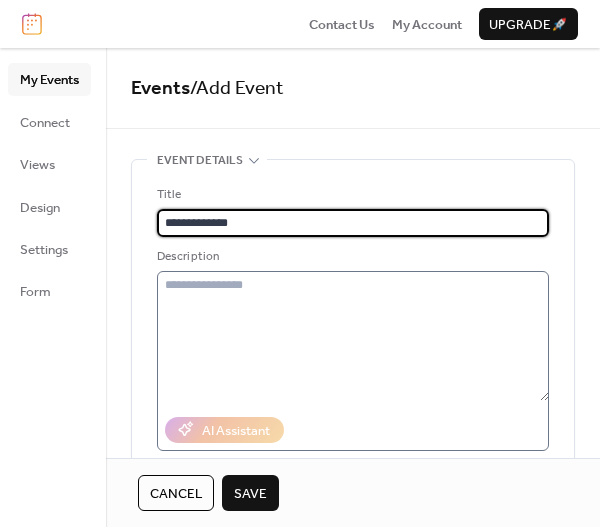 type on "**********" 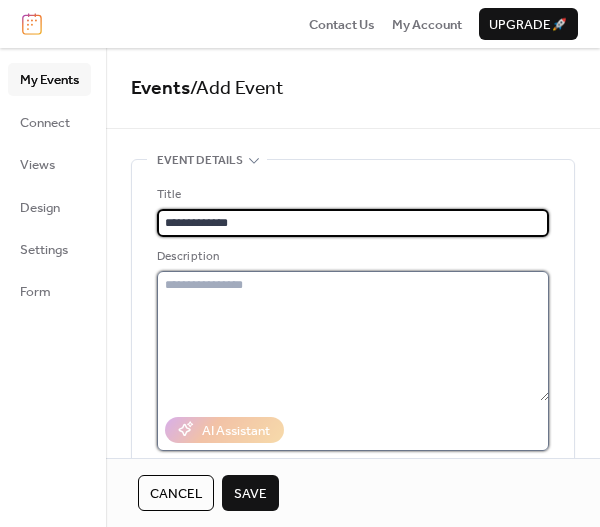 click at bounding box center (353, 336) 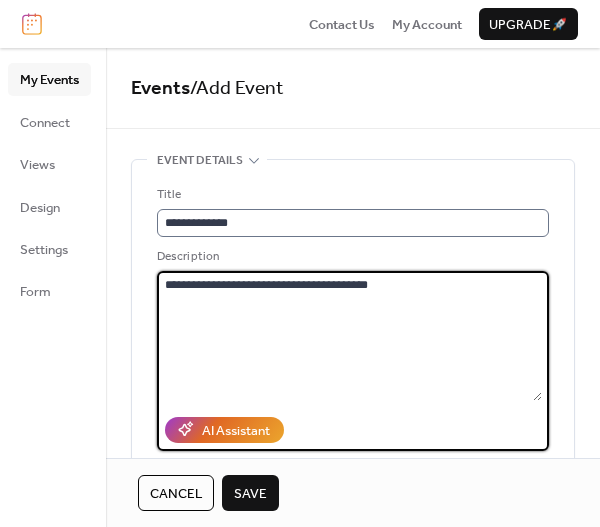 scroll, scrollTop: 1, scrollLeft: 0, axis: vertical 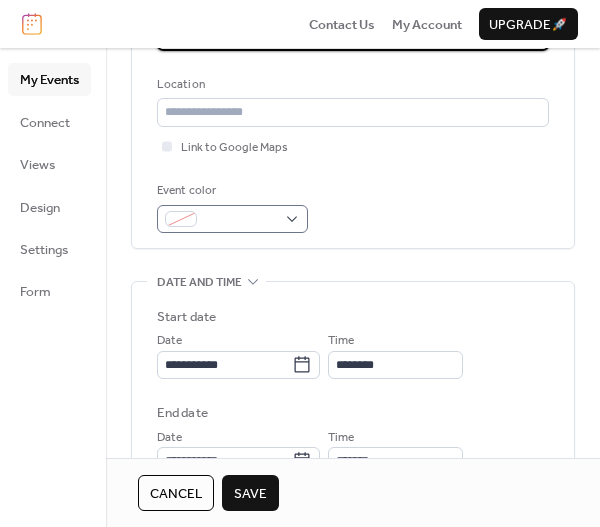 type on "**********" 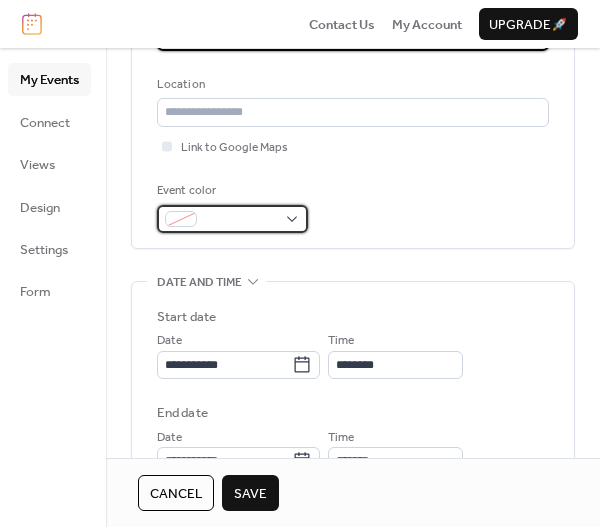 click at bounding box center [232, 219] 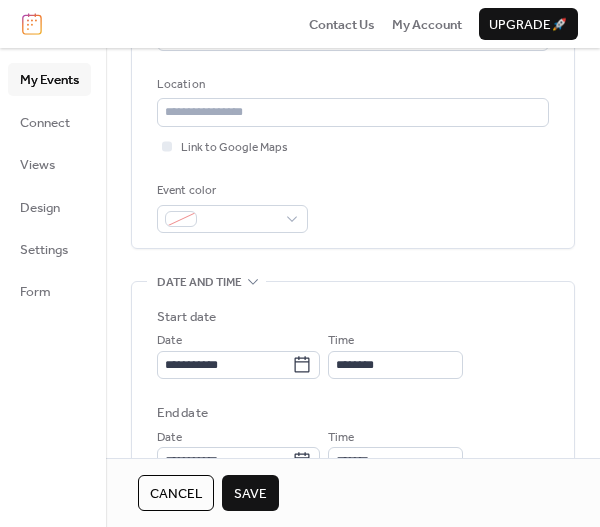 click on "Event color" at bounding box center [353, 207] 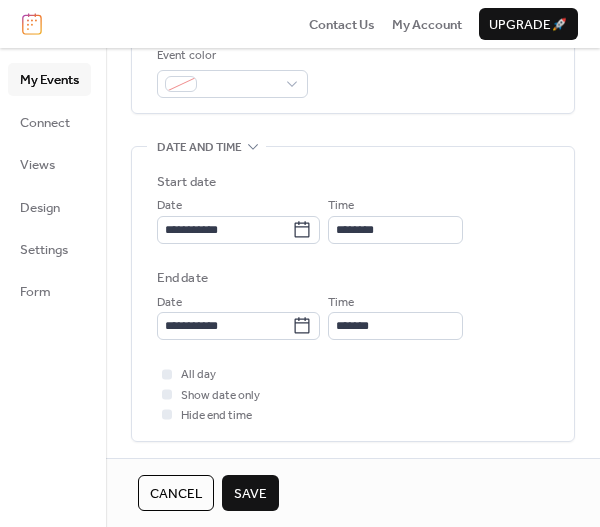 scroll, scrollTop: 500, scrollLeft: 0, axis: vertical 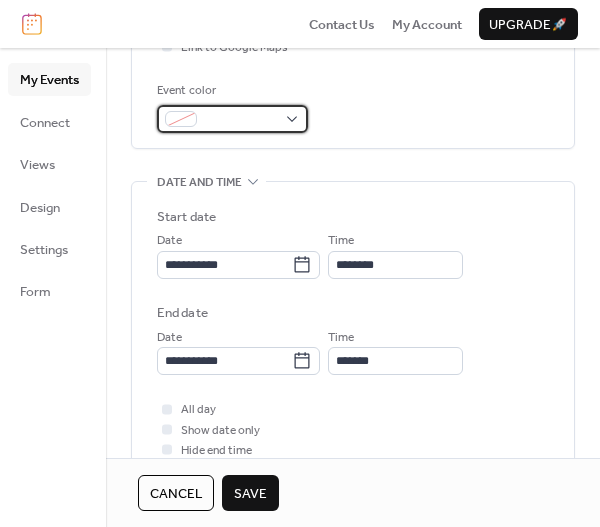 click at bounding box center (181, 119) 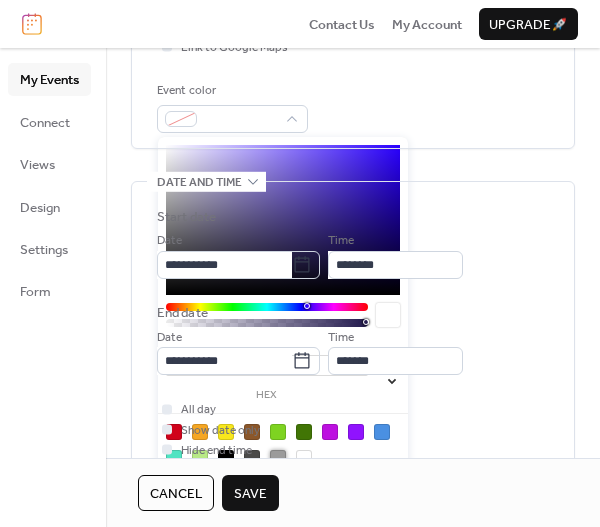 click at bounding box center [278, 458] 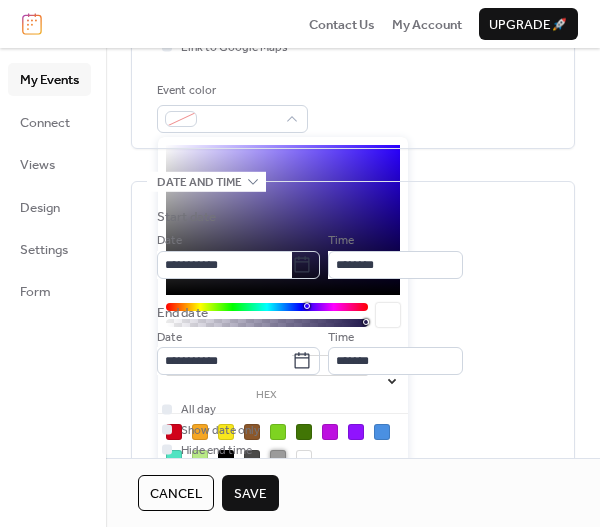 type on "*******" 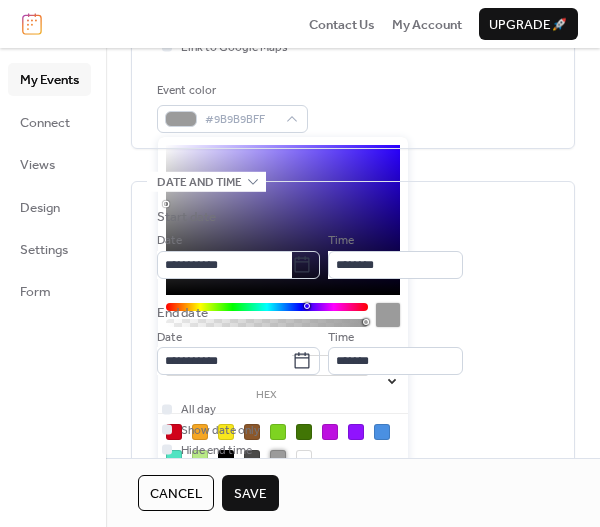 click on "**********" at bounding box center (353, 291) 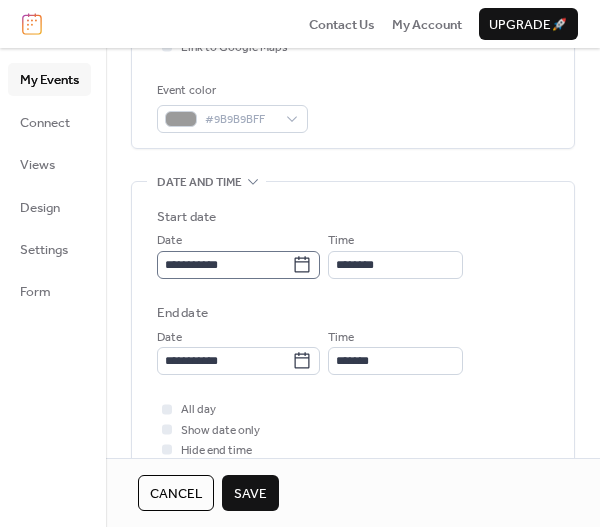 click 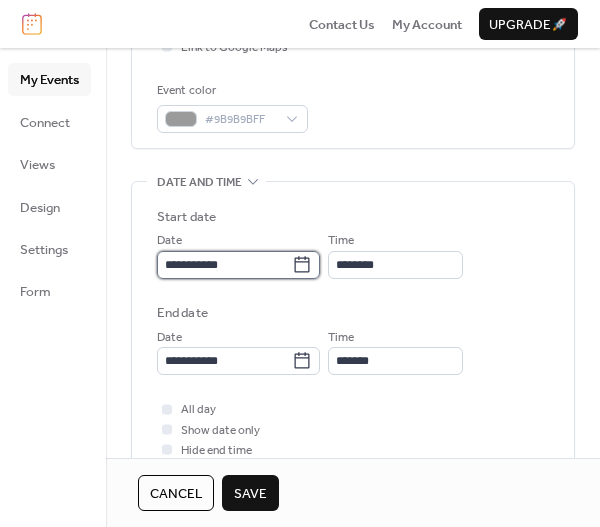 click on "**********" at bounding box center (224, 265) 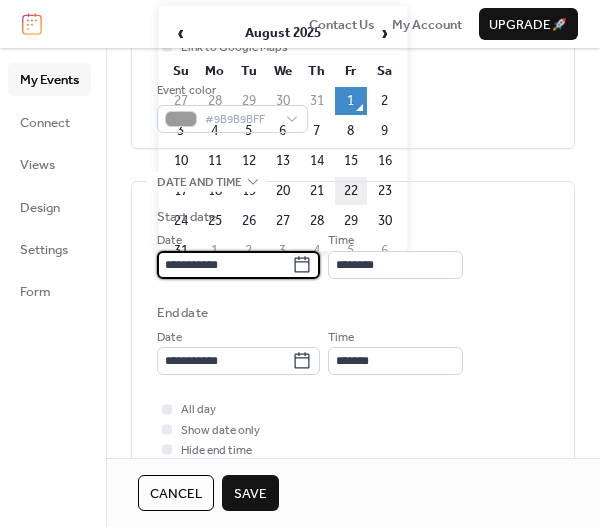 click on "22" at bounding box center [351, 191] 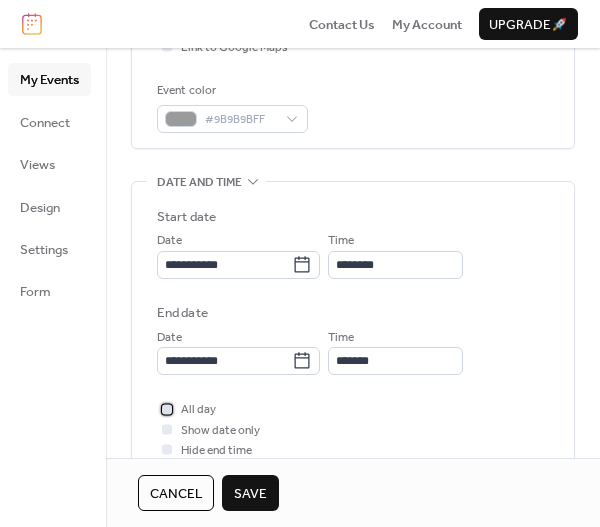 click at bounding box center (167, 409) 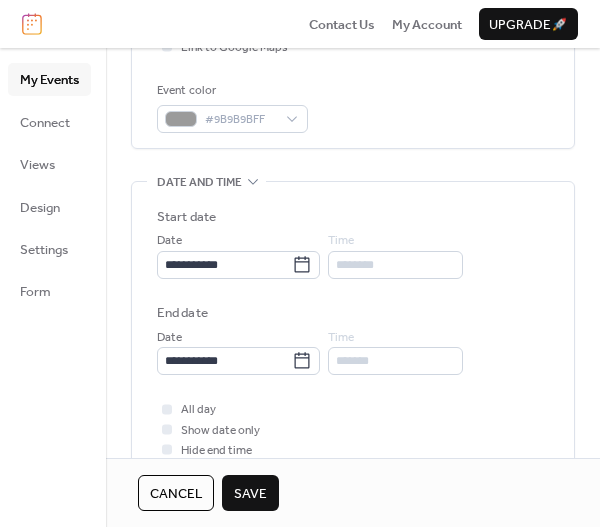 click on "Save" at bounding box center (250, 494) 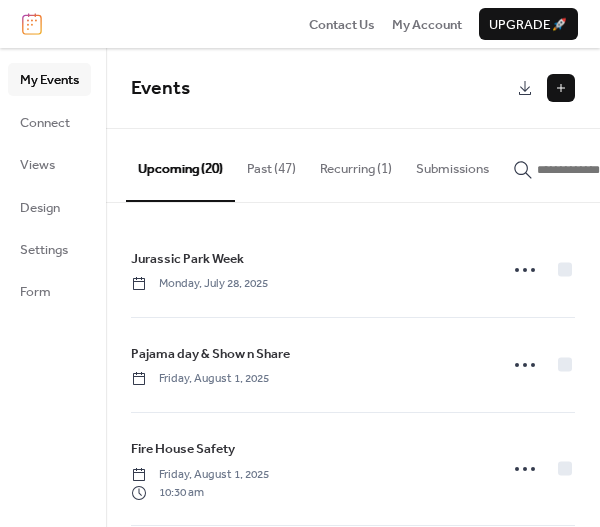 click at bounding box center [561, 88] 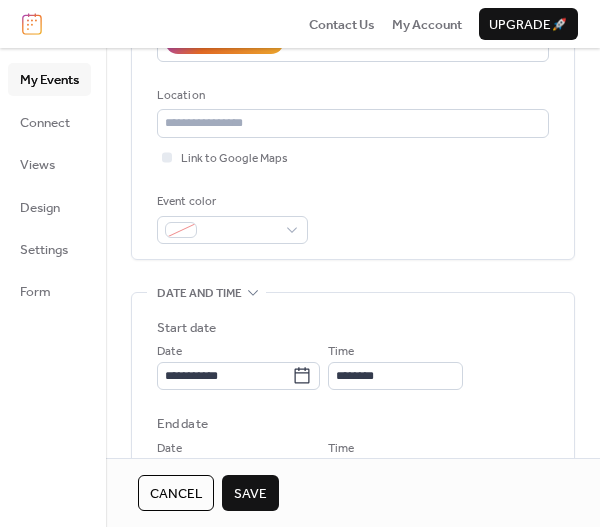 scroll, scrollTop: 400, scrollLeft: 0, axis: vertical 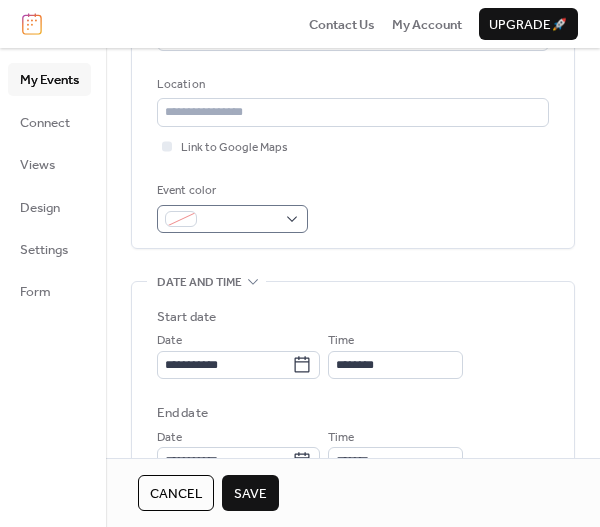type on "**********" 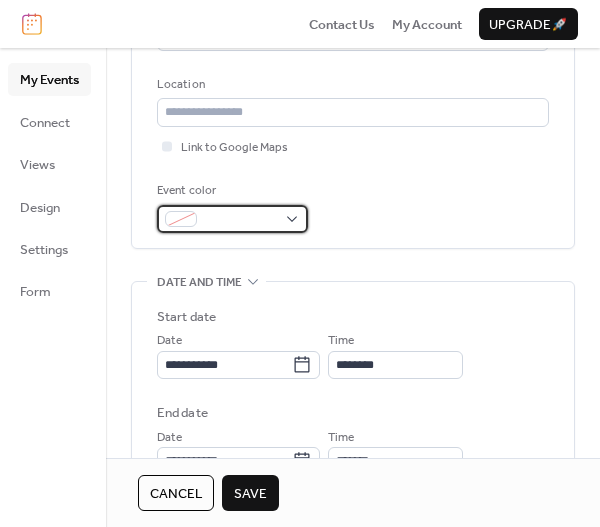 click at bounding box center [181, 219] 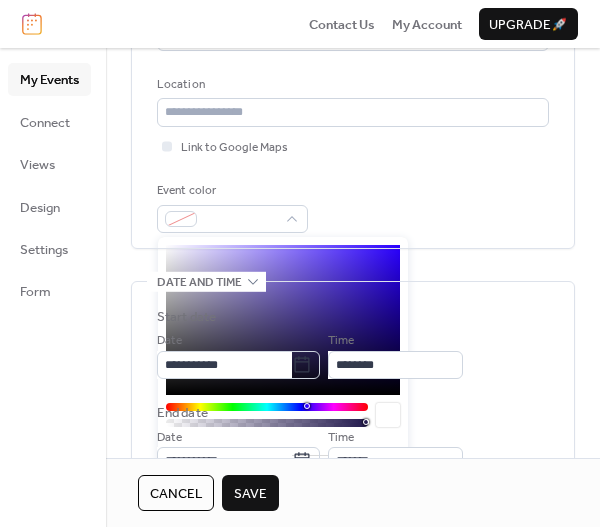 click on "**********" at bounding box center (353, 395) 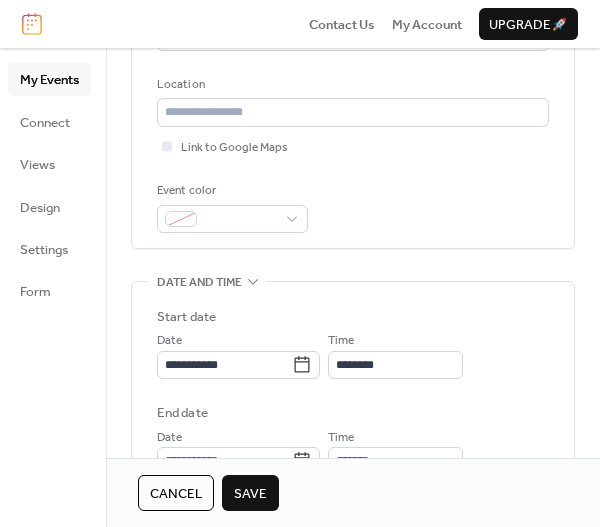 scroll, scrollTop: 500, scrollLeft: 0, axis: vertical 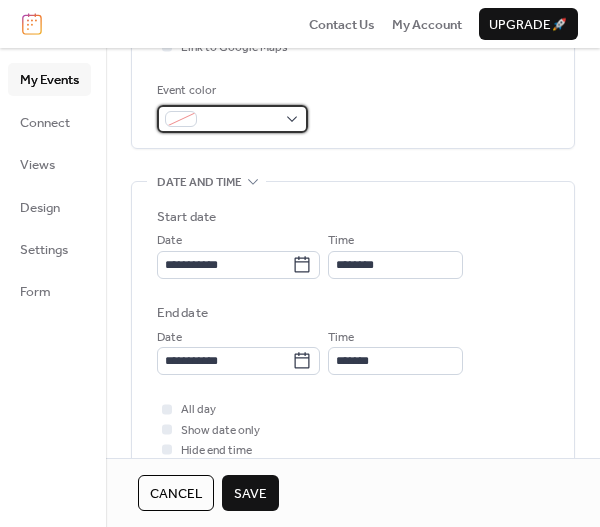 click at bounding box center [181, 119] 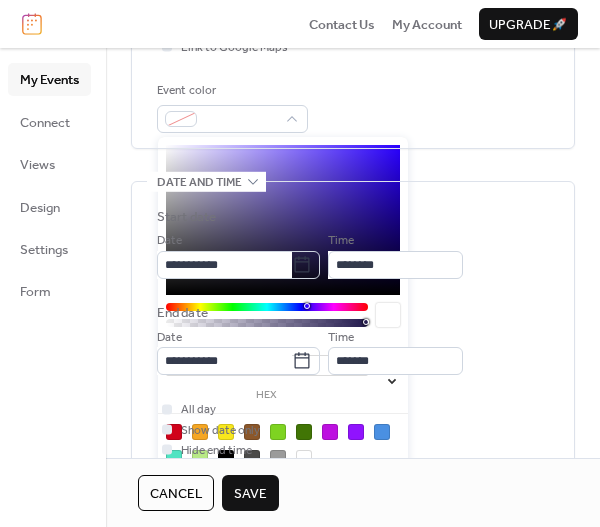click at bounding box center (174, 458) 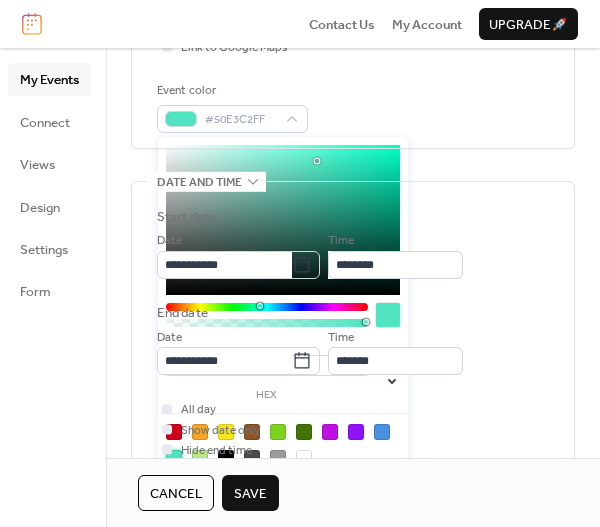 click on "**********" at bounding box center (353, 254) 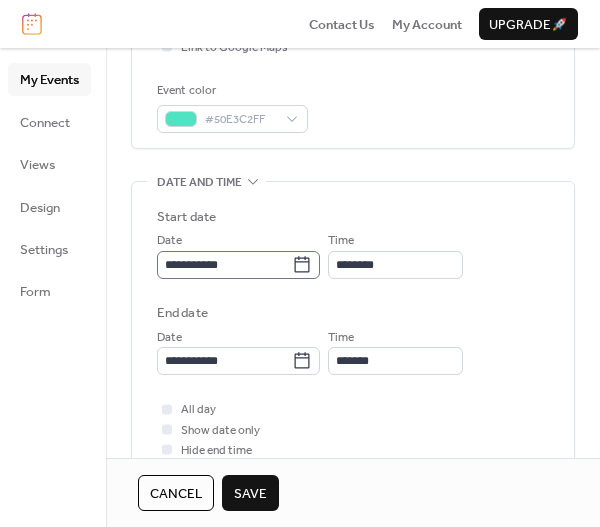 click 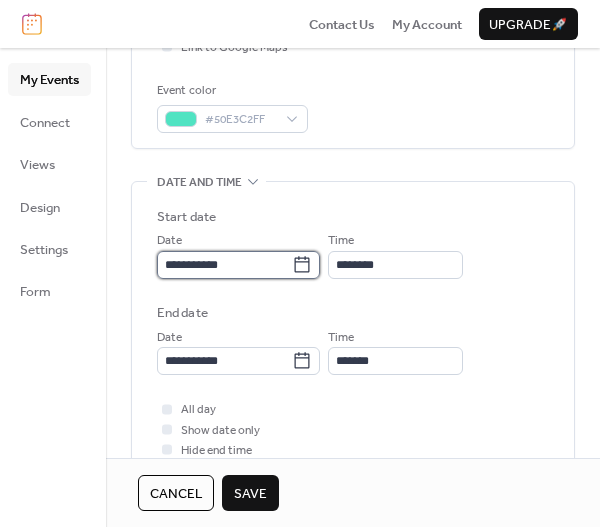 click on "**********" at bounding box center [224, 265] 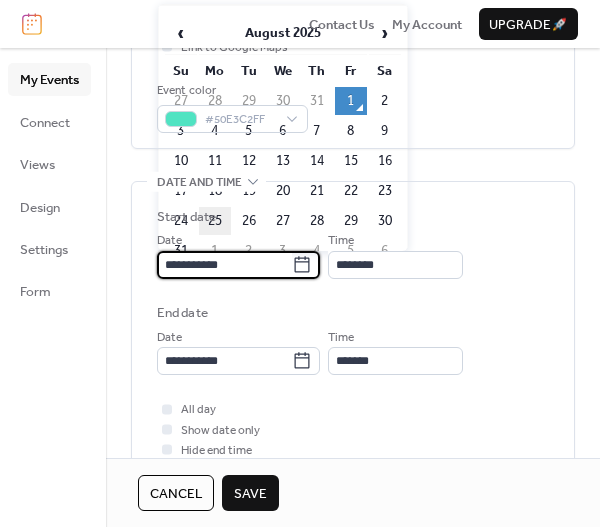 click on "25" at bounding box center (215, 221) 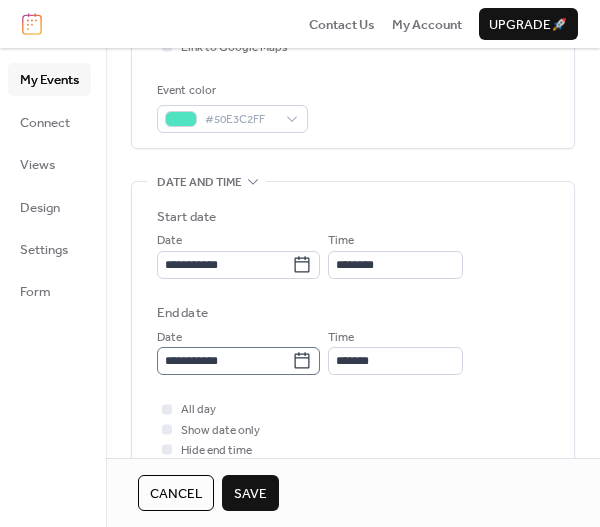click 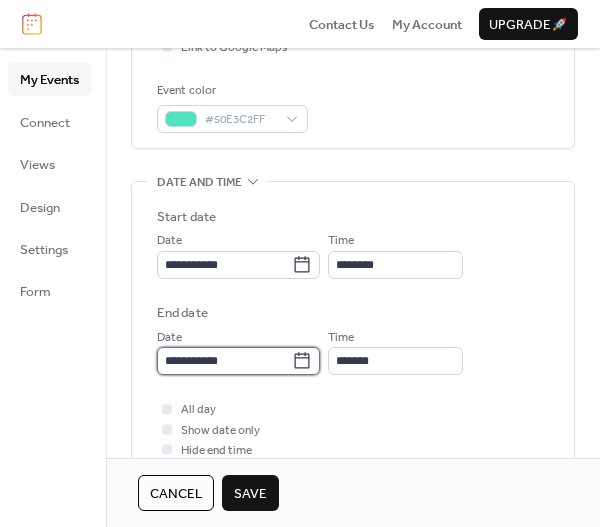 click on "**********" at bounding box center (224, 361) 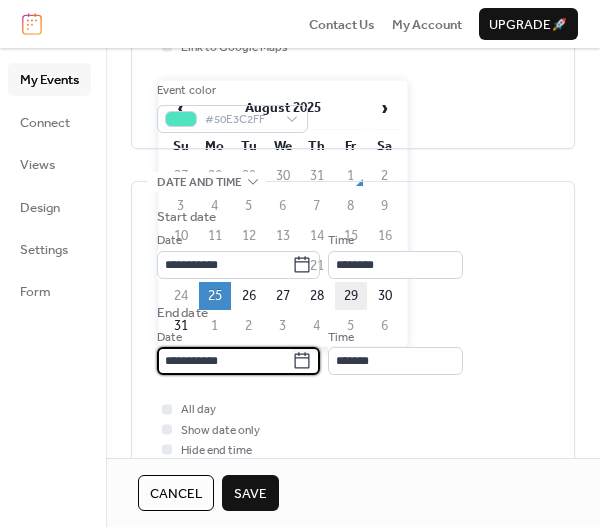 click on "29" at bounding box center (351, 296) 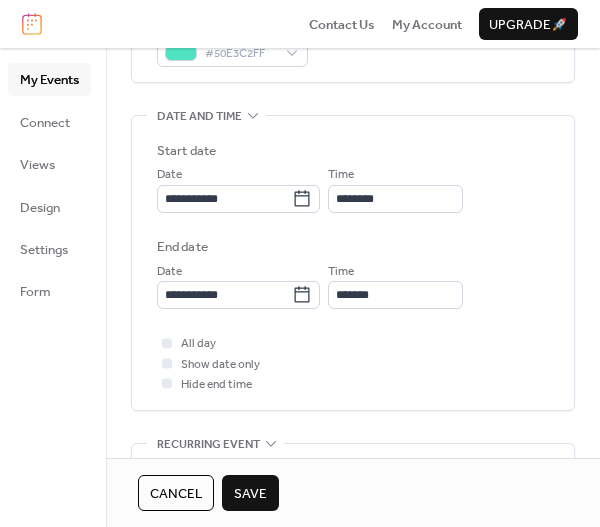scroll, scrollTop: 600, scrollLeft: 0, axis: vertical 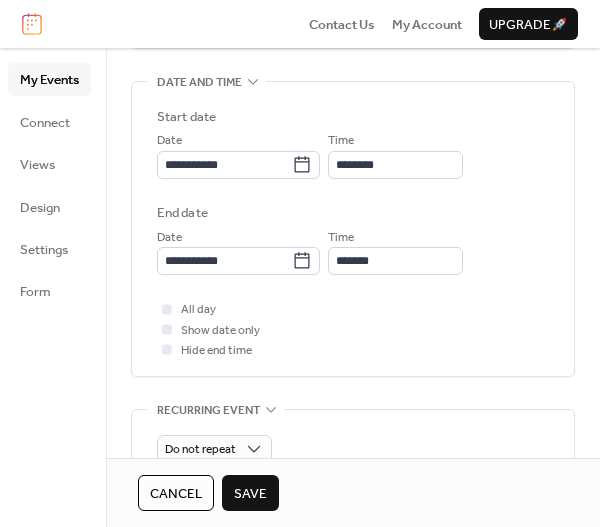 click on "Save" at bounding box center (250, 494) 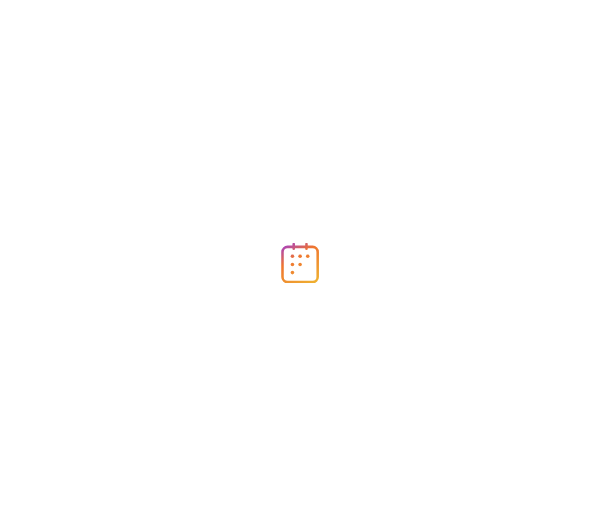 scroll, scrollTop: 0, scrollLeft: 0, axis: both 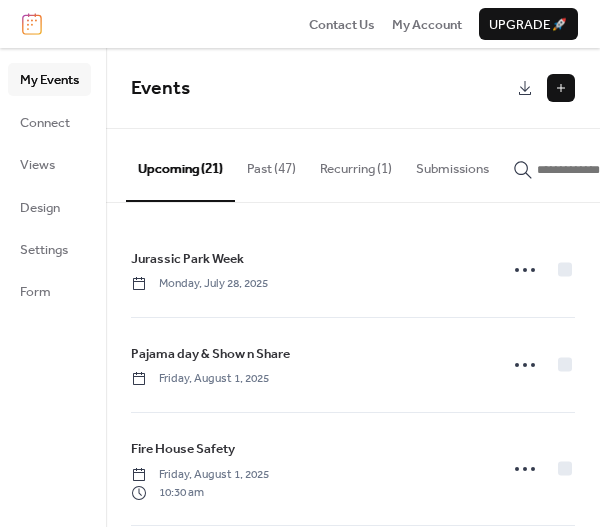 click at bounding box center (561, 88) 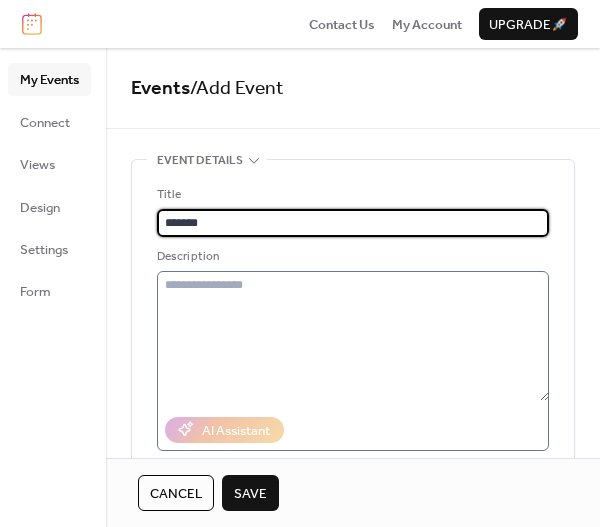 type on "*******" 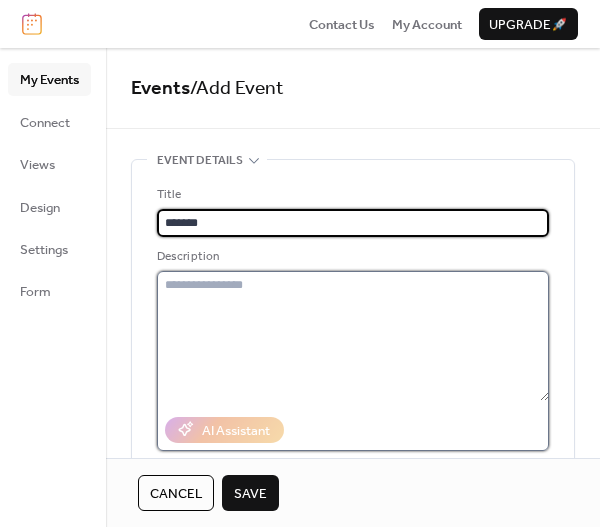 click at bounding box center (353, 336) 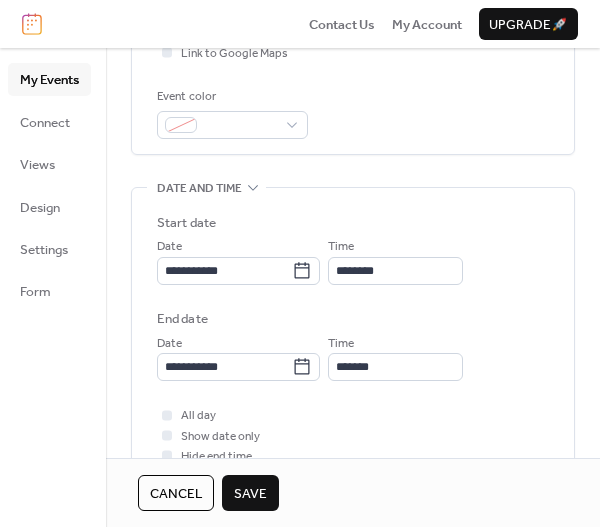 scroll, scrollTop: 500, scrollLeft: 0, axis: vertical 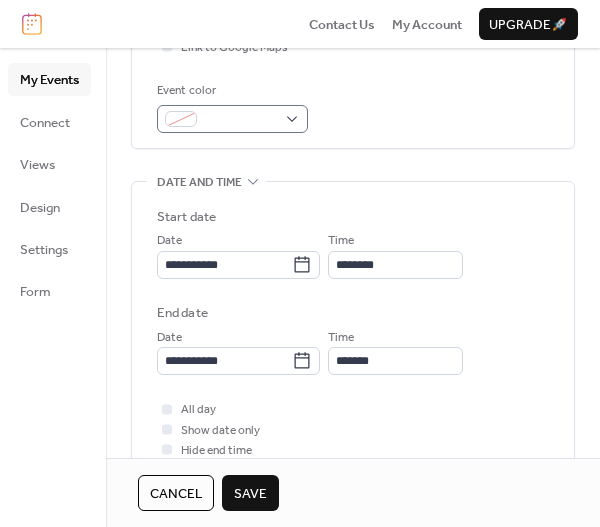 type on "**********" 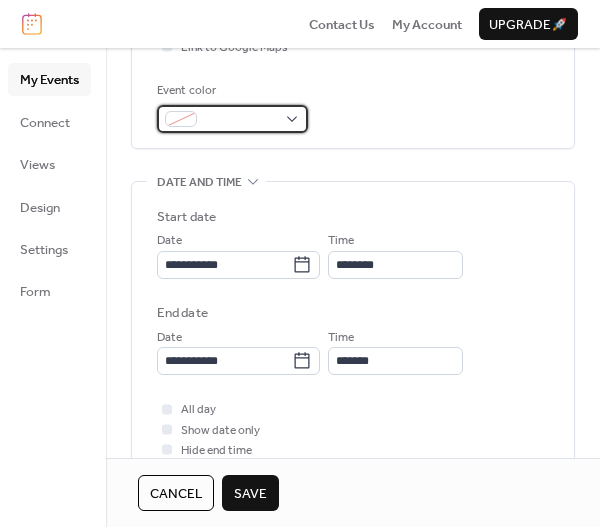 click at bounding box center [232, 119] 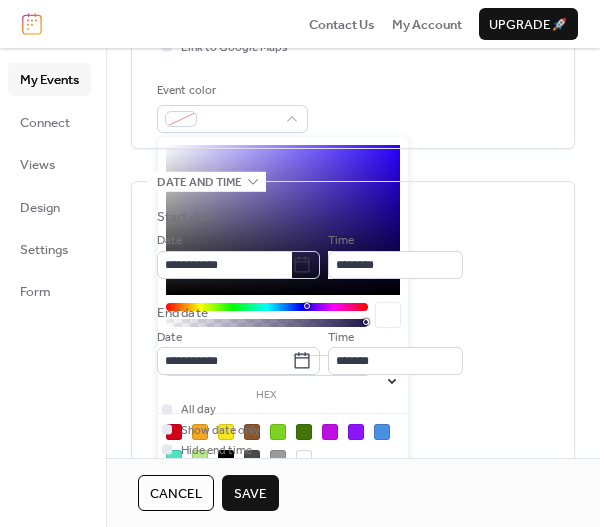 click at bounding box center [174, 458] 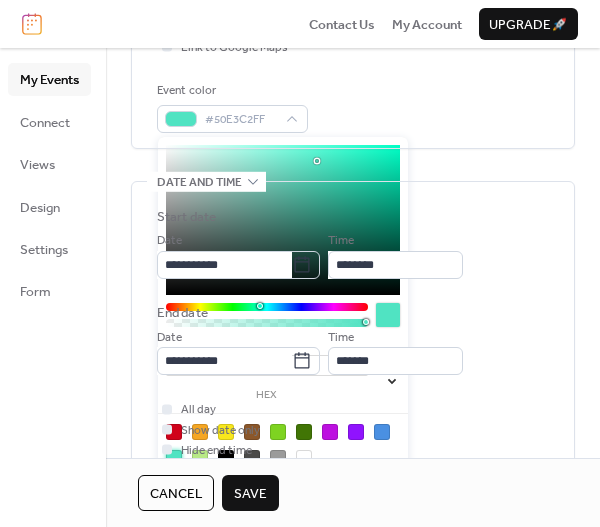 click on "**********" at bounding box center (353, -96) 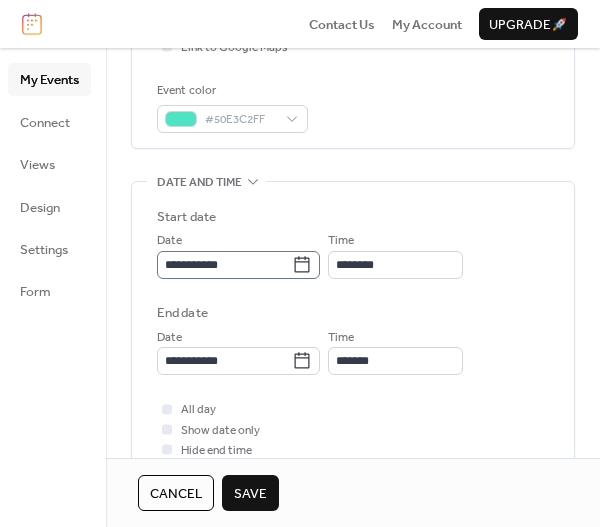 click 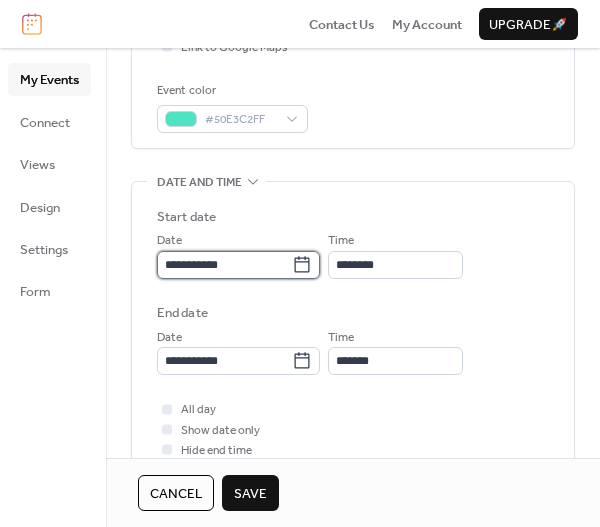 click on "**********" at bounding box center (224, 265) 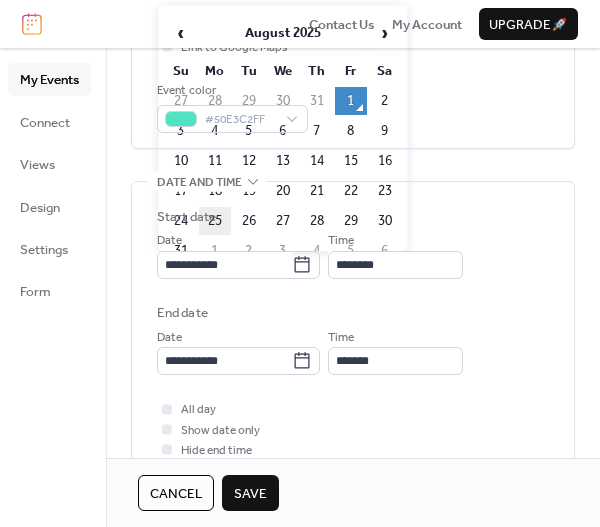 click on "25" at bounding box center [215, 221] 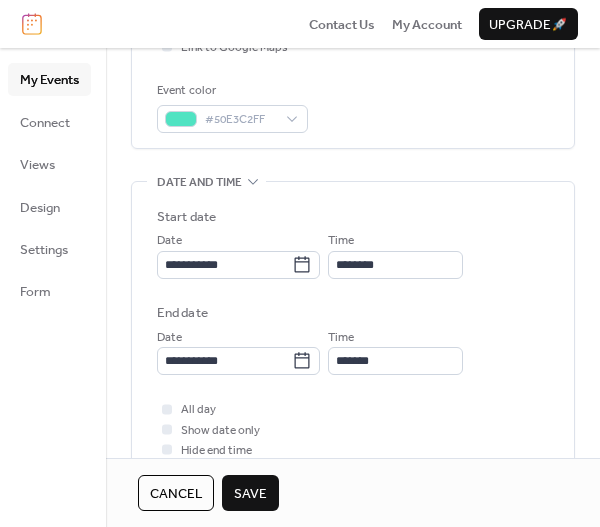 scroll, scrollTop: 600, scrollLeft: 0, axis: vertical 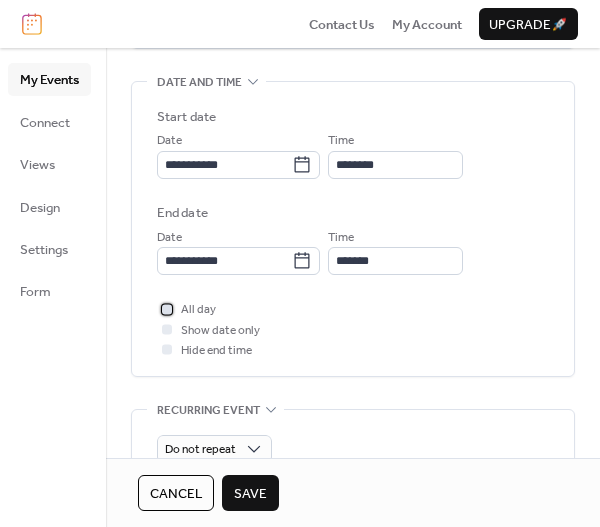 click at bounding box center (167, 309) 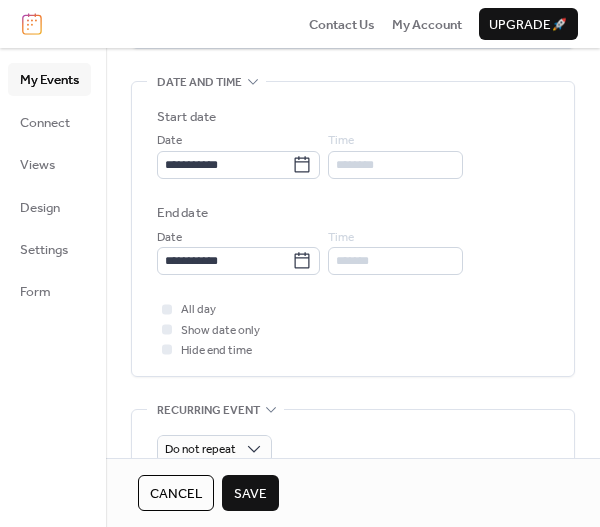 click on "Save" at bounding box center (250, 494) 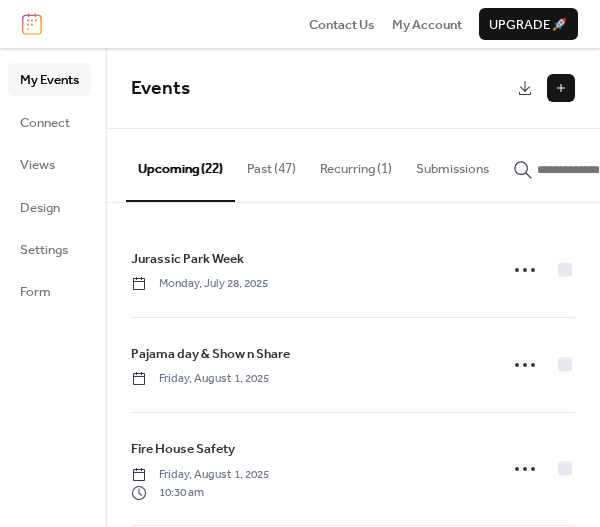 click at bounding box center (561, 88) 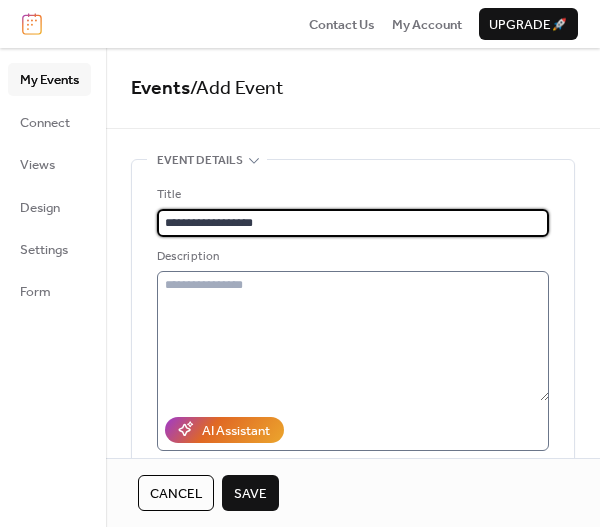 type on "**********" 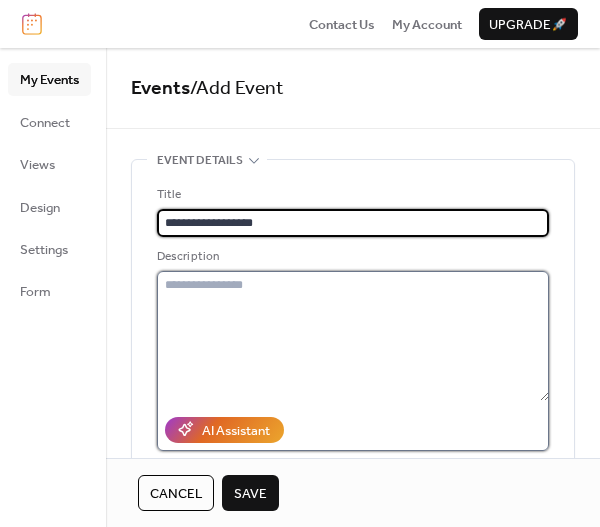 click at bounding box center [353, 336] 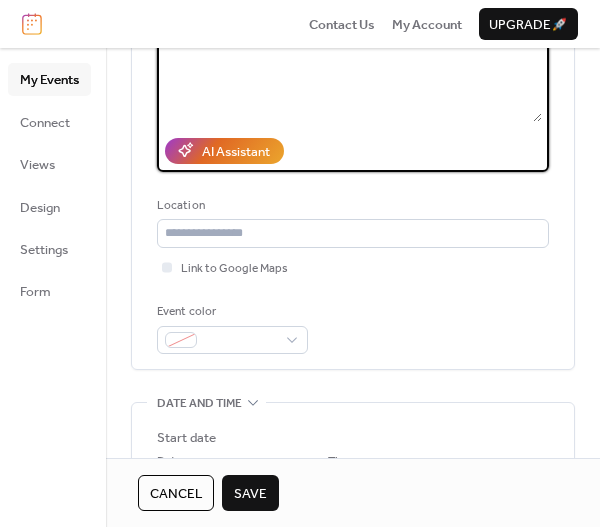 scroll, scrollTop: 300, scrollLeft: 0, axis: vertical 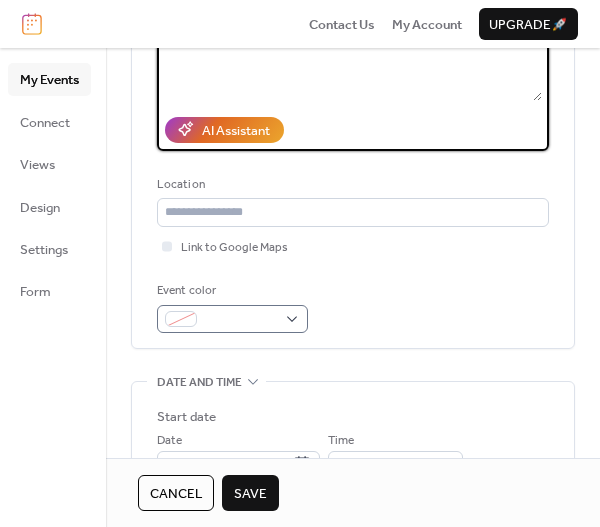 type on "**********" 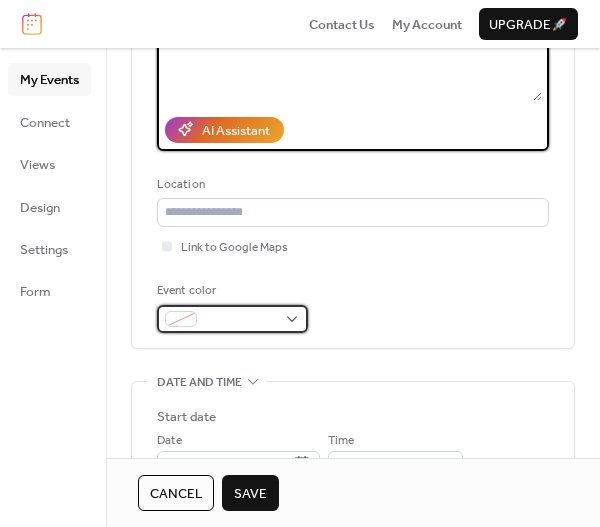 click at bounding box center [181, 319] 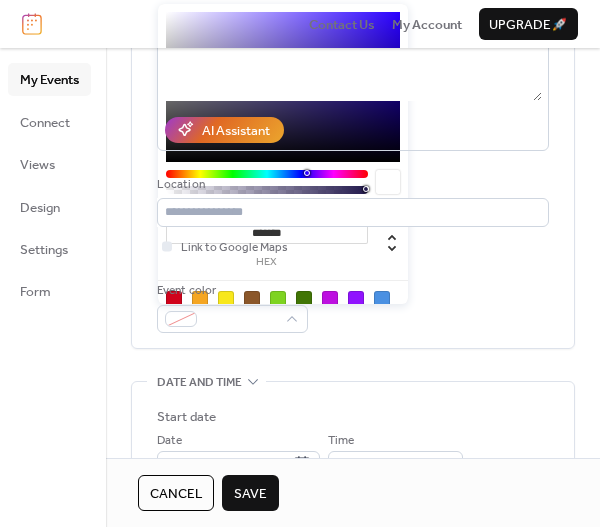click on "**********" at bounding box center [353, 505] 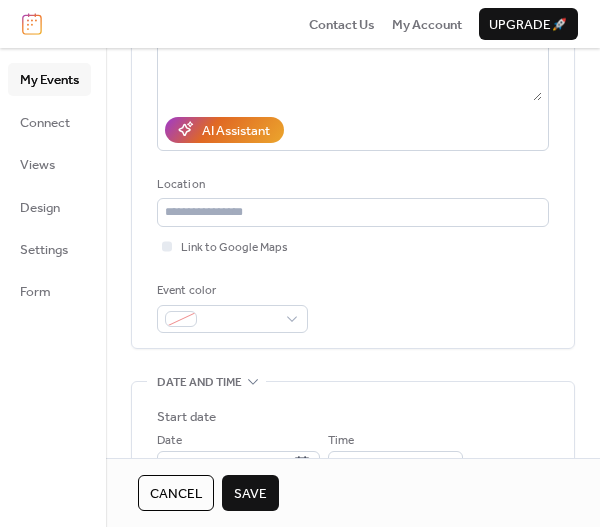 scroll, scrollTop: 500, scrollLeft: 0, axis: vertical 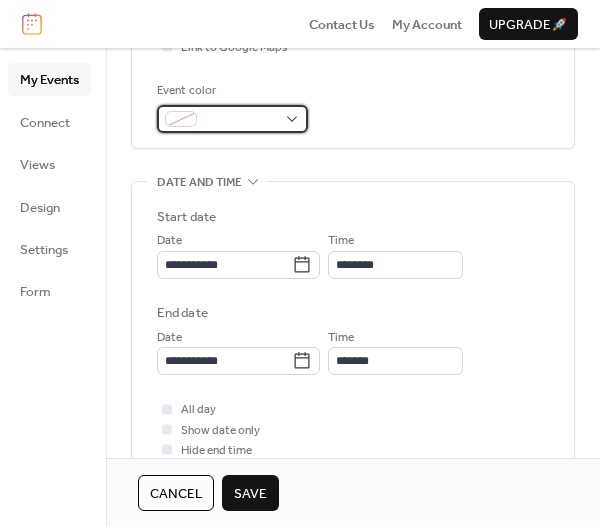 click at bounding box center (181, 119) 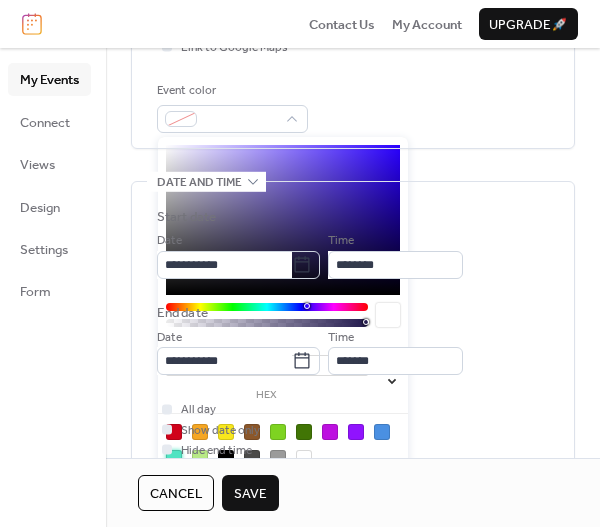 click at bounding box center [174, 458] 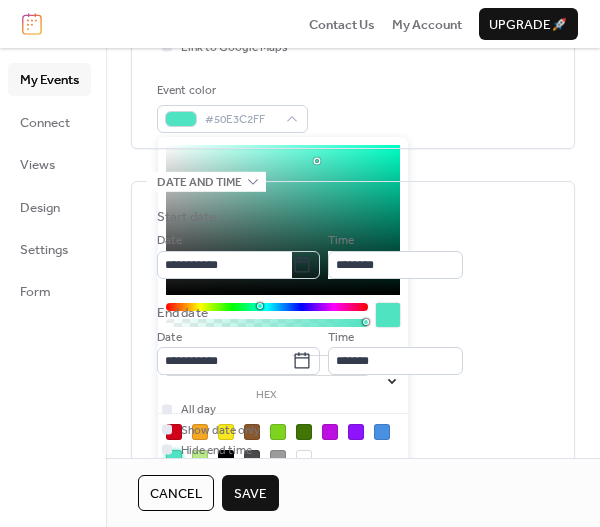 click on "Start date" at bounding box center (353, 217) 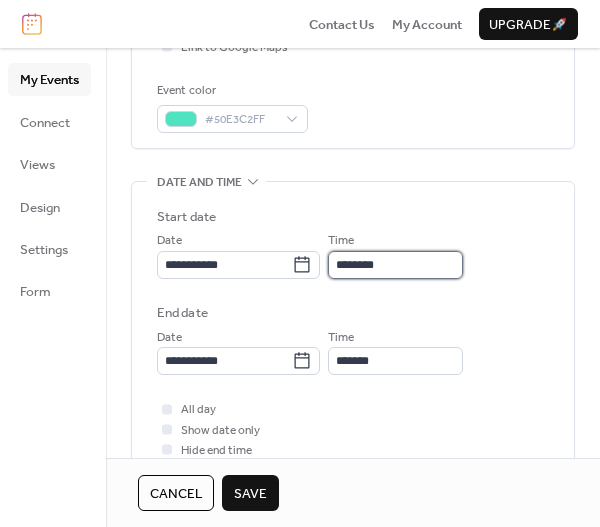 click on "********" at bounding box center [395, 265] 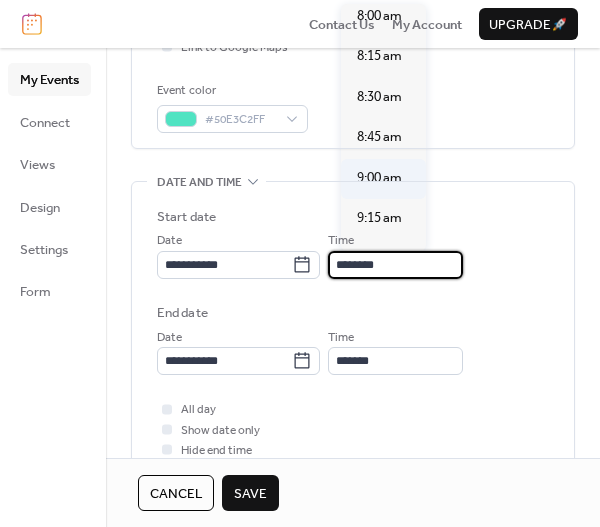 scroll, scrollTop: 1400, scrollLeft: 0, axis: vertical 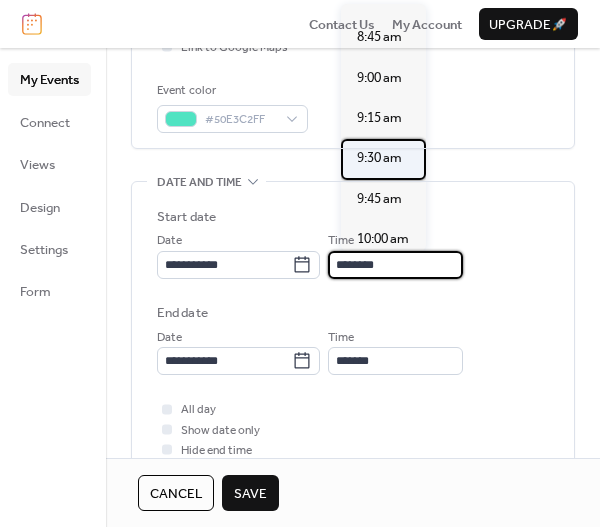 click on "9:30 am" at bounding box center (379, 158) 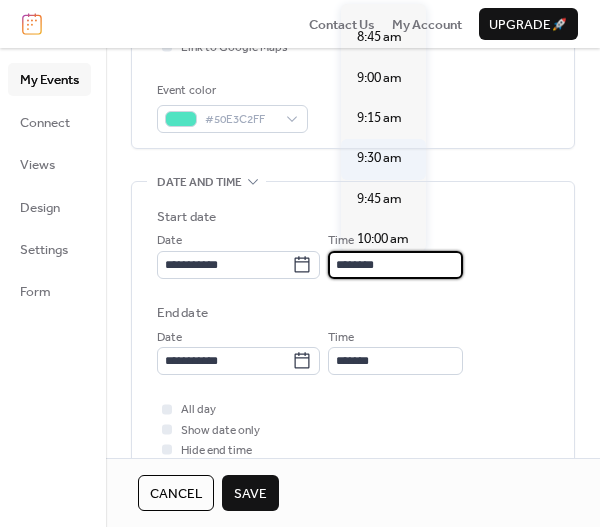 type on "*******" 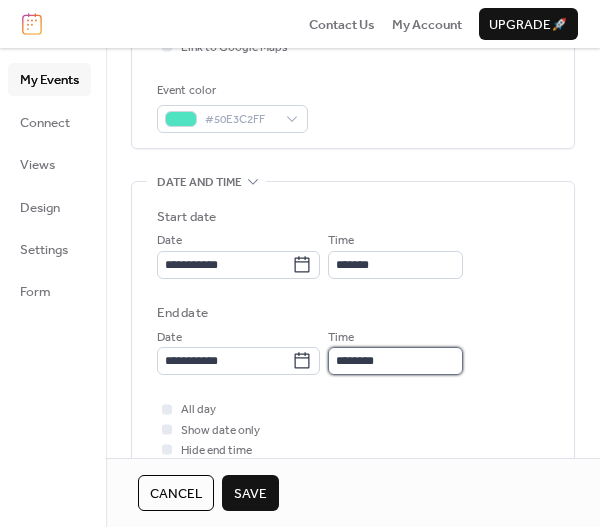 click on "********" at bounding box center (395, 361) 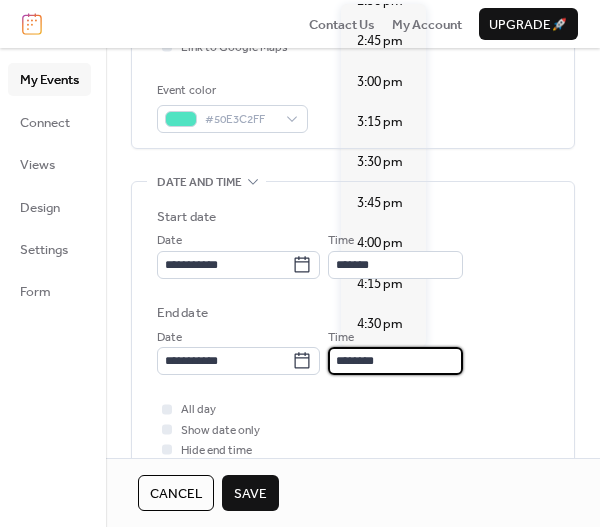 scroll, scrollTop: 800, scrollLeft: 0, axis: vertical 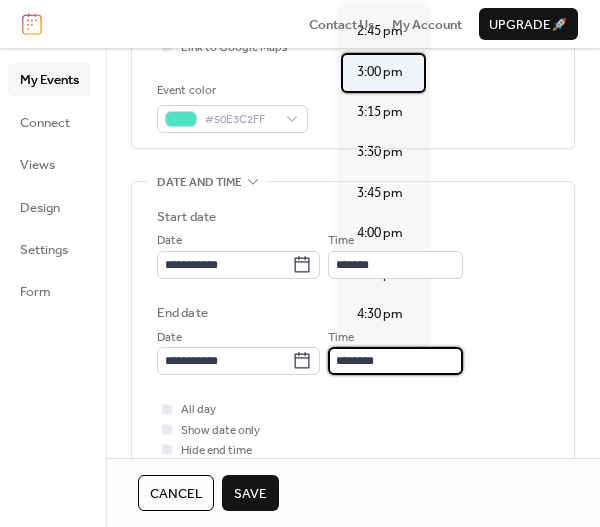 click on "3:00 pm" at bounding box center [380, 72] 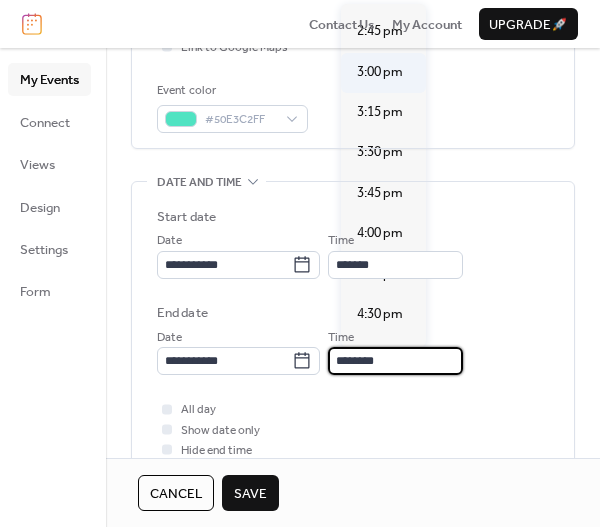 type on "*******" 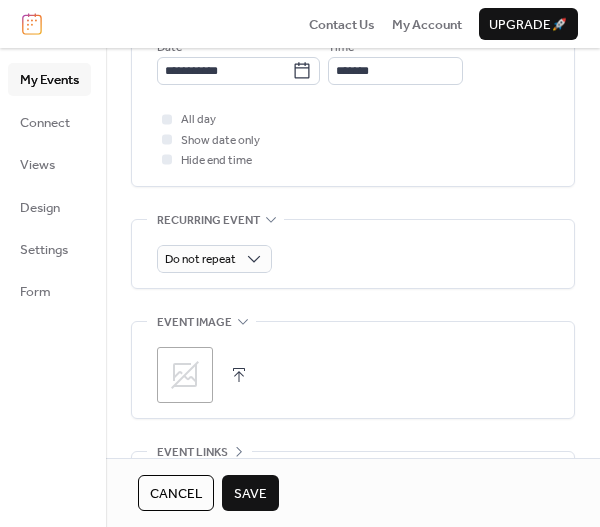scroll, scrollTop: 900, scrollLeft: 0, axis: vertical 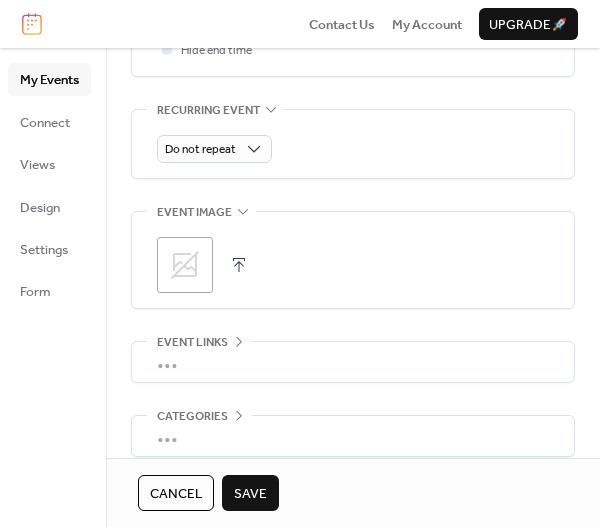click on "Save" at bounding box center [250, 493] 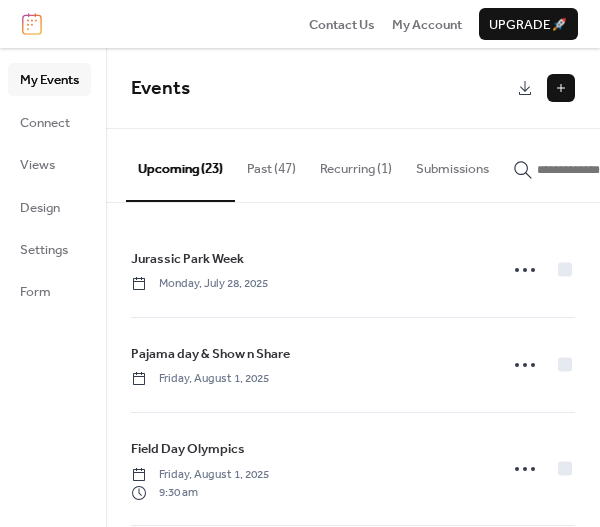 click at bounding box center (561, 88) 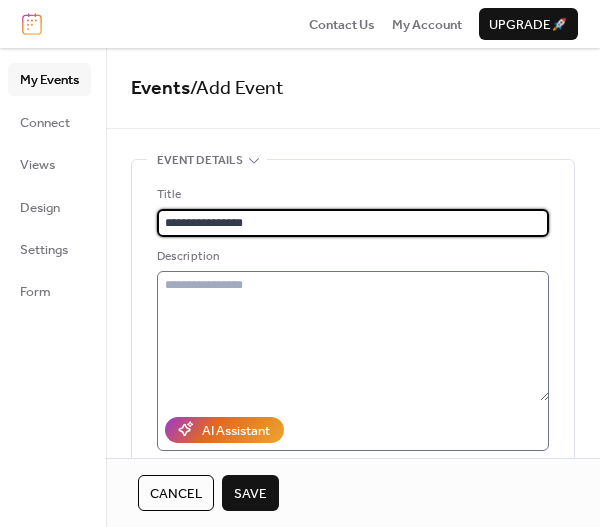 type on "**********" 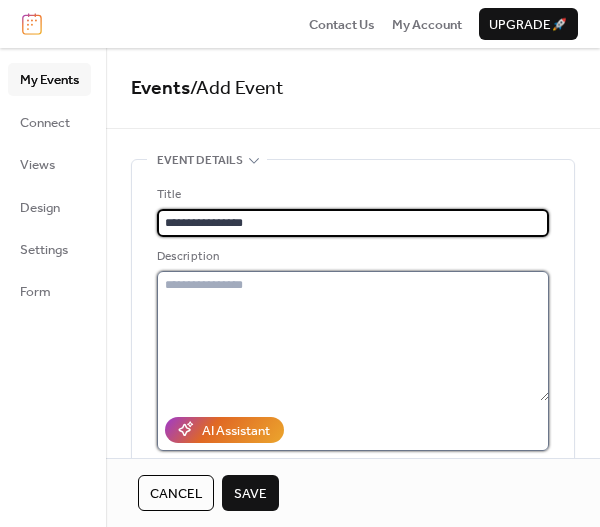 click at bounding box center (353, 336) 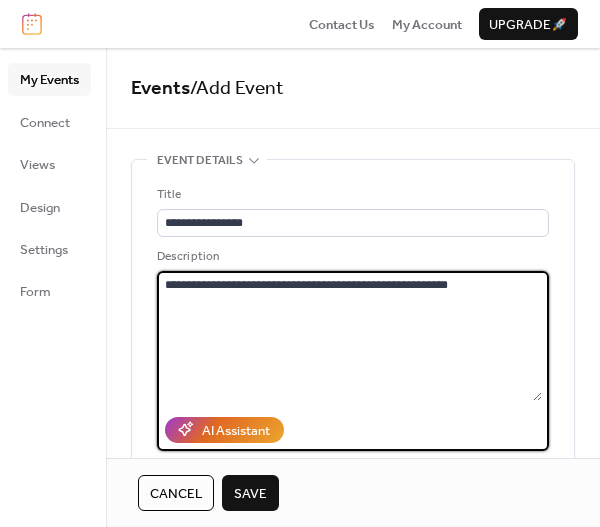 click on "**********" at bounding box center [349, 336] 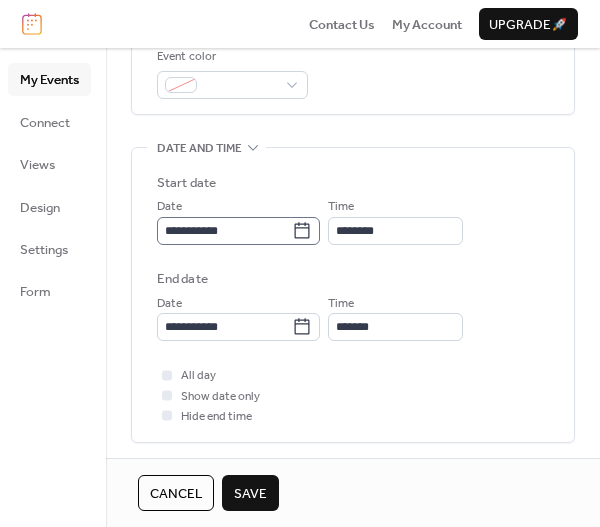 scroll, scrollTop: 500, scrollLeft: 0, axis: vertical 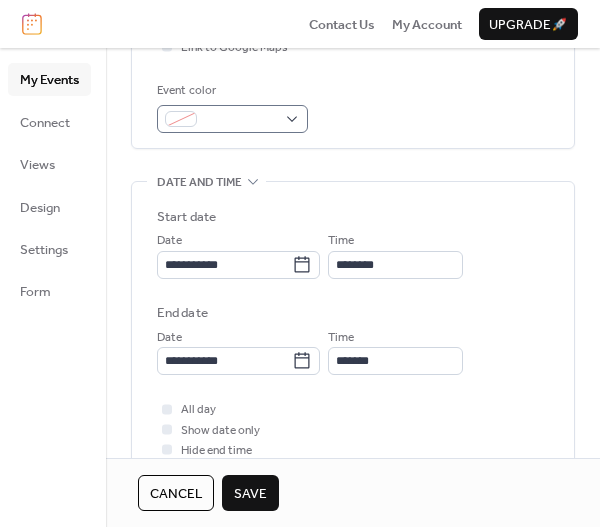 type on "**********" 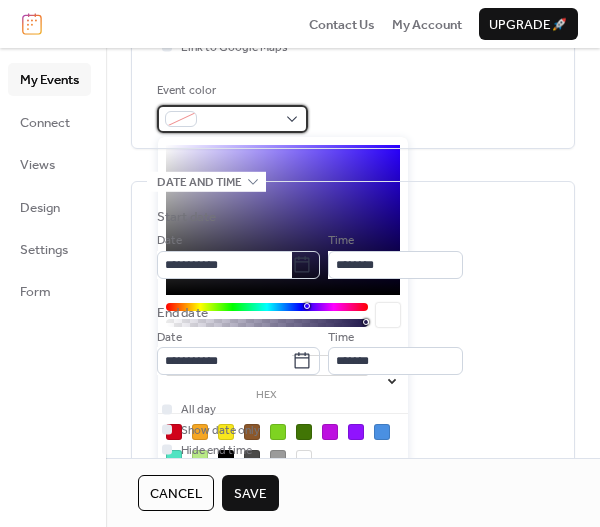 click at bounding box center [181, 119] 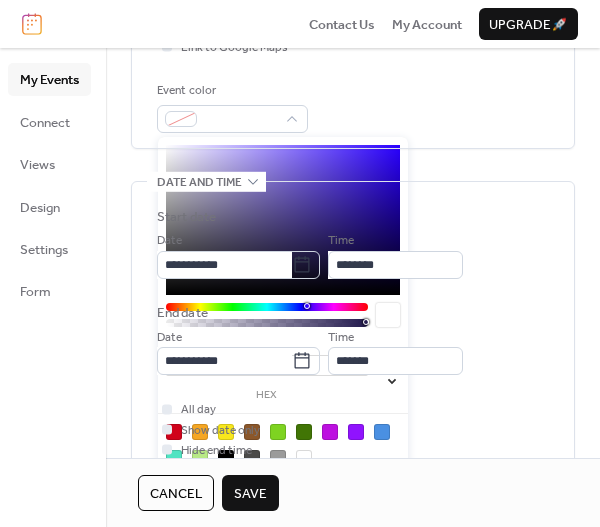 click at bounding box center [174, 458] 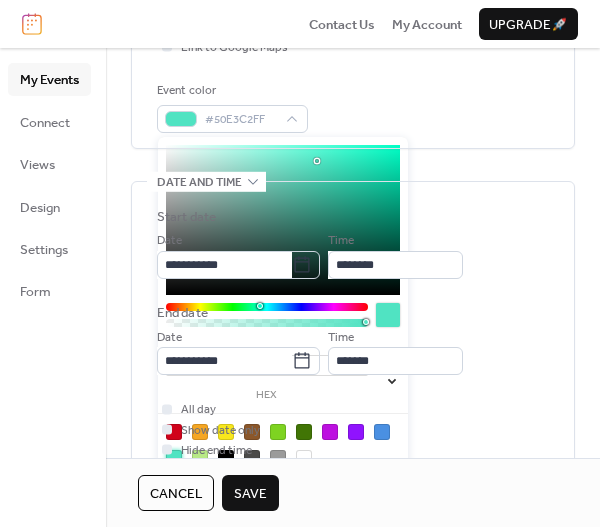 click on "**********" at bounding box center (353, 291) 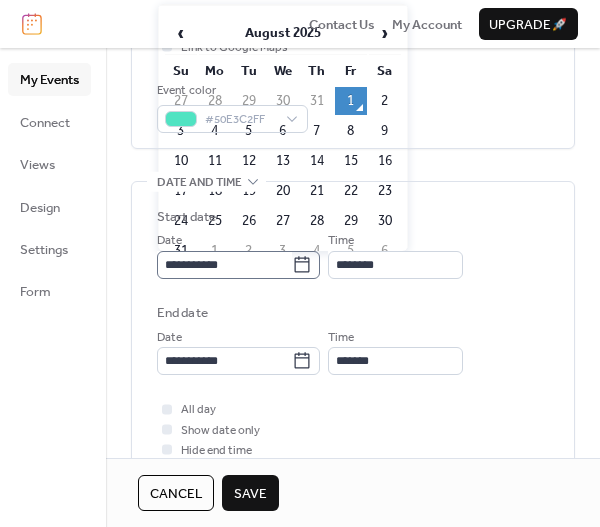 click 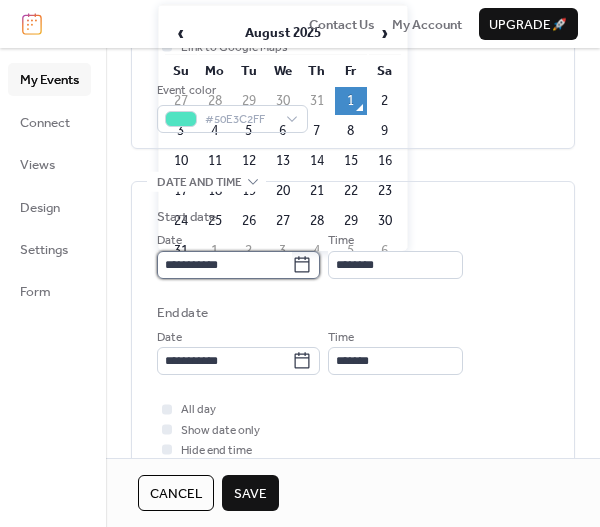 click on "**********" at bounding box center (224, 265) 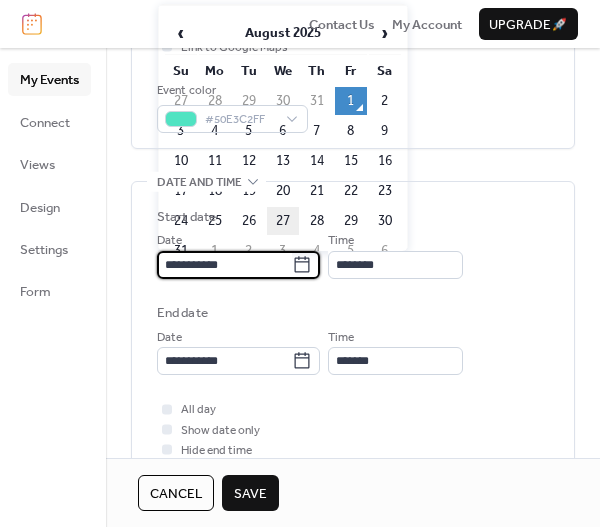 click on "27" at bounding box center [283, 221] 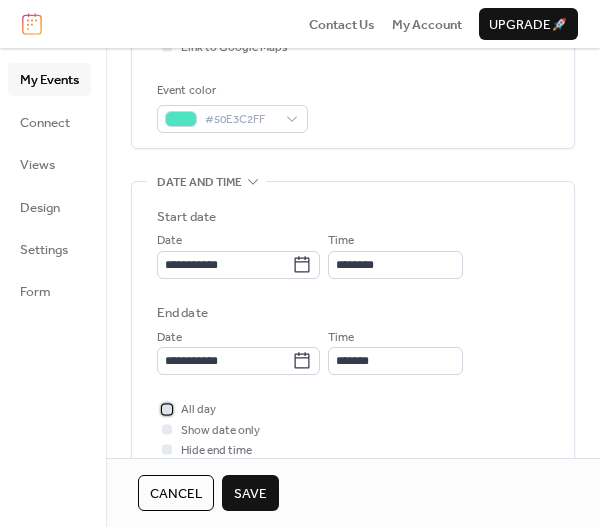 click at bounding box center [167, 409] 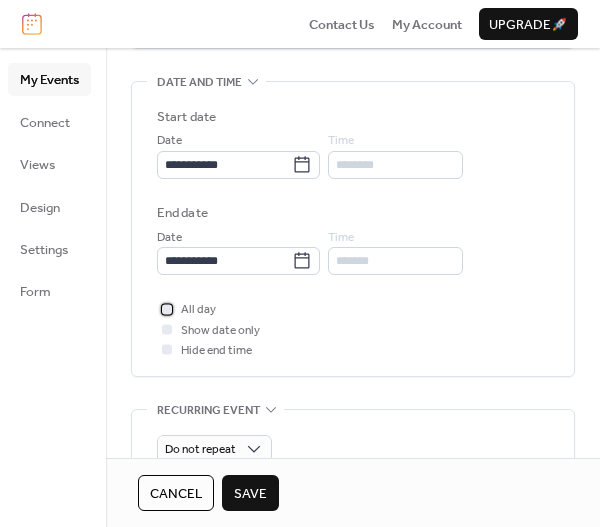 scroll, scrollTop: 400, scrollLeft: 0, axis: vertical 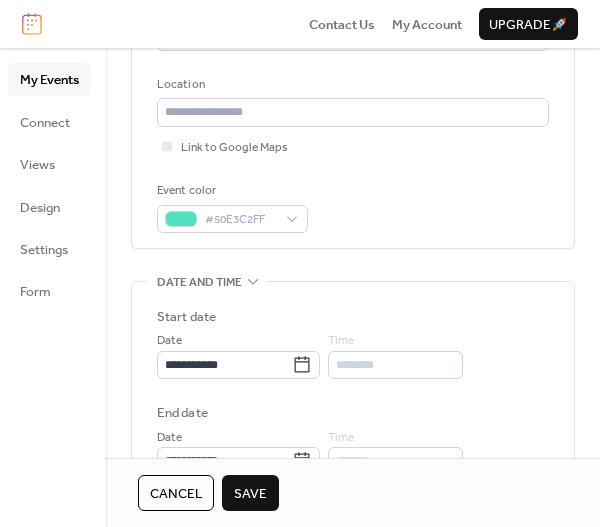 click on "Save" at bounding box center [250, 494] 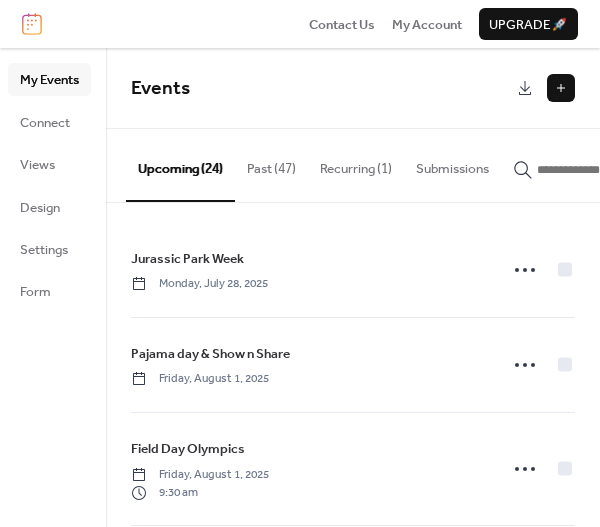 click at bounding box center [561, 88] 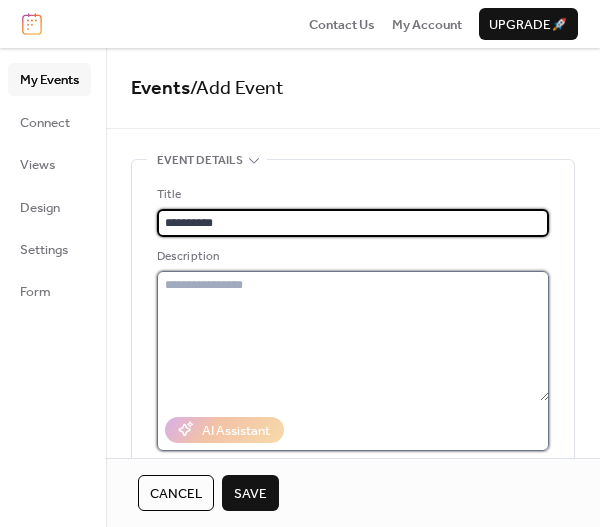 click at bounding box center (353, 336) 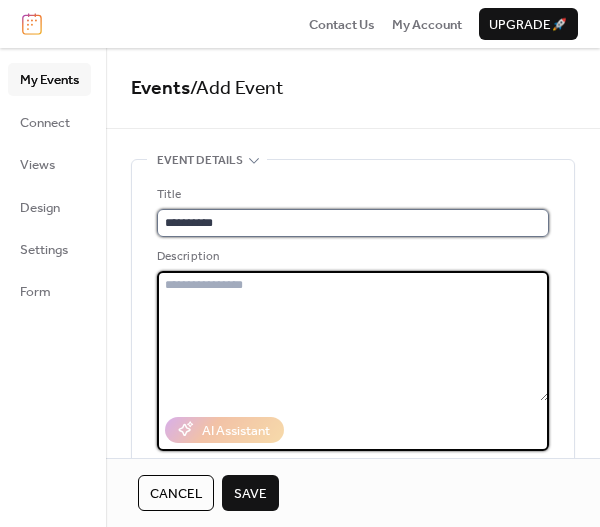 click on "**********" at bounding box center (353, 223) 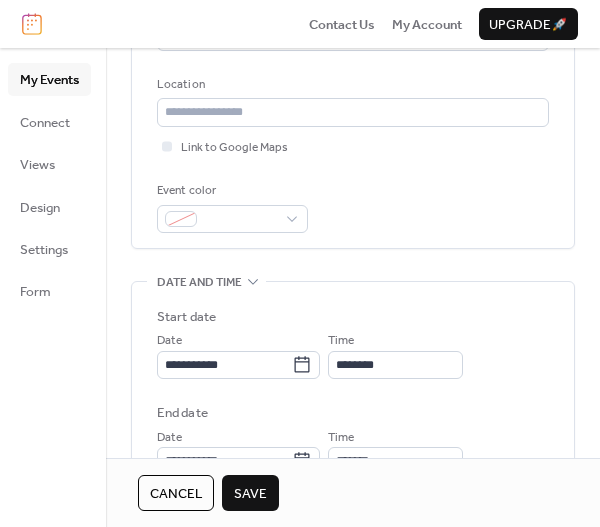 scroll, scrollTop: 500, scrollLeft: 0, axis: vertical 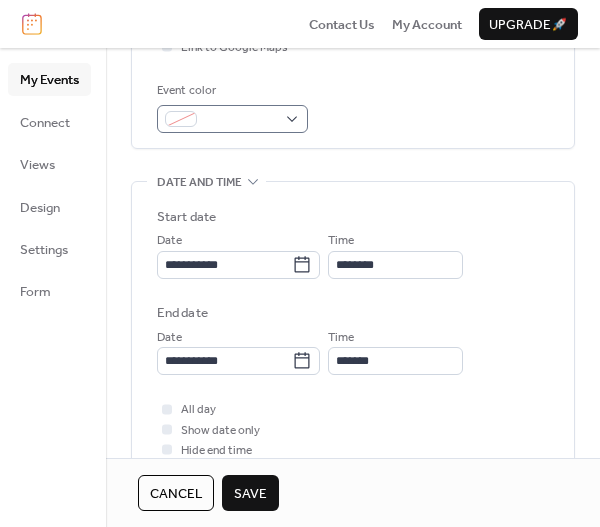 type on "**********" 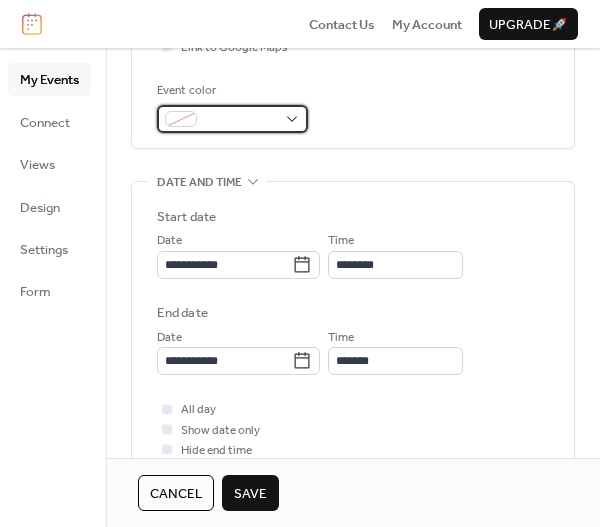 click at bounding box center (232, 119) 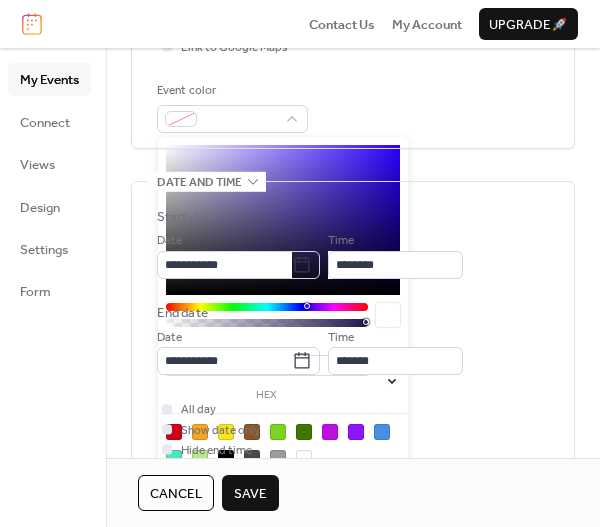 click at bounding box center (174, 458) 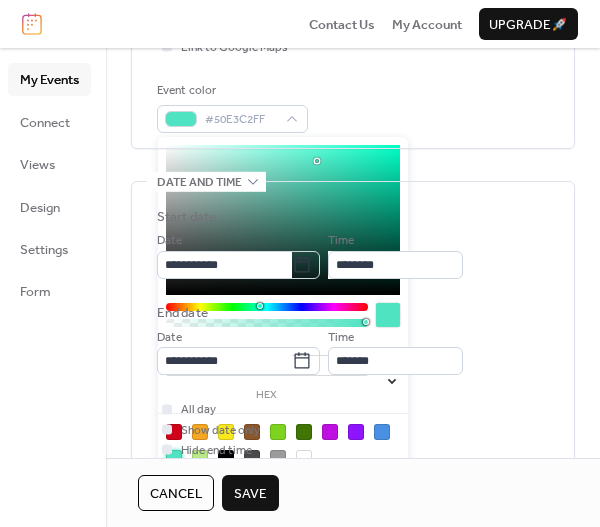 click on "Start date" at bounding box center (353, 217) 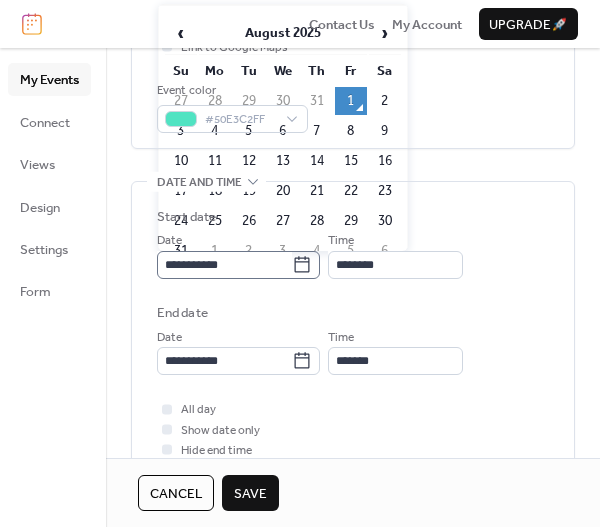 click 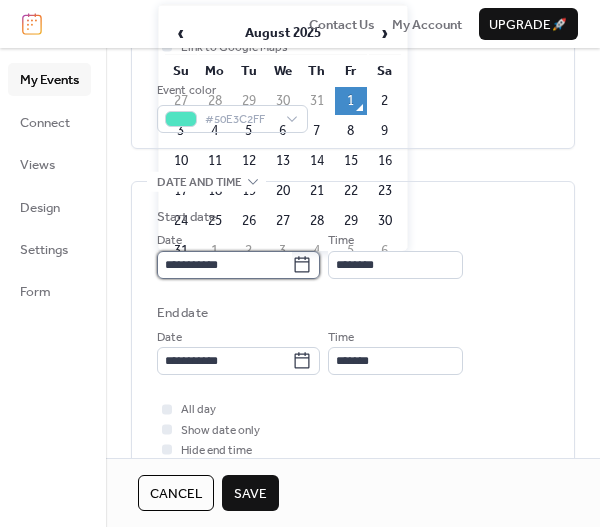 click on "**********" at bounding box center [224, 265] 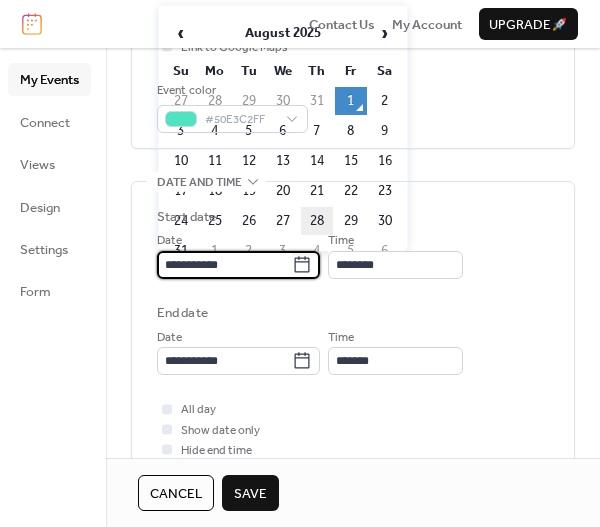 click on "28" at bounding box center [317, 221] 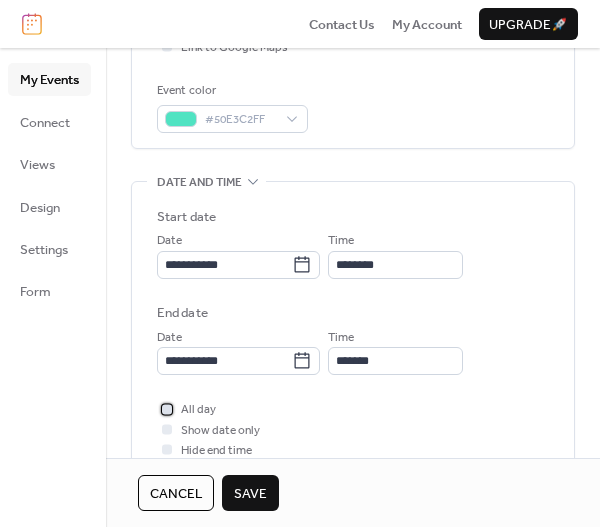 click at bounding box center (167, 409) 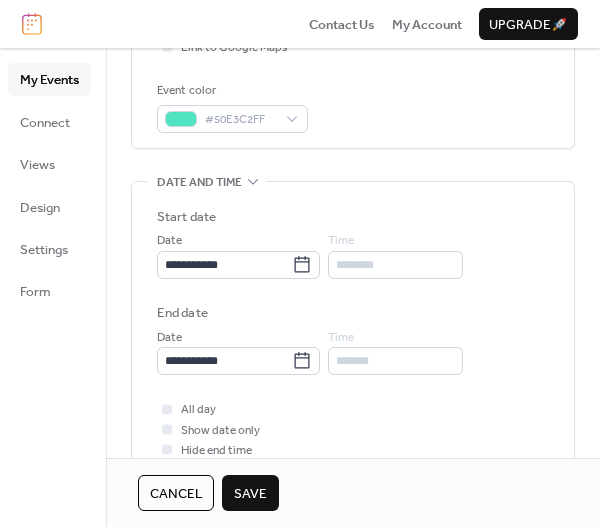 click on "Save" at bounding box center (250, 493) 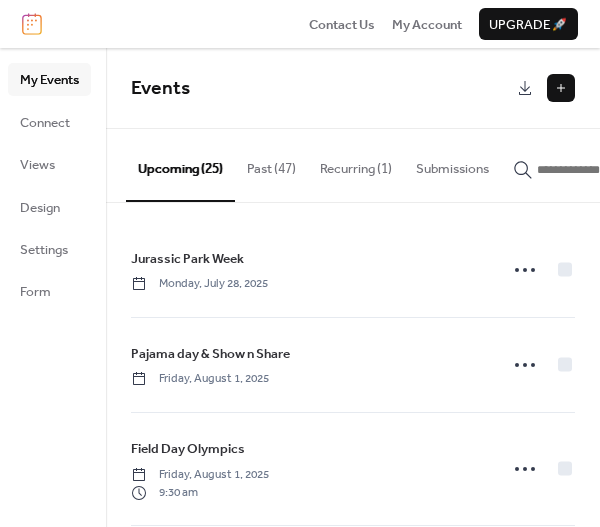click at bounding box center [561, 88] 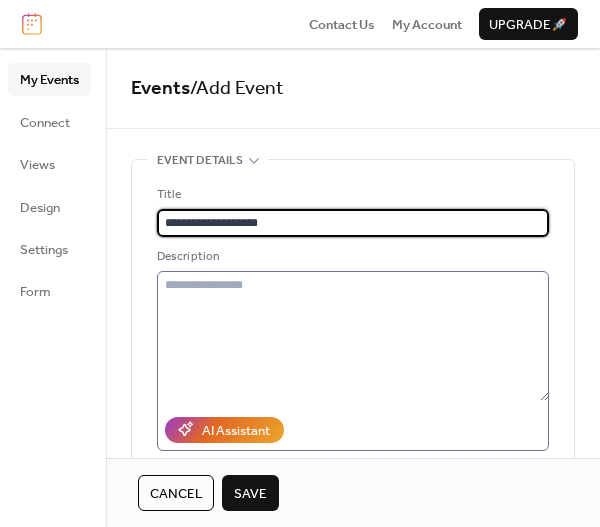 type on "**********" 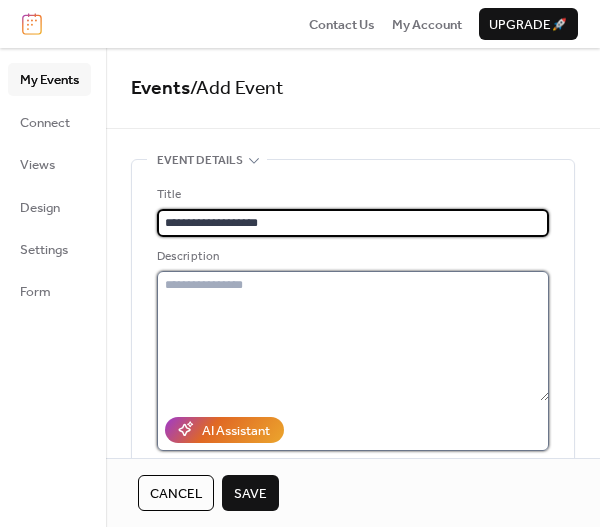 click at bounding box center [353, 336] 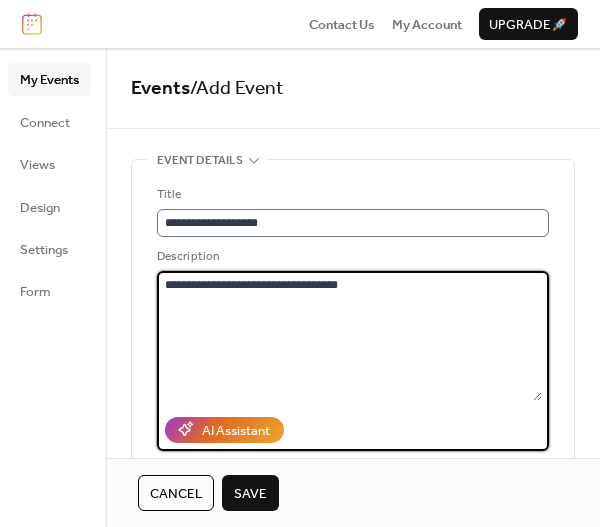 type on "**********" 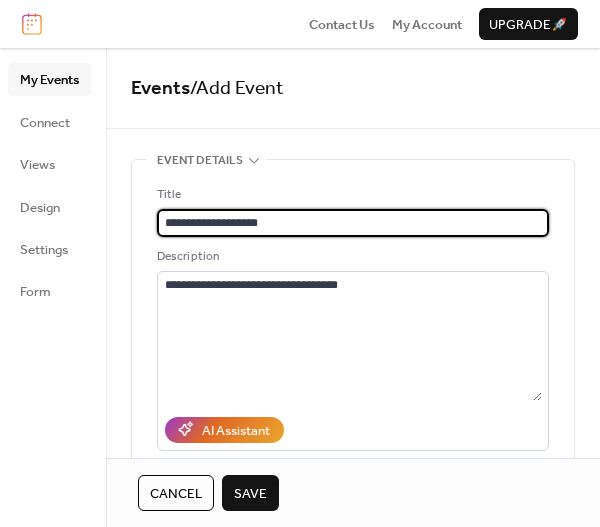 click on "**********" at bounding box center (353, 223) 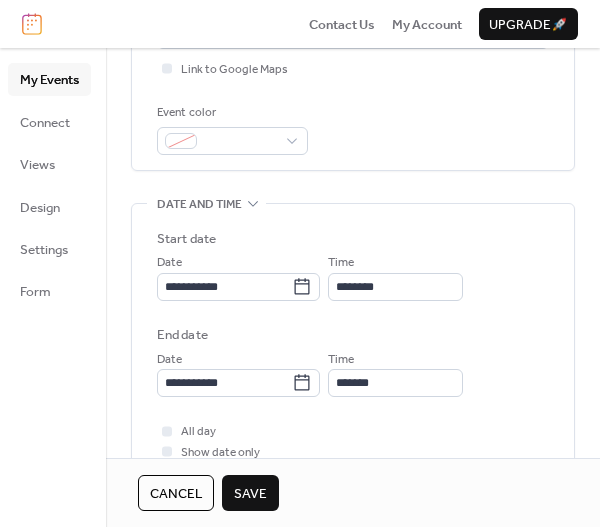 scroll, scrollTop: 500, scrollLeft: 0, axis: vertical 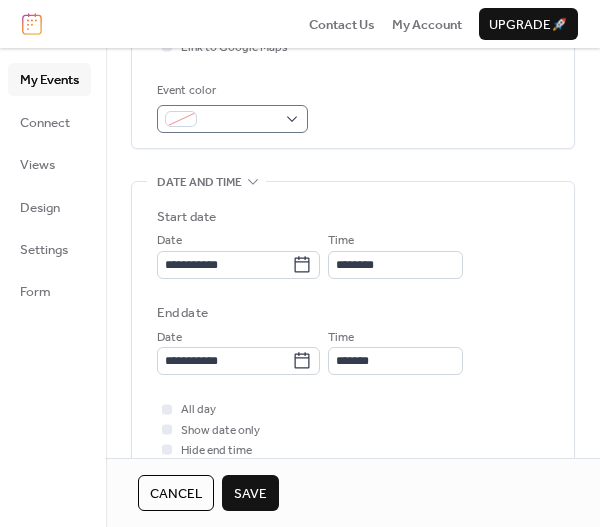 type on "**********" 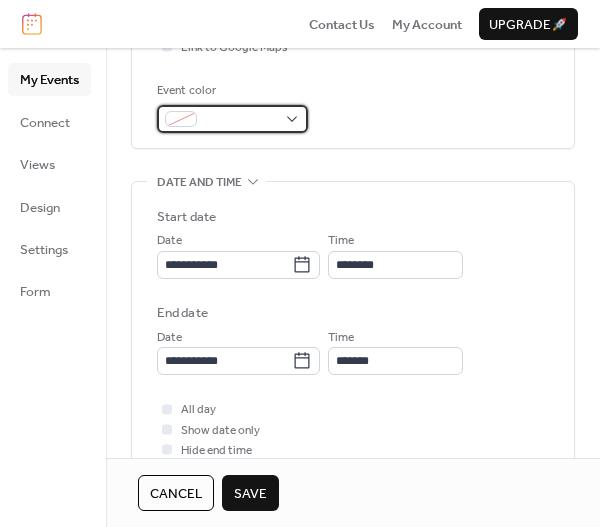 click at bounding box center (232, 119) 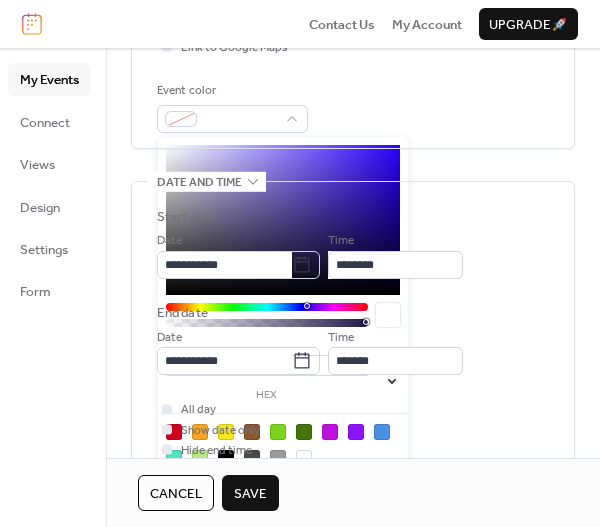 click at bounding box center [174, 458] 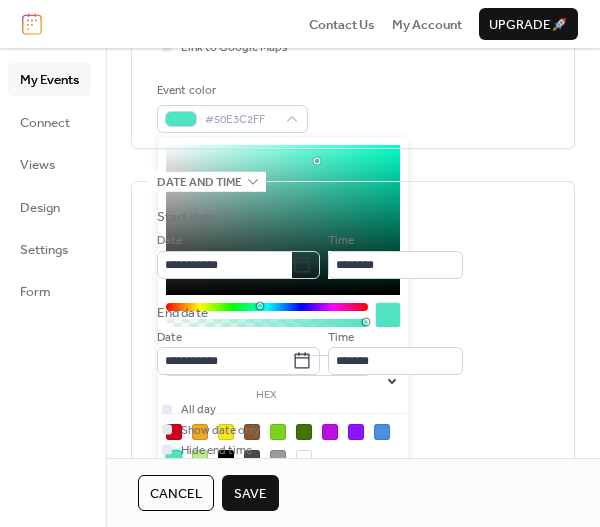 click on "Start date" at bounding box center (353, 217) 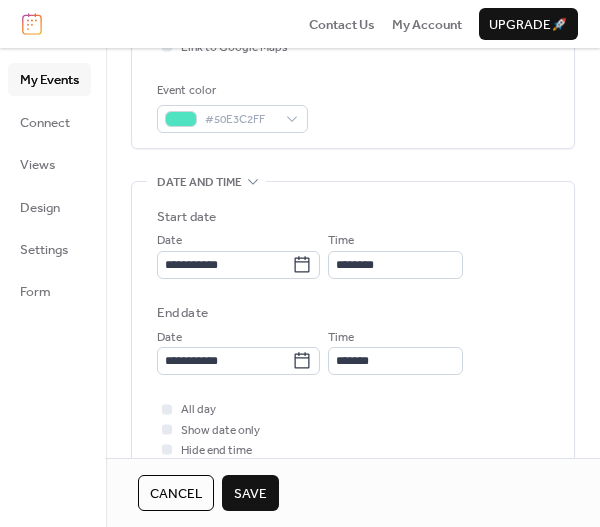 scroll, scrollTop: 600, scrollLeft: 0, axis: vertical 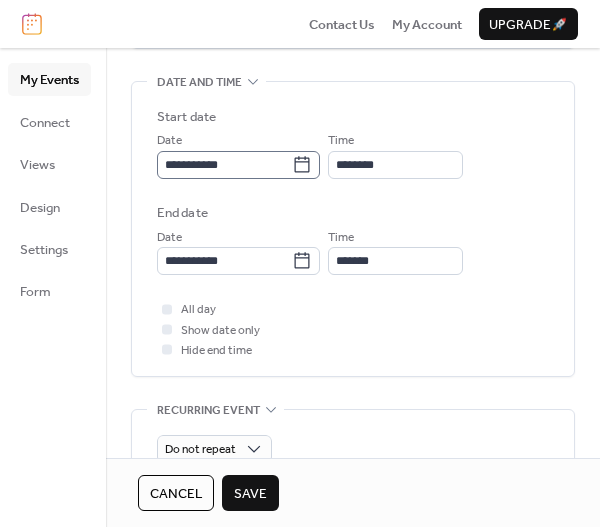 click 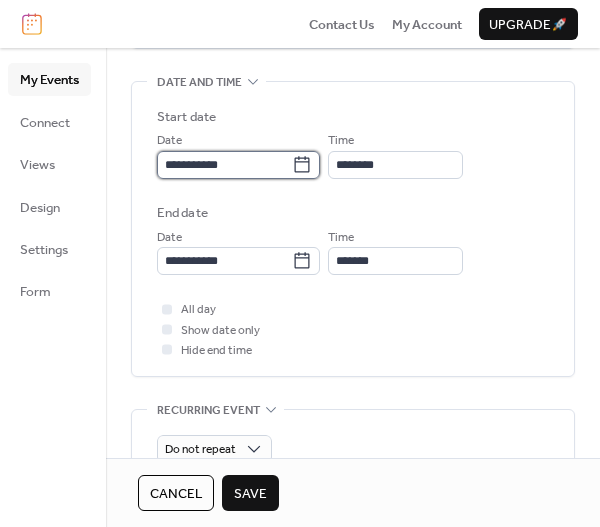 click on "**********" at bounding box center (224, 165) 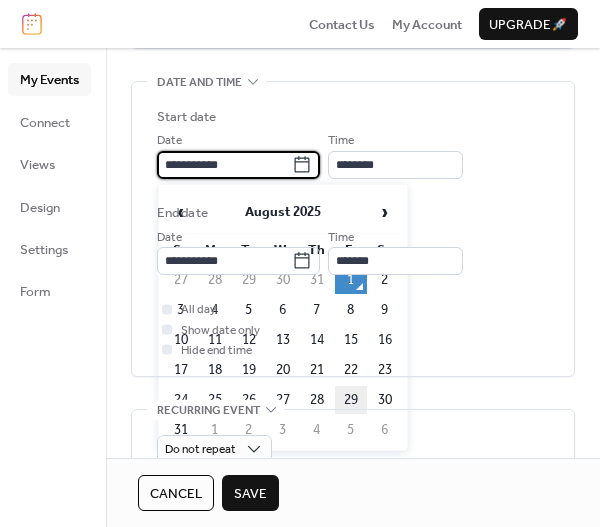 click on "29" at bounding box center (351, 400) 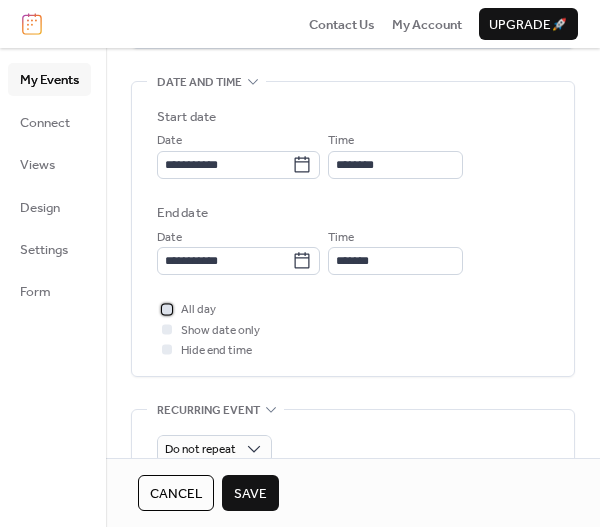 click at bounding box center [167, 309] 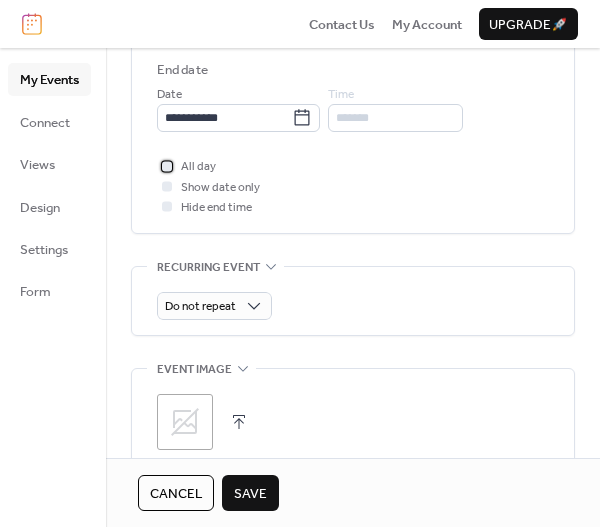 scroll, scrollTop: 800, scrollLeft: 0, axis: vertical 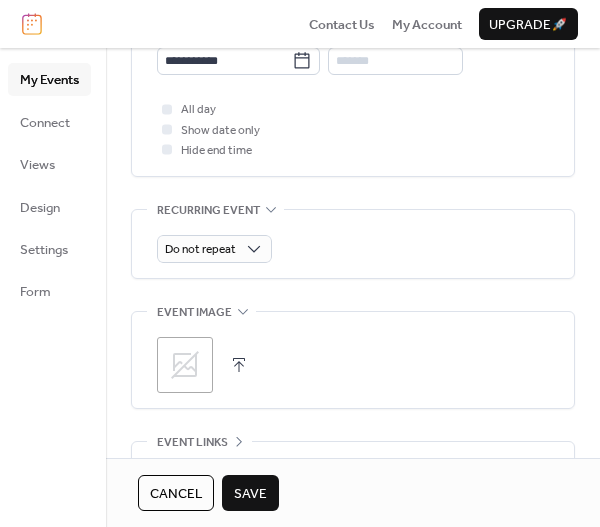 click on "Save" at bounding box center [250, 493] 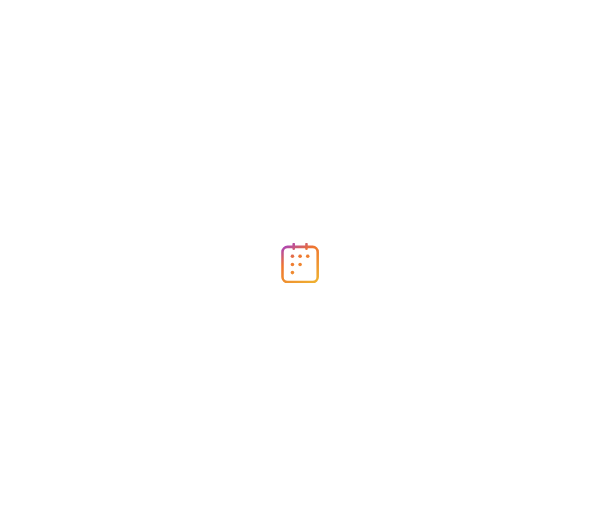 scroll, scrollTop: 0, scrollLeft: 0, axis: both 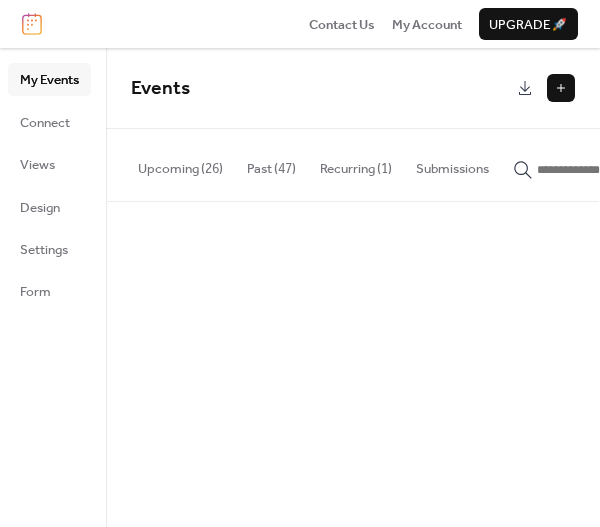 click on "Upcoming (26)" at bounding box center [180, 164] 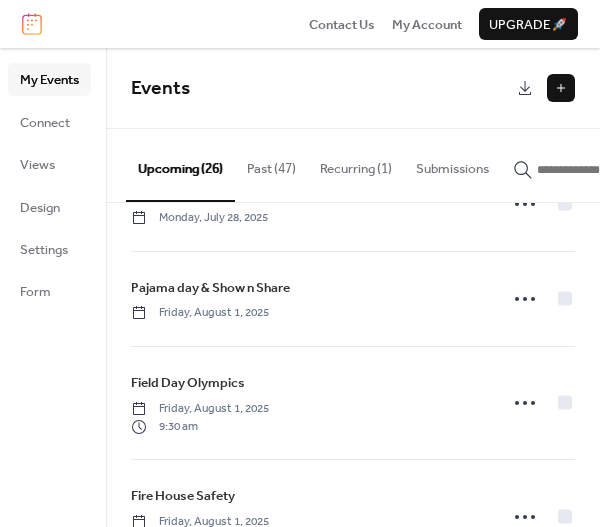 scroll, scrollTop: 100, scrollLeft: 0, axis: vertical 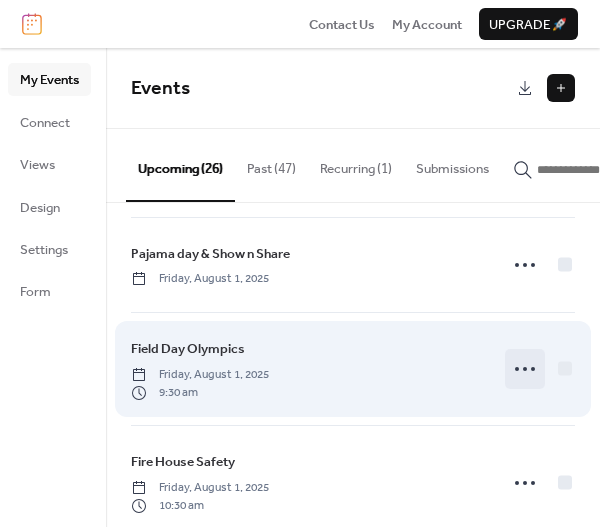 click 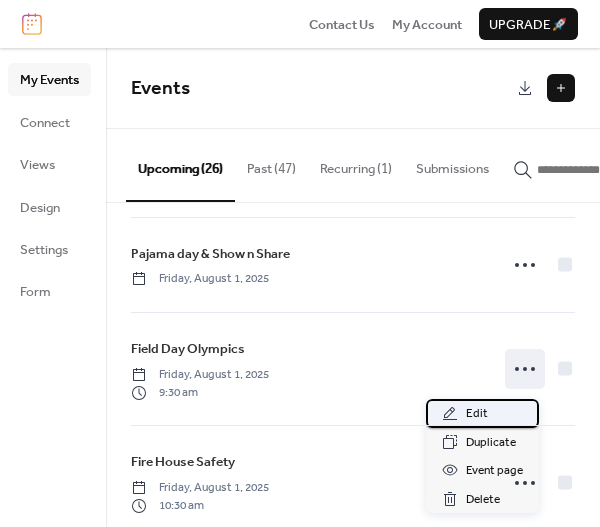 click on "Edit" at bounding box center (482, 413) 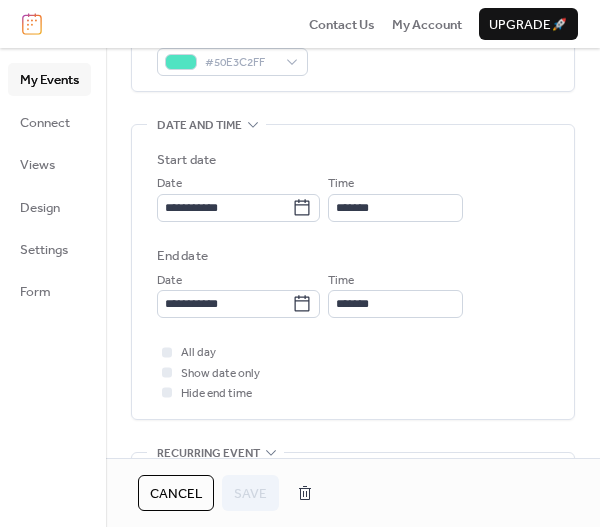 scroll, scrollTop: 700, scrollLeft: 0, axis: vertical 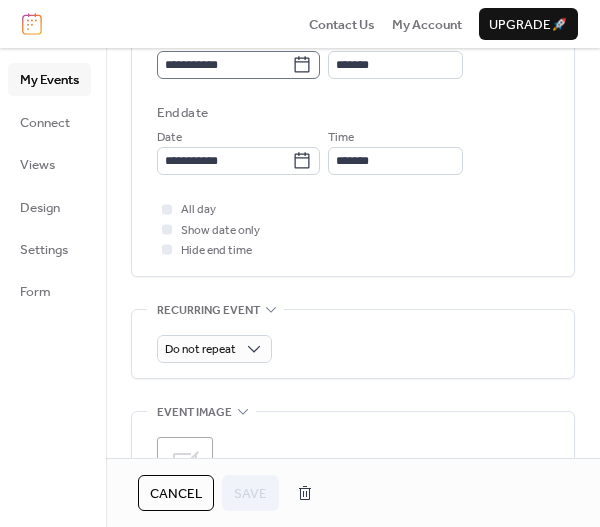 click 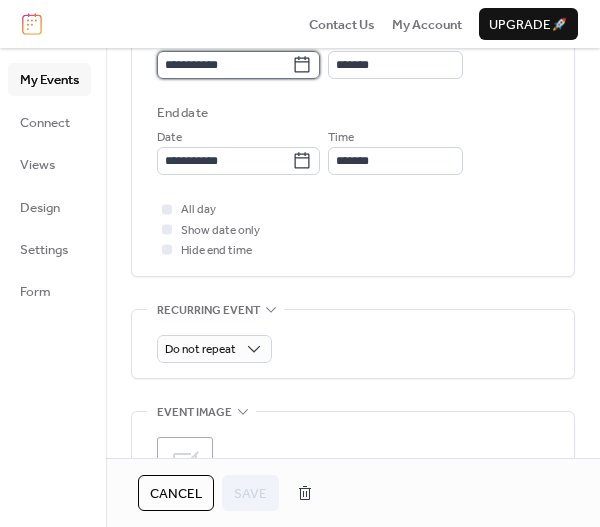 click on "**********" at bounding box center [224, 65] 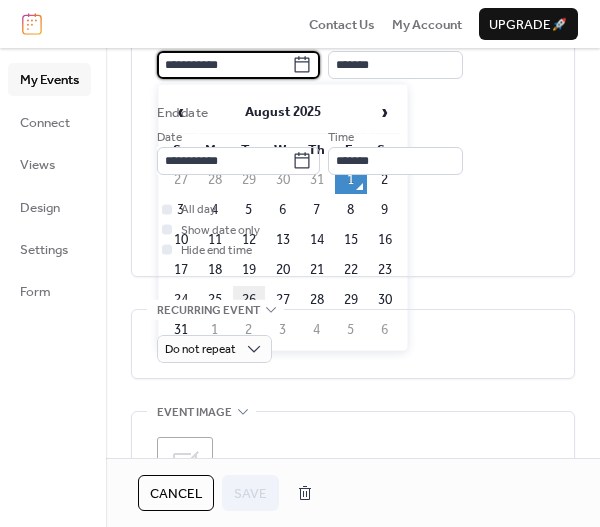 click on "26" at bounding box center [249, 300] 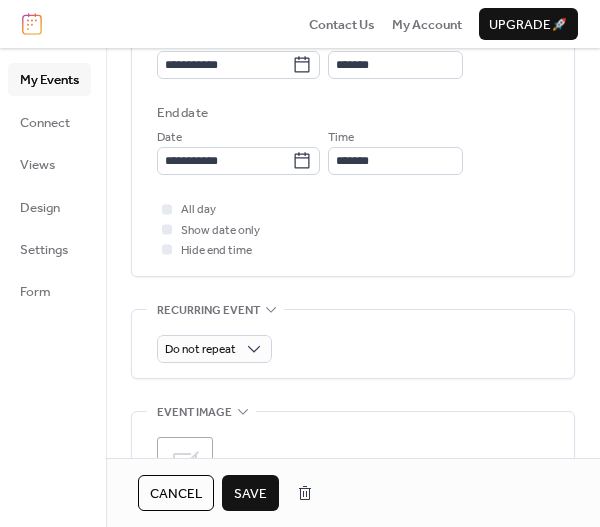 click on "Save" at bounding box center [250, 494] 